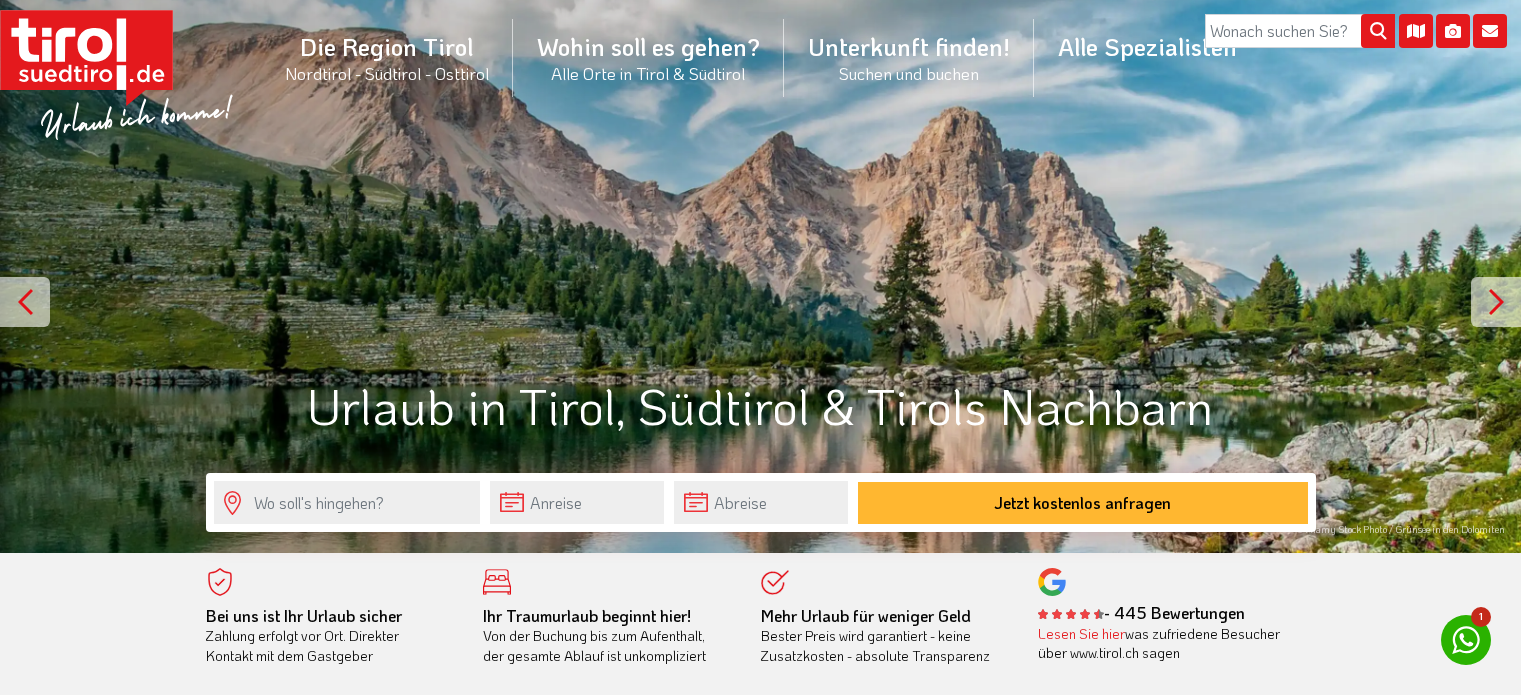 scroll, scrollTop: 0, scrollLeft: 0, axis: both 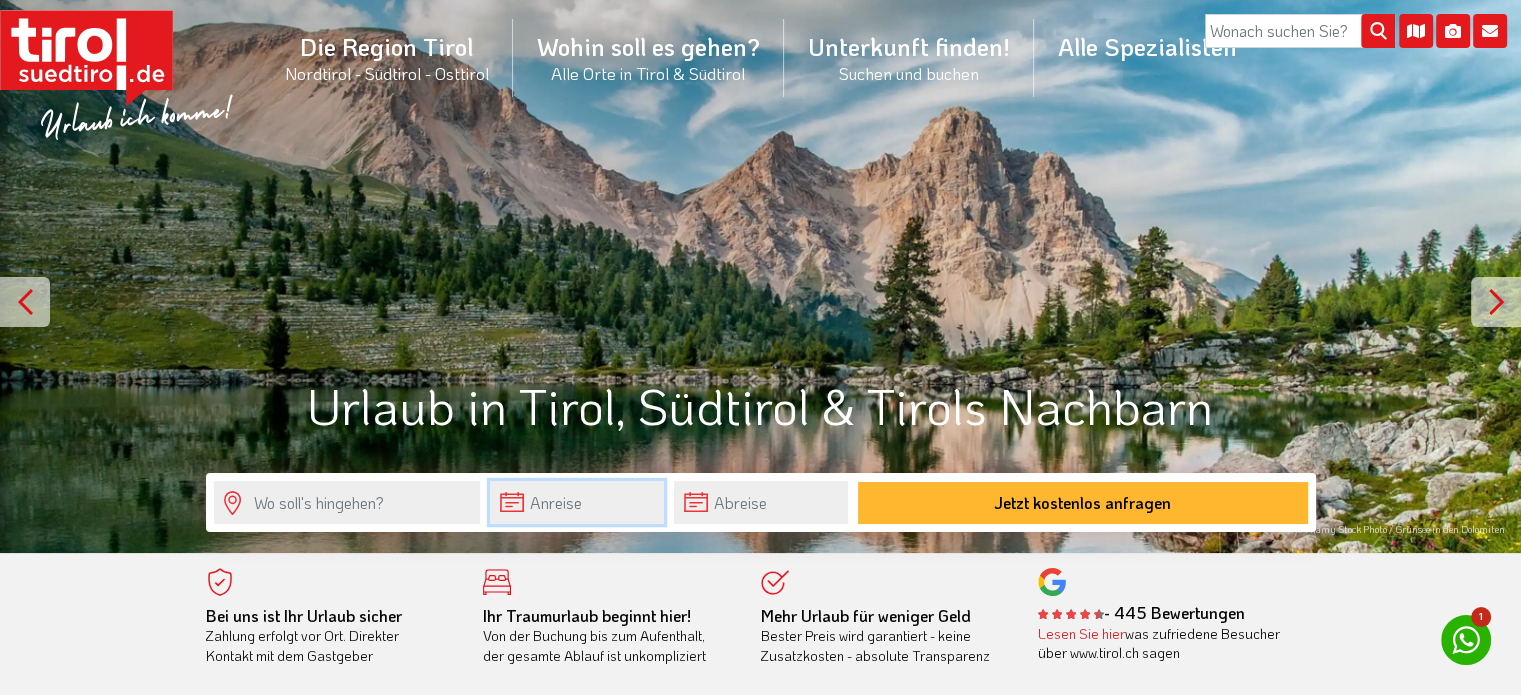 click at bounding box center [577, 502] 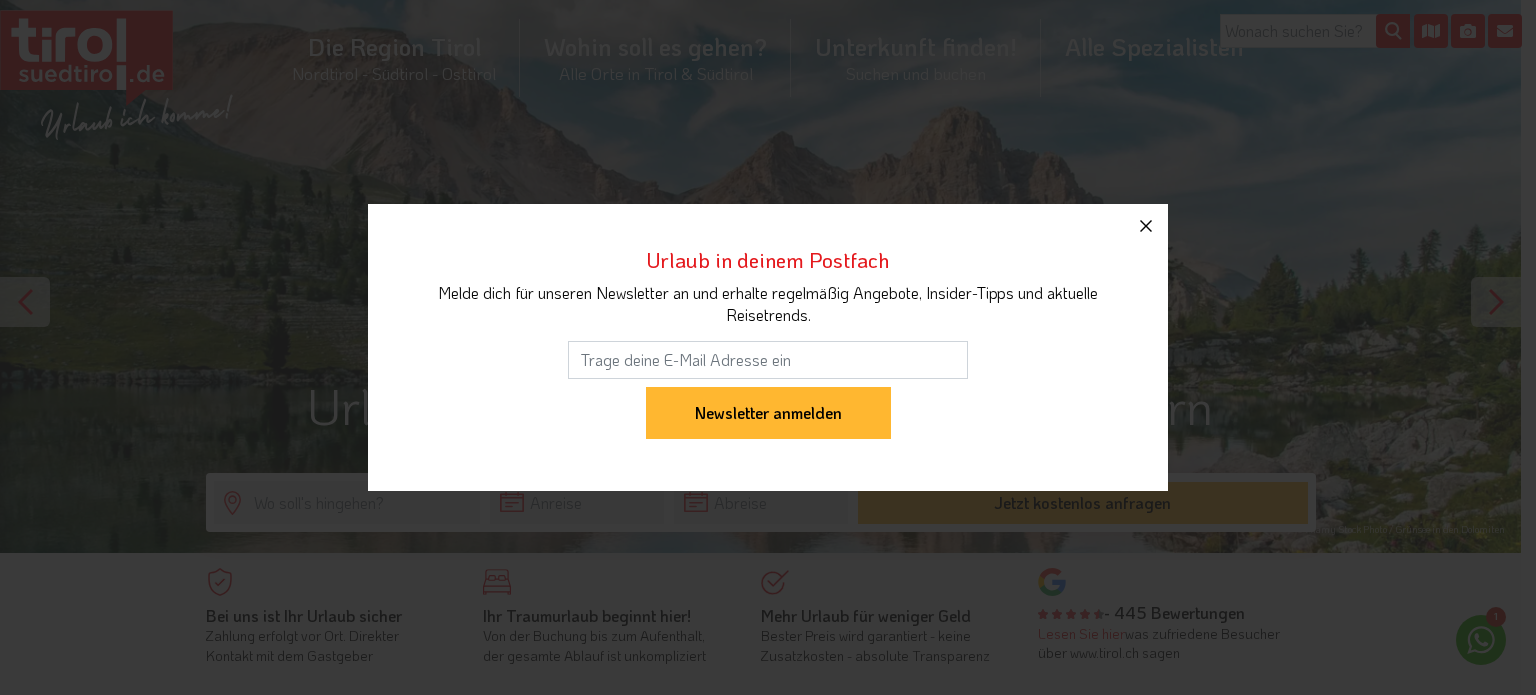 click 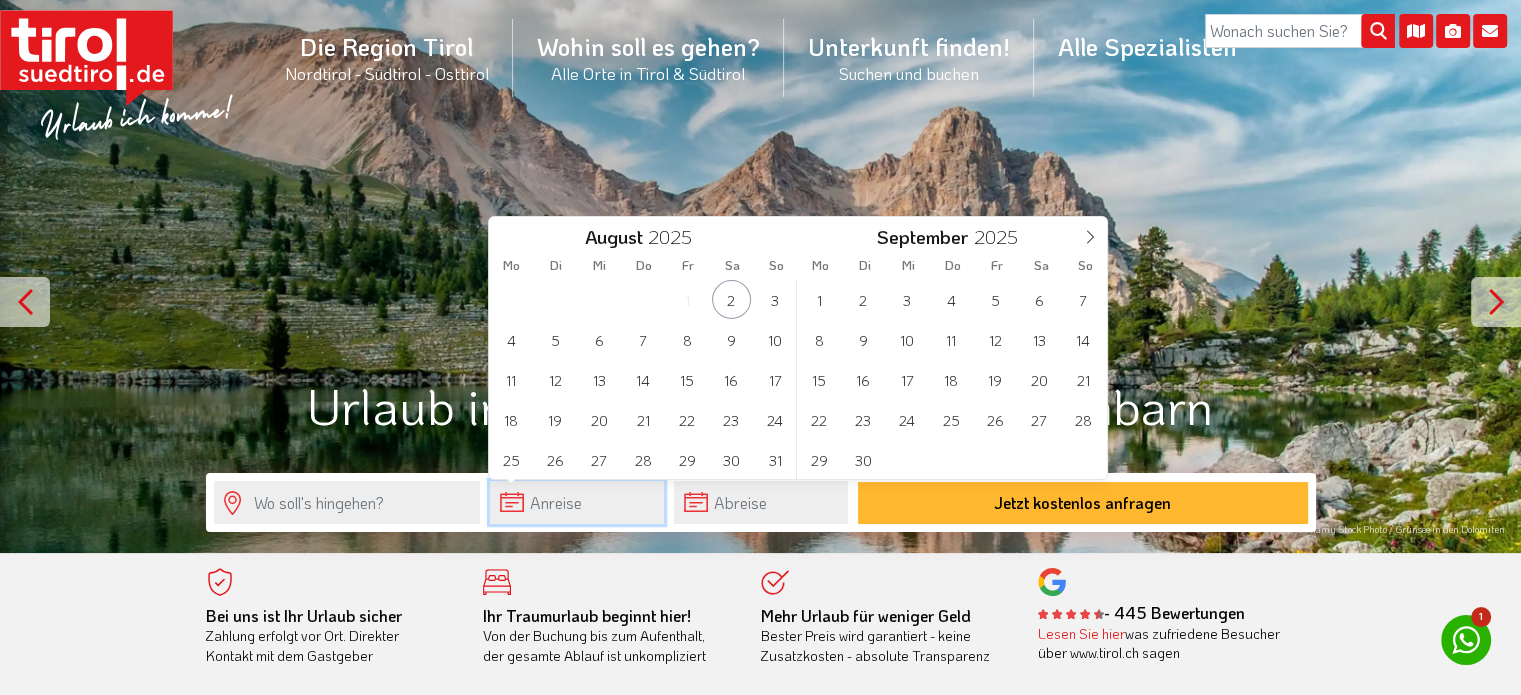 click at bounding box center (577, 502) 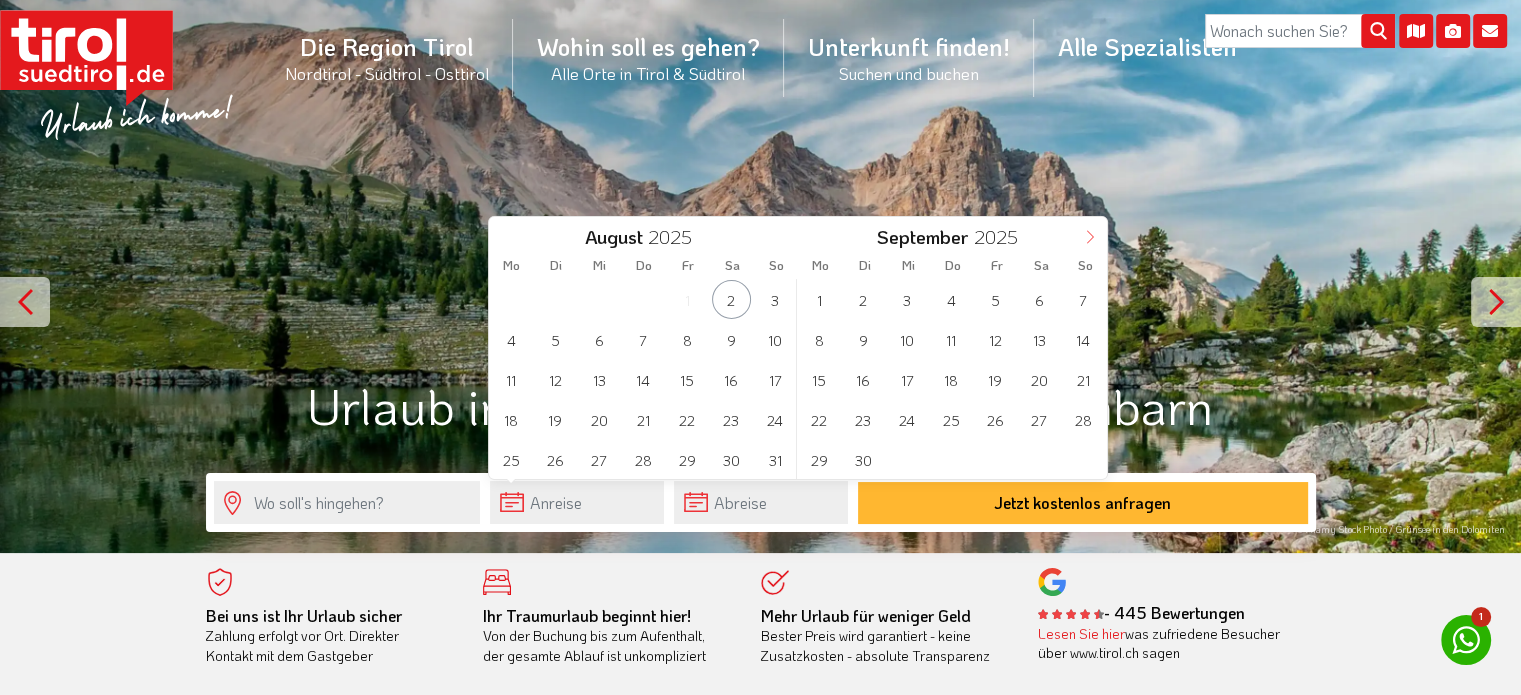 click 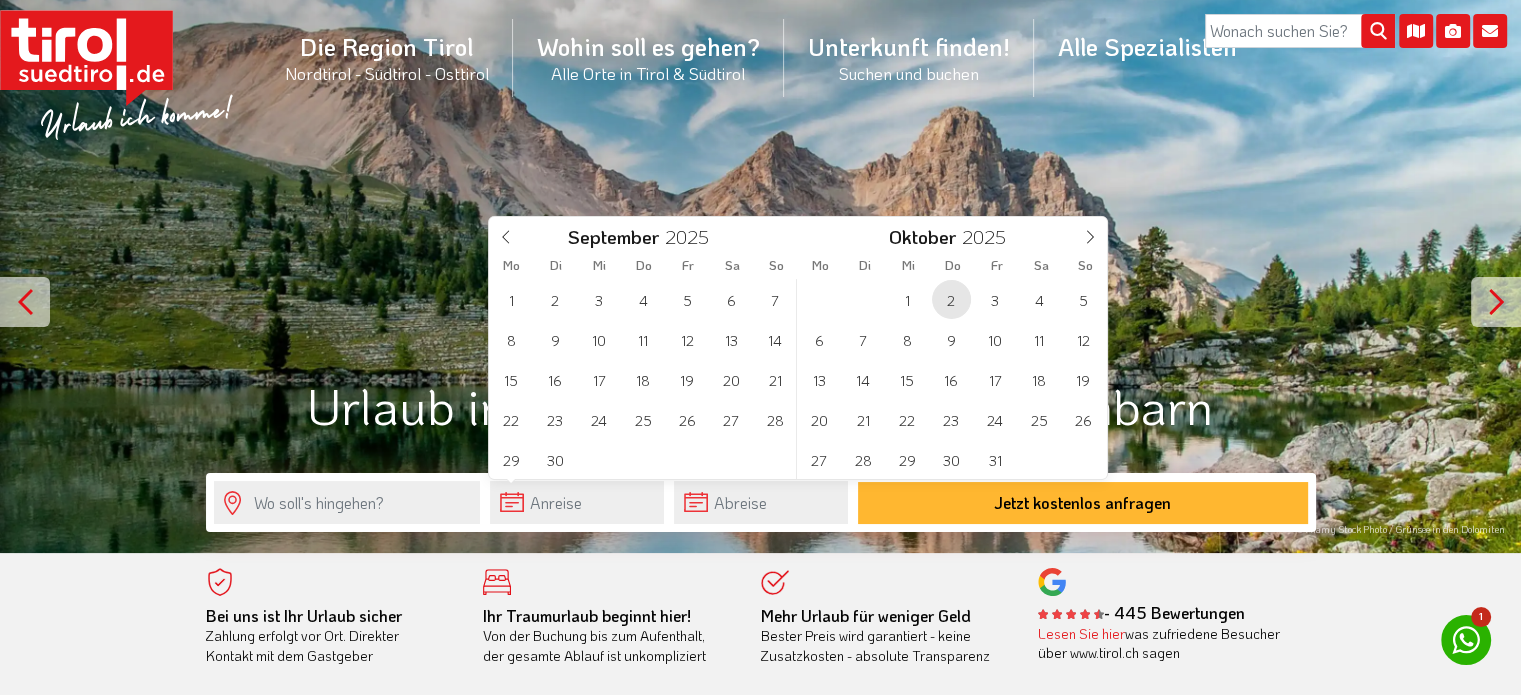 click on "2" at bounding box center [951, 299] 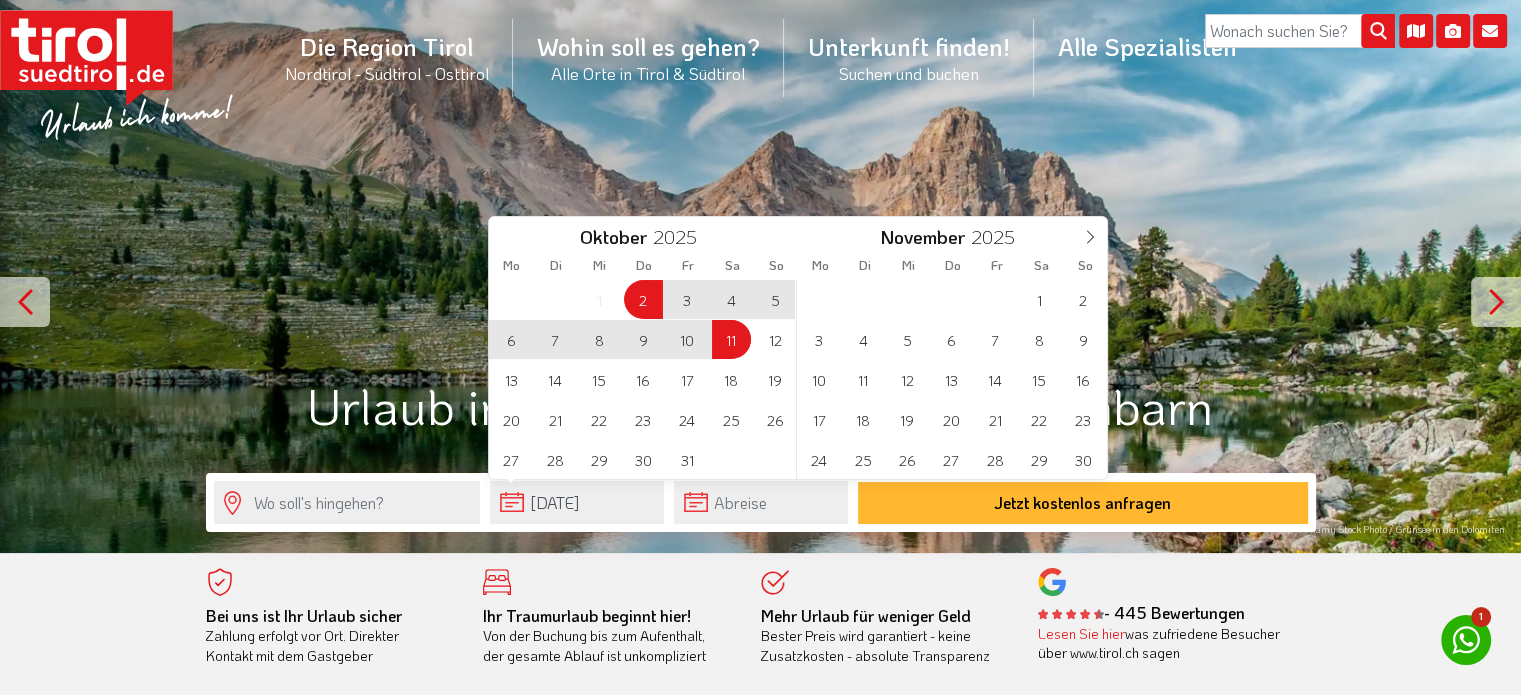 click on "11" at bounding box center [731, 339] 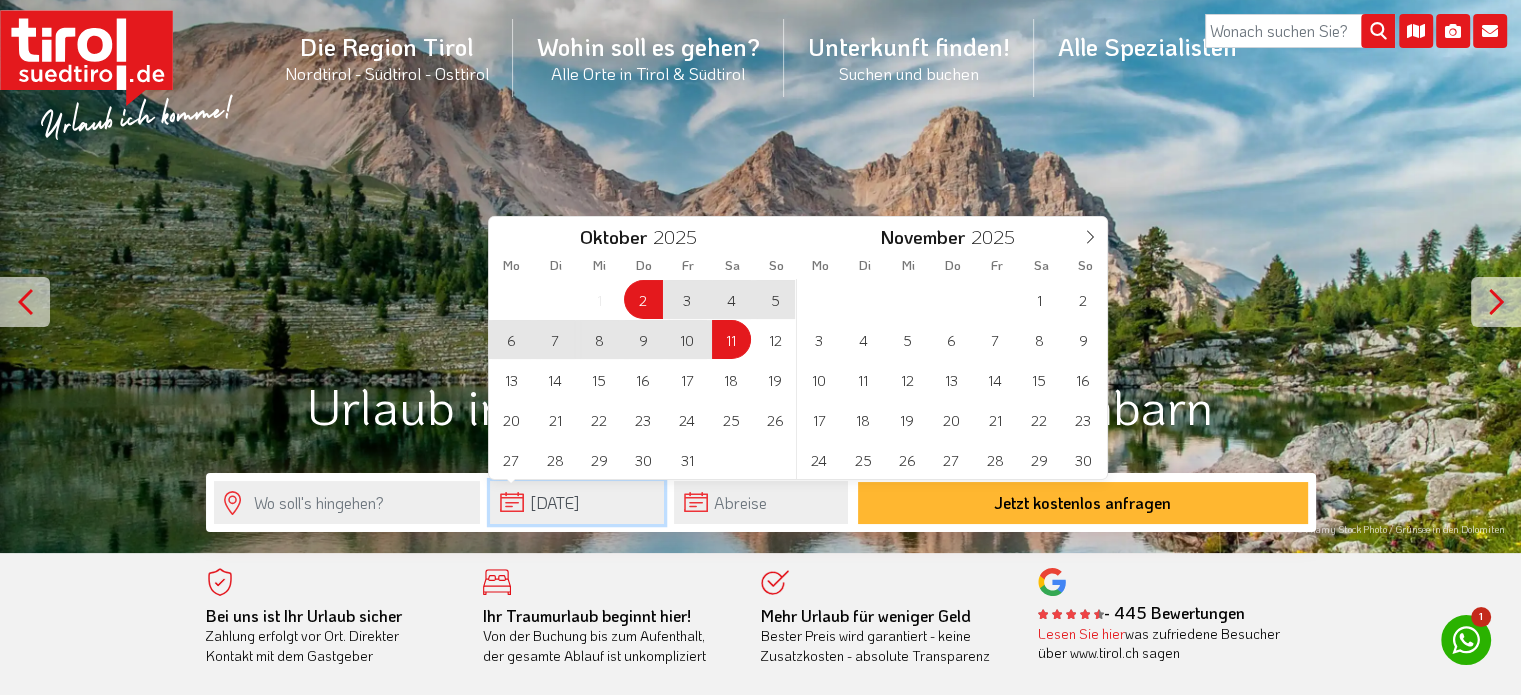 type on "02-10-2025" 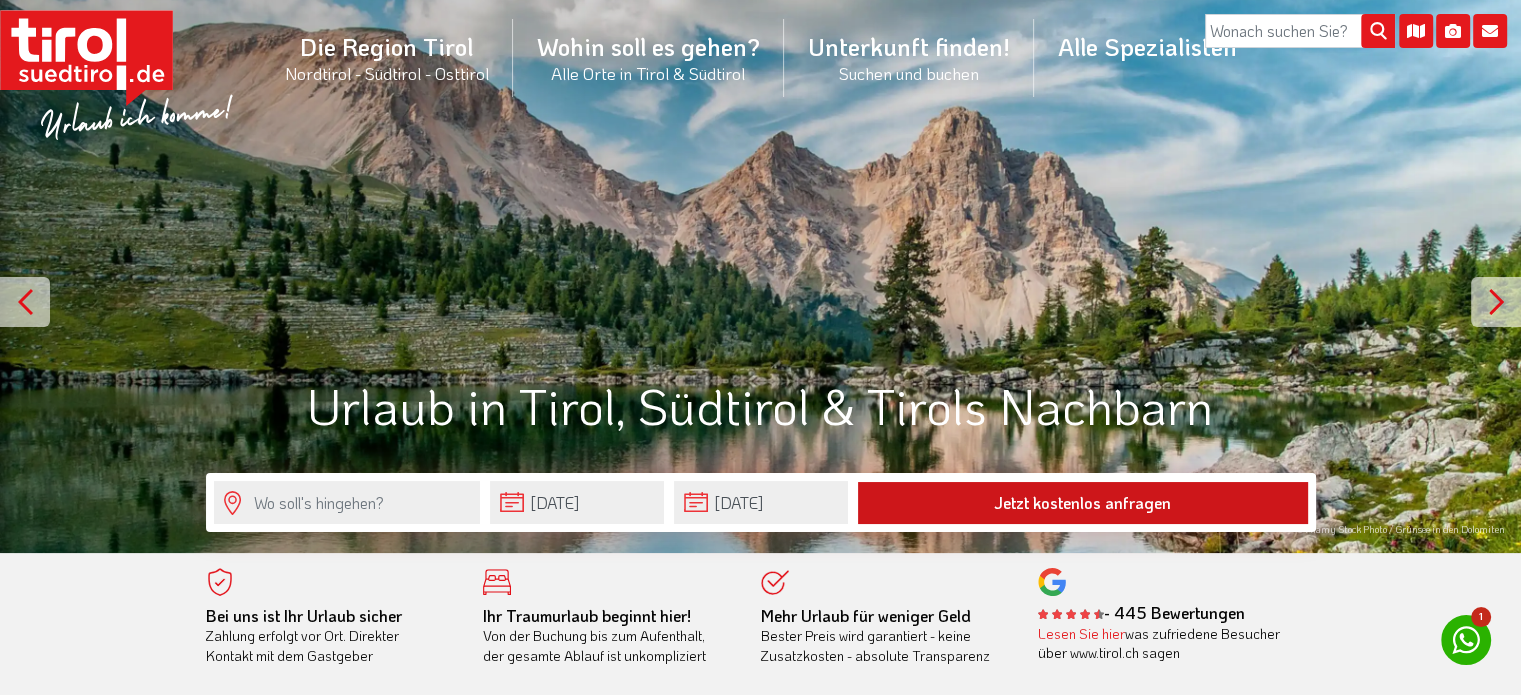 click on "Jetzt kostenlos anfragen" at bounding box center (1083, 503) 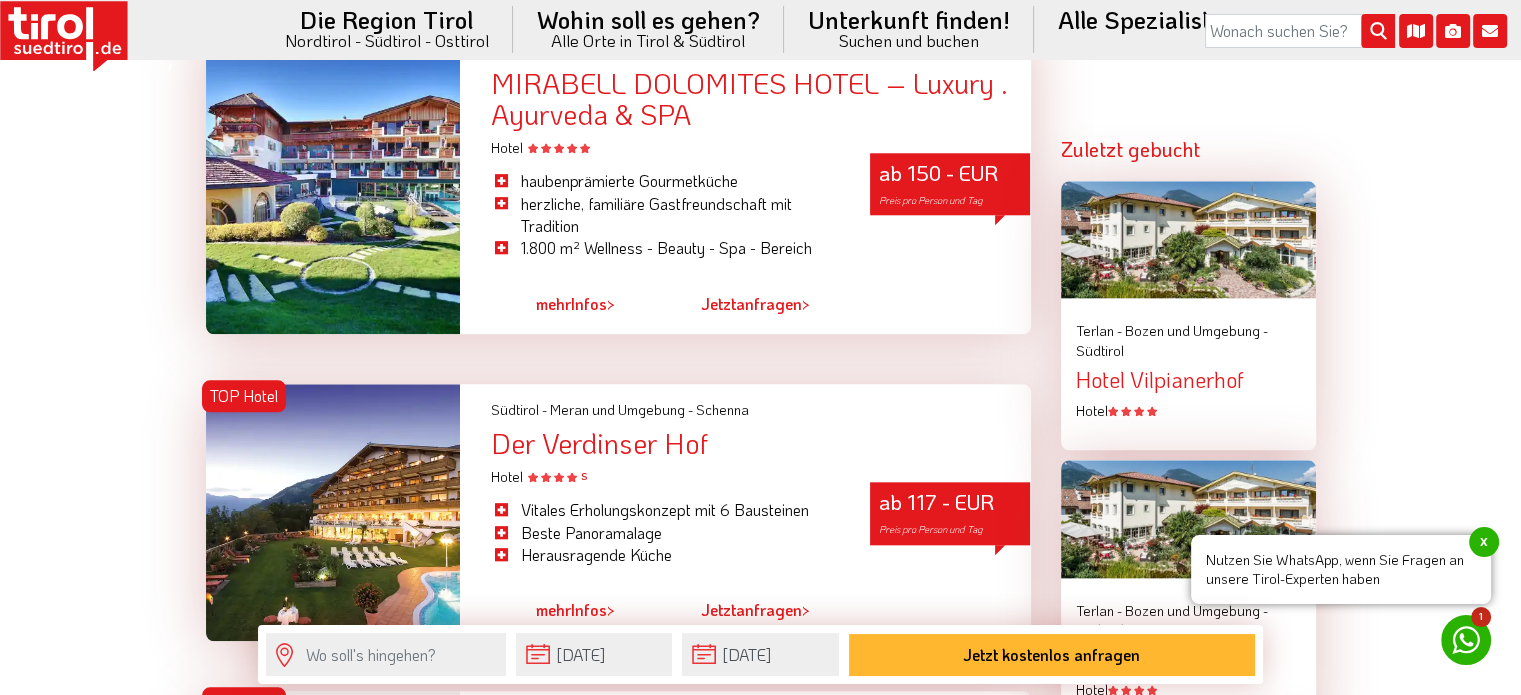 scroll, scrollTop: 2100, scrollLeft: 0, axis: vertical 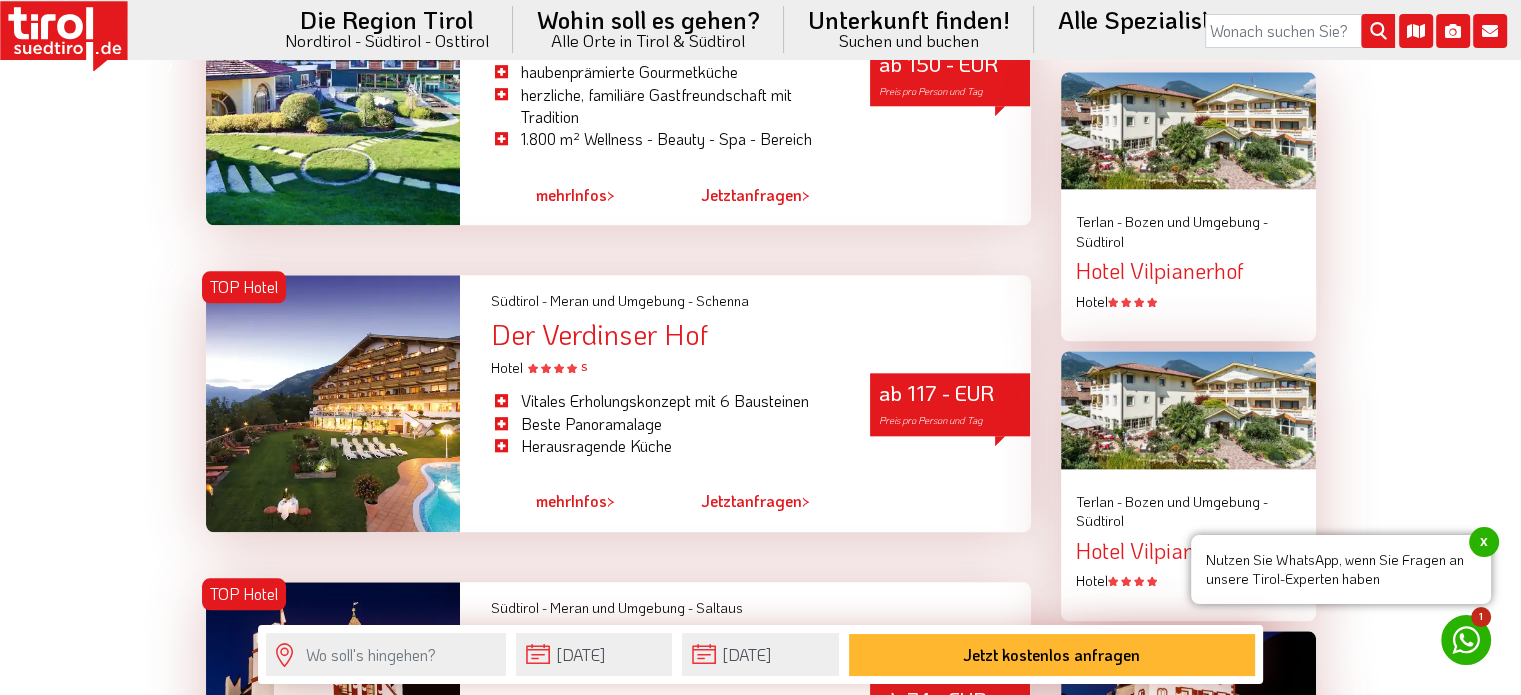 click at bounding box center [333, 403] 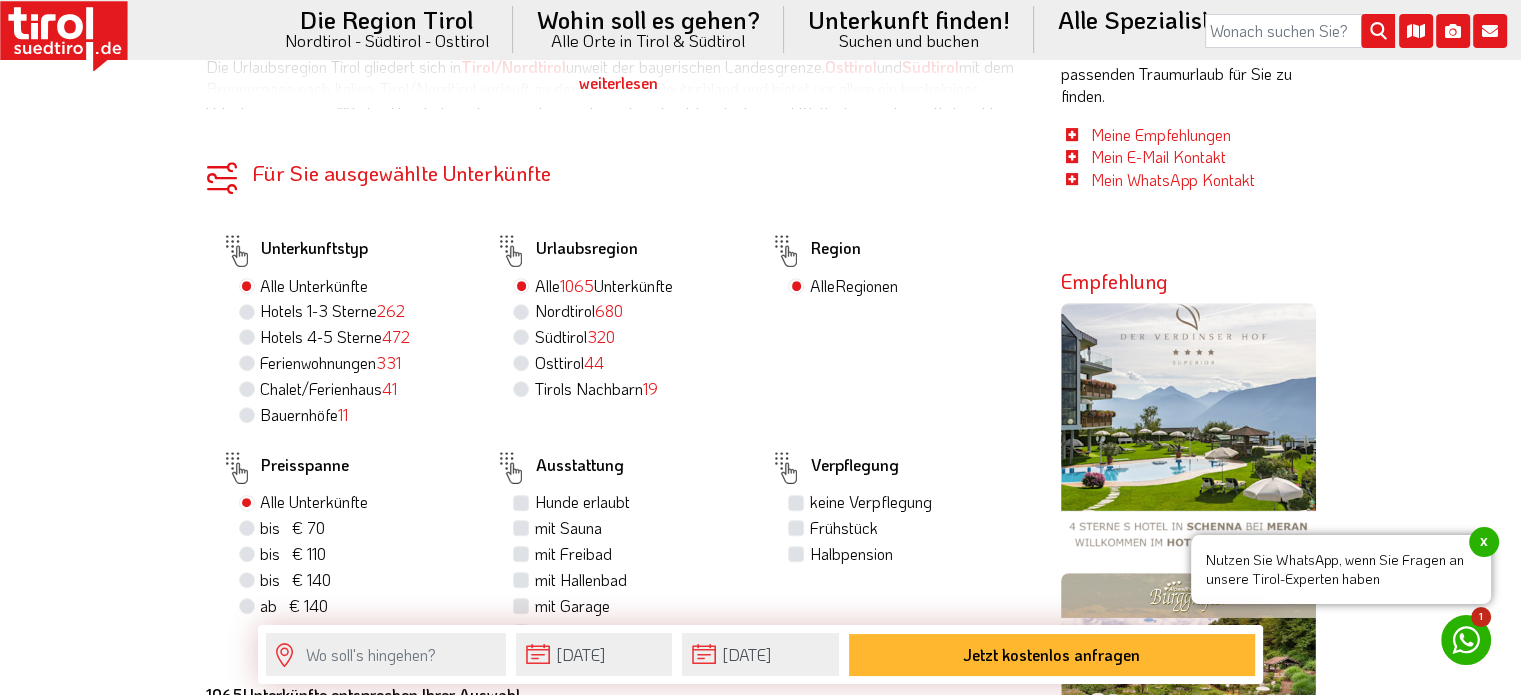 scroll, scrollTop: 1000, scrollLeft: 0, axis: vertical 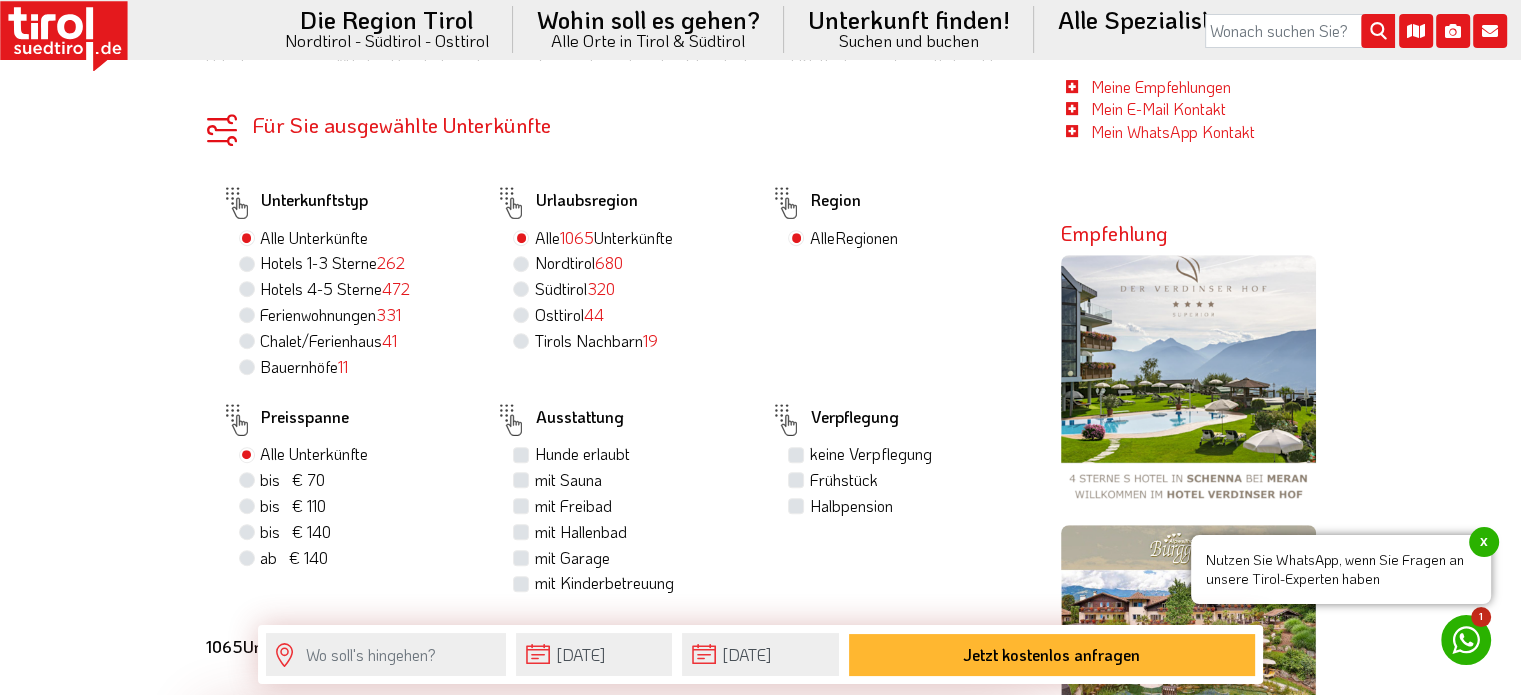 click on "Nordtirol  680" at bounding box center [578, 263] 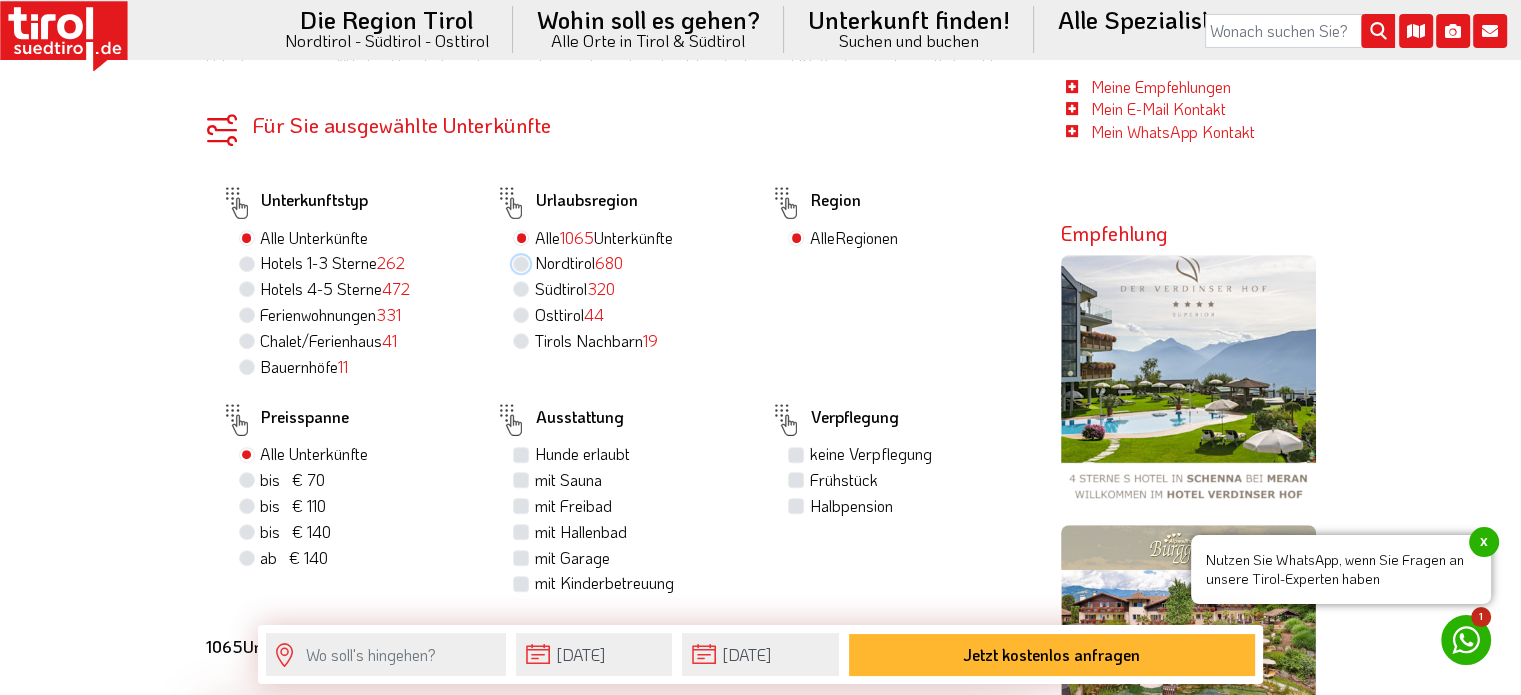 click on "Nordtirol  680" at bounding box center (523, 262) 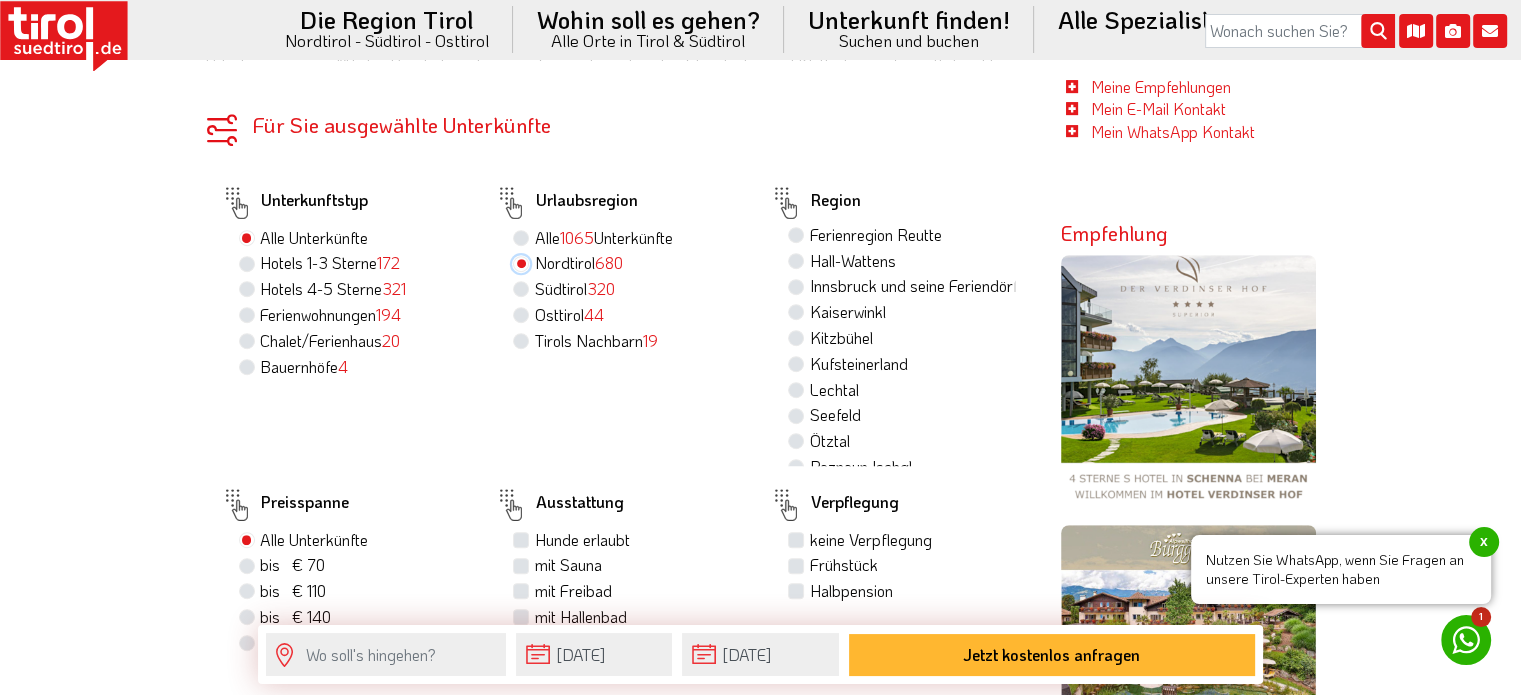 scroll, scrollTop: 300, scrollLeft: 0, axis: vertical 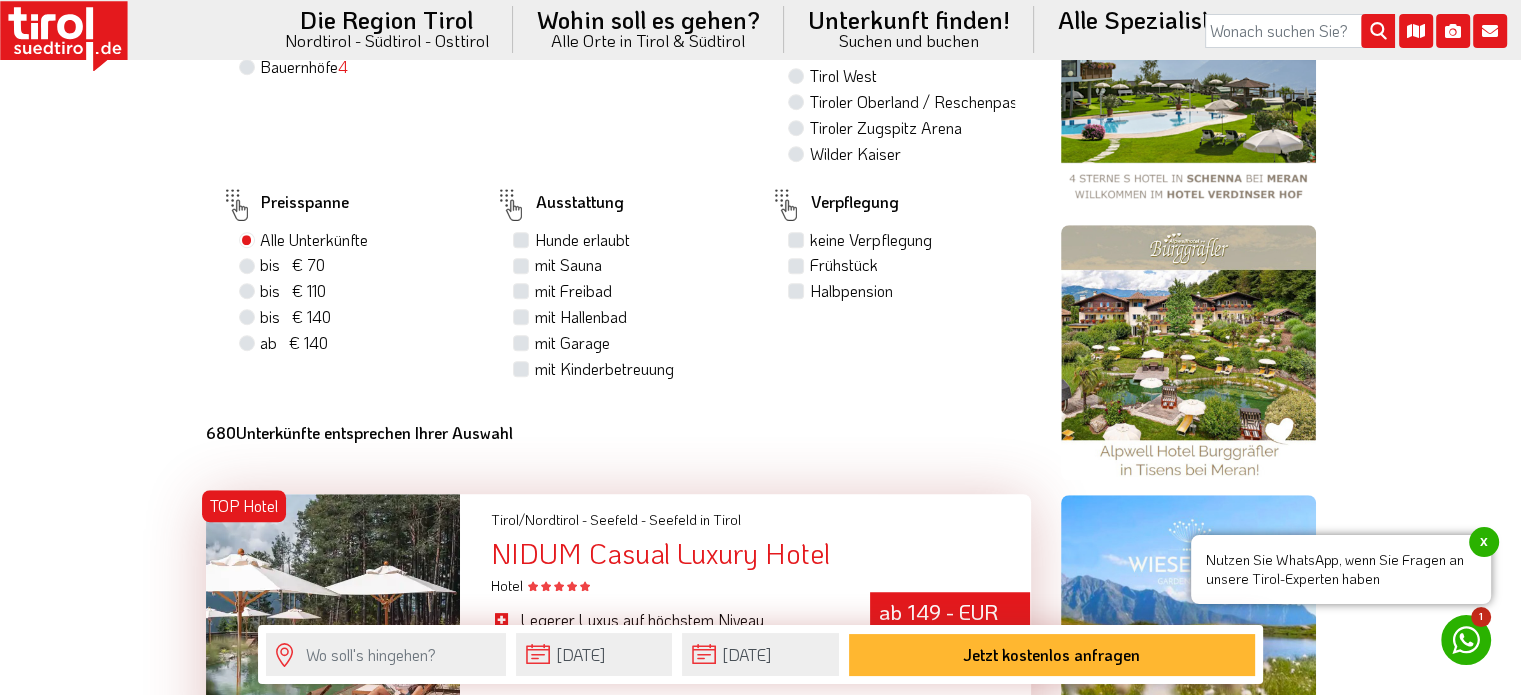 click on "mit Sauna" at bounding box center (567, 265) 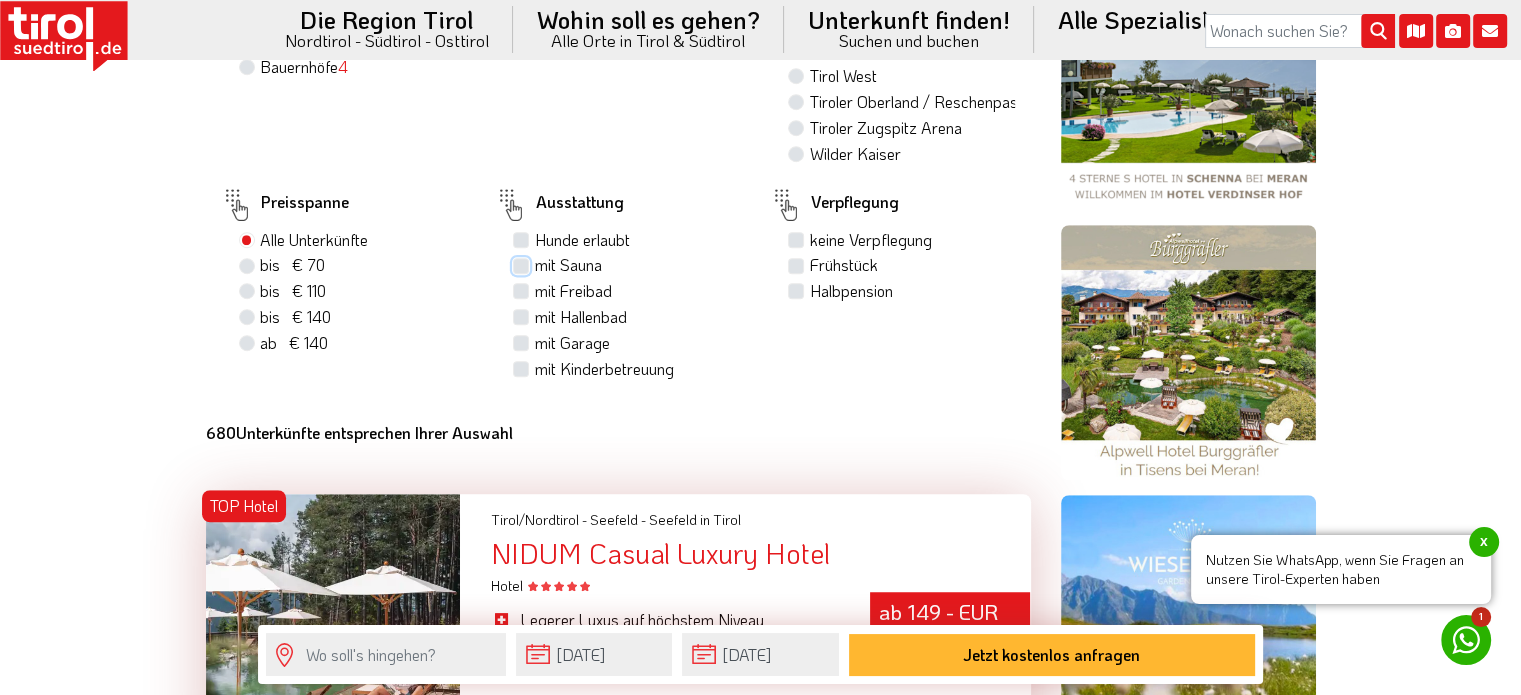 click on "mit Sauna" at bounding box center (523, 264) 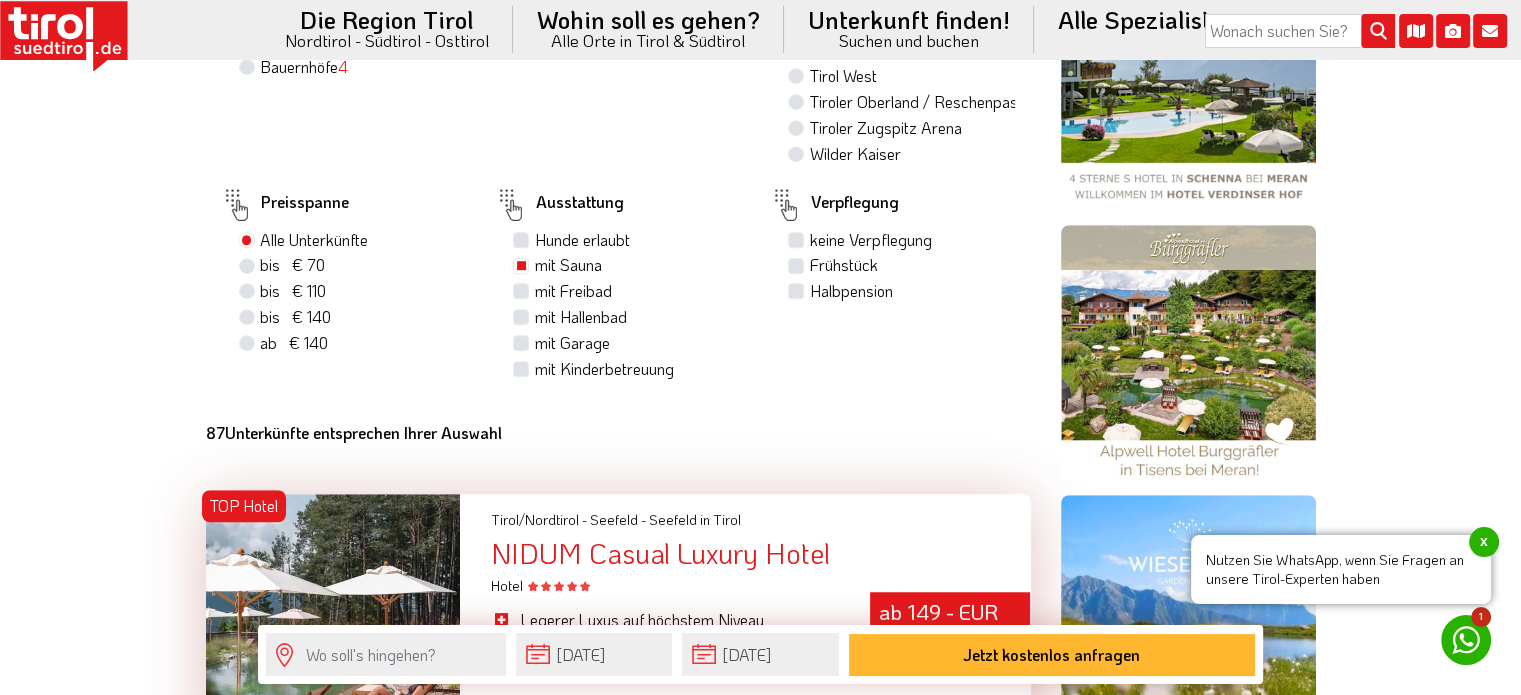 click on "Halbpension" at bounding box center (850, 291) 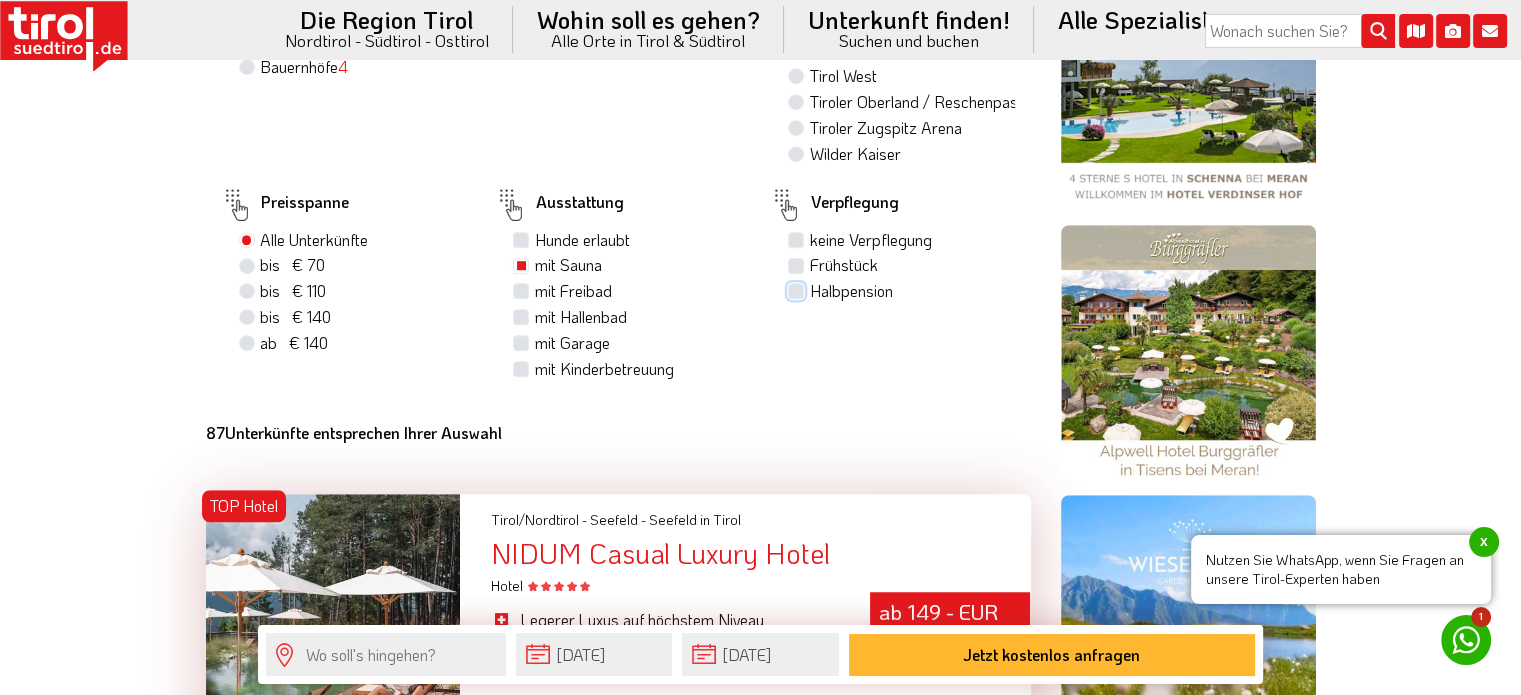 click on "Halbpension" at bounding box center [798, 290] 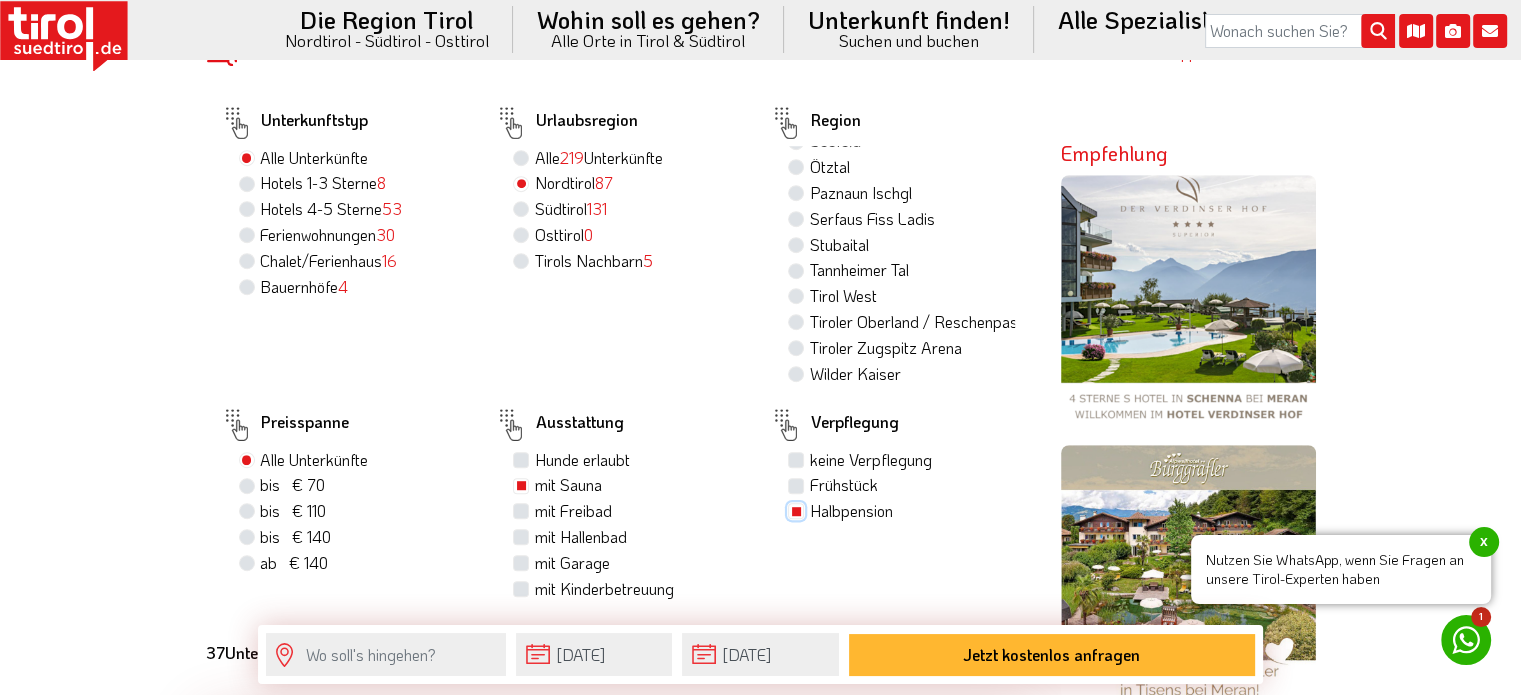 scroll, scrollTop: 1100, scrollLeft: 0, axis: vertical 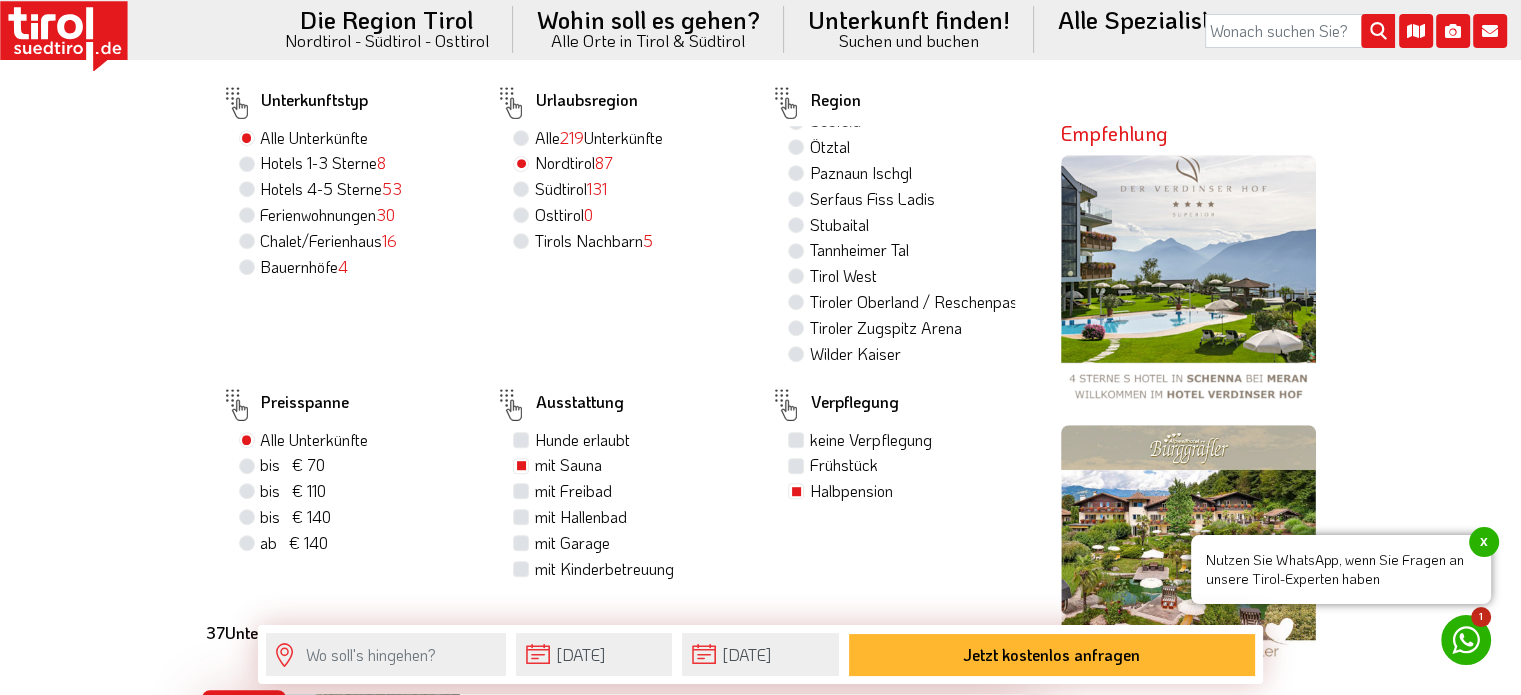 click on "Hotels 4-5 Sterne  53" at bounding box center (331, 189) 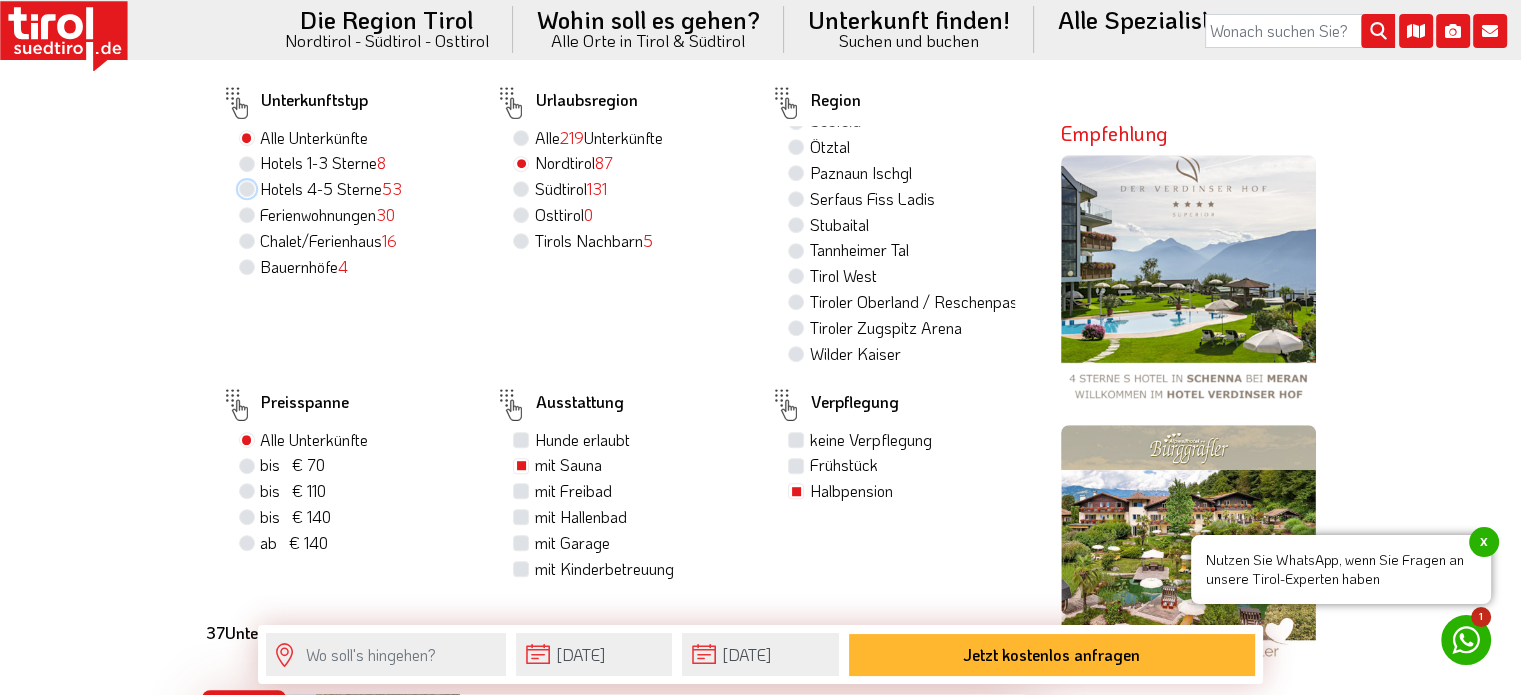 click on "Hotels 4-5 Sterne  53" at bounding box center [249, 188] 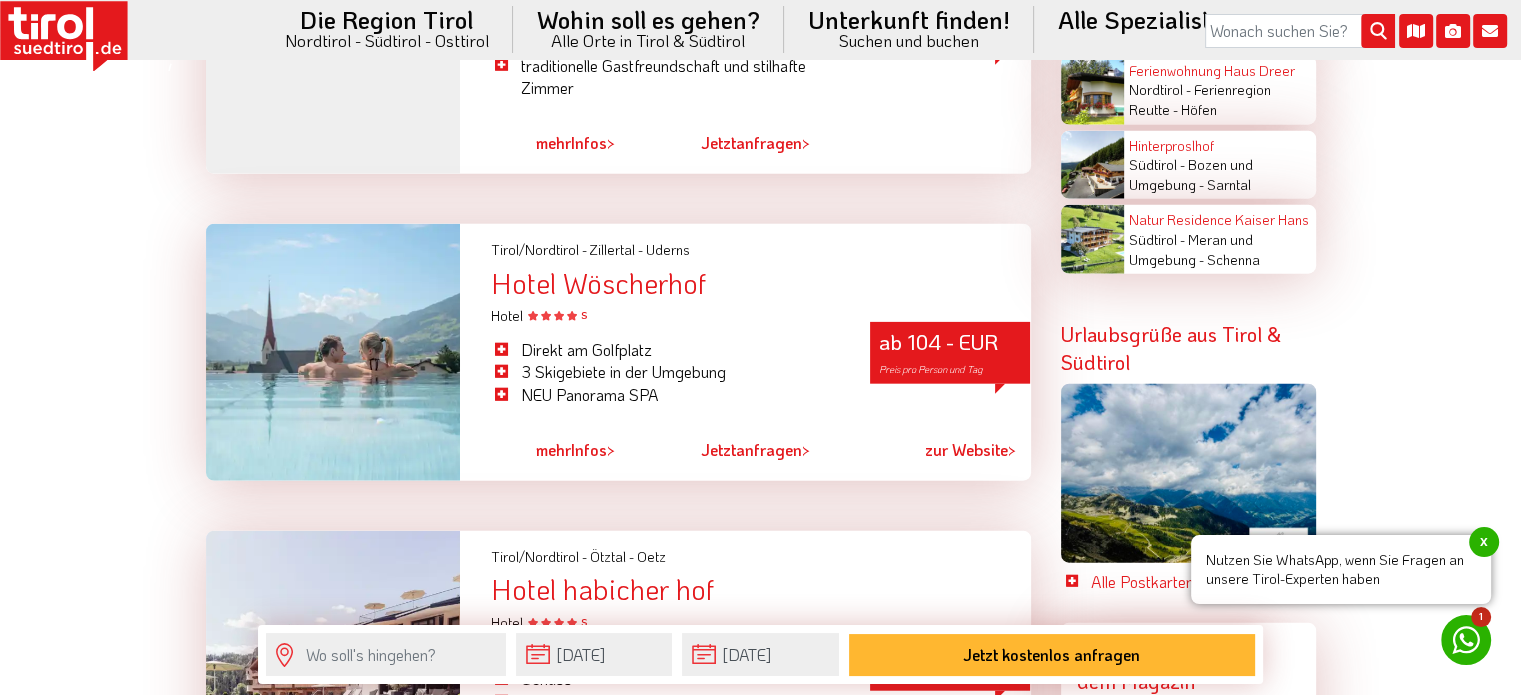 scroll, scrollTop: 4900, scrollLeft: 0, axis: vertical 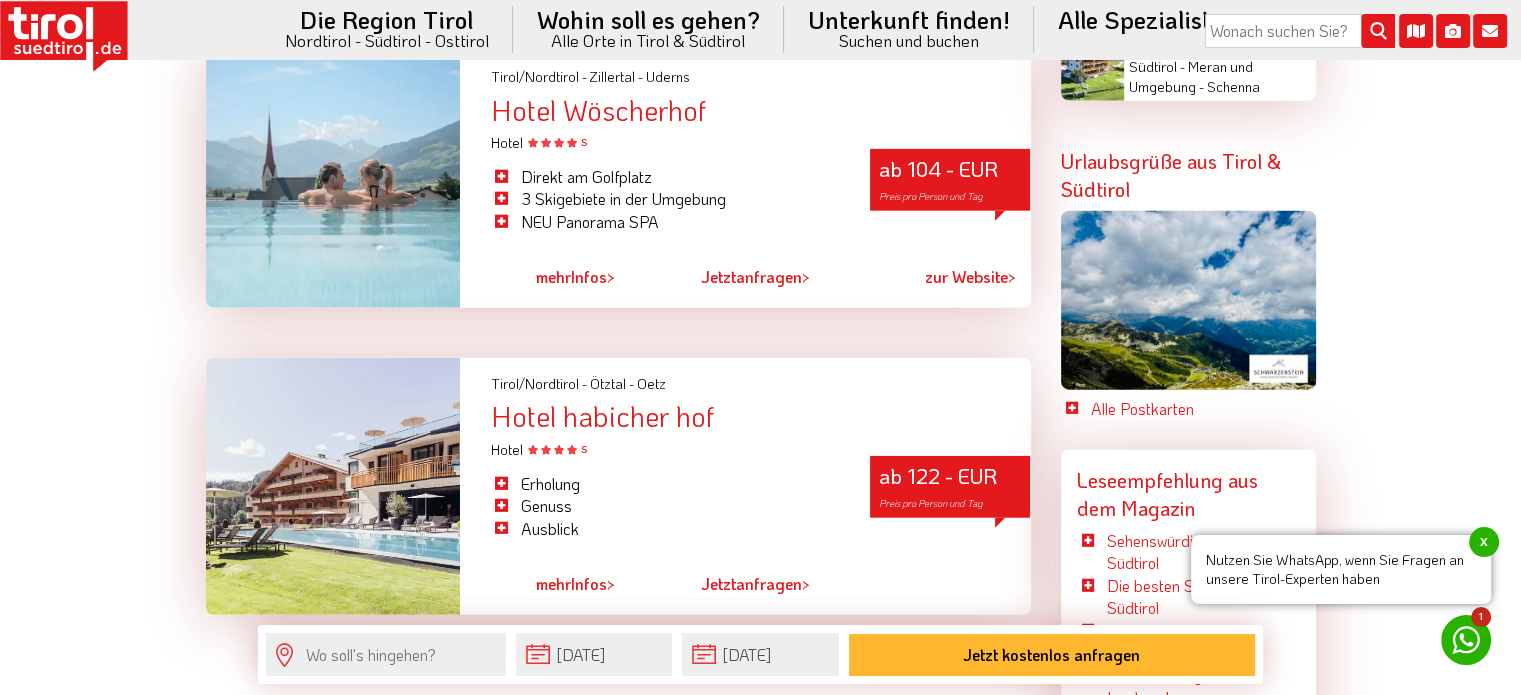 click at bounding box center (333, 486) 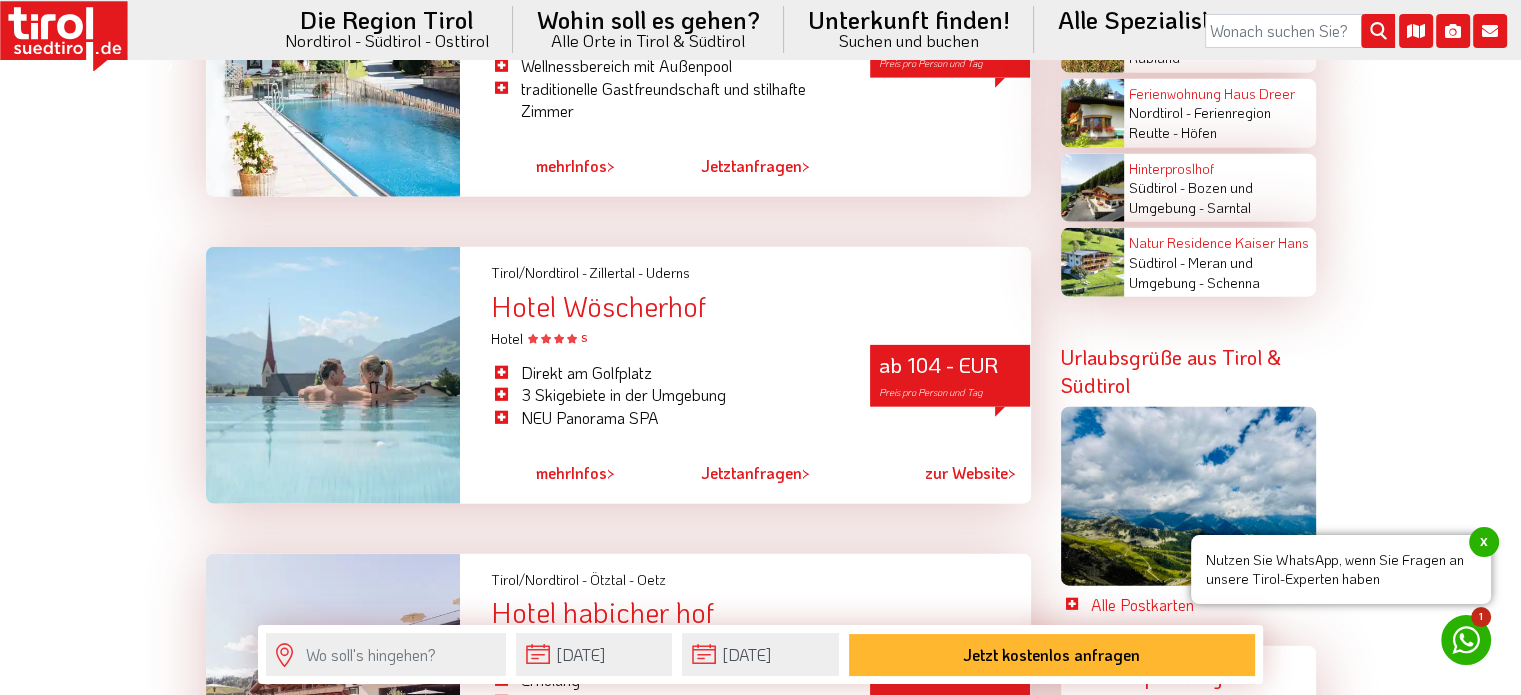 scroll, scrollTop: 4700, scrollLeft: 0, axis: vertical 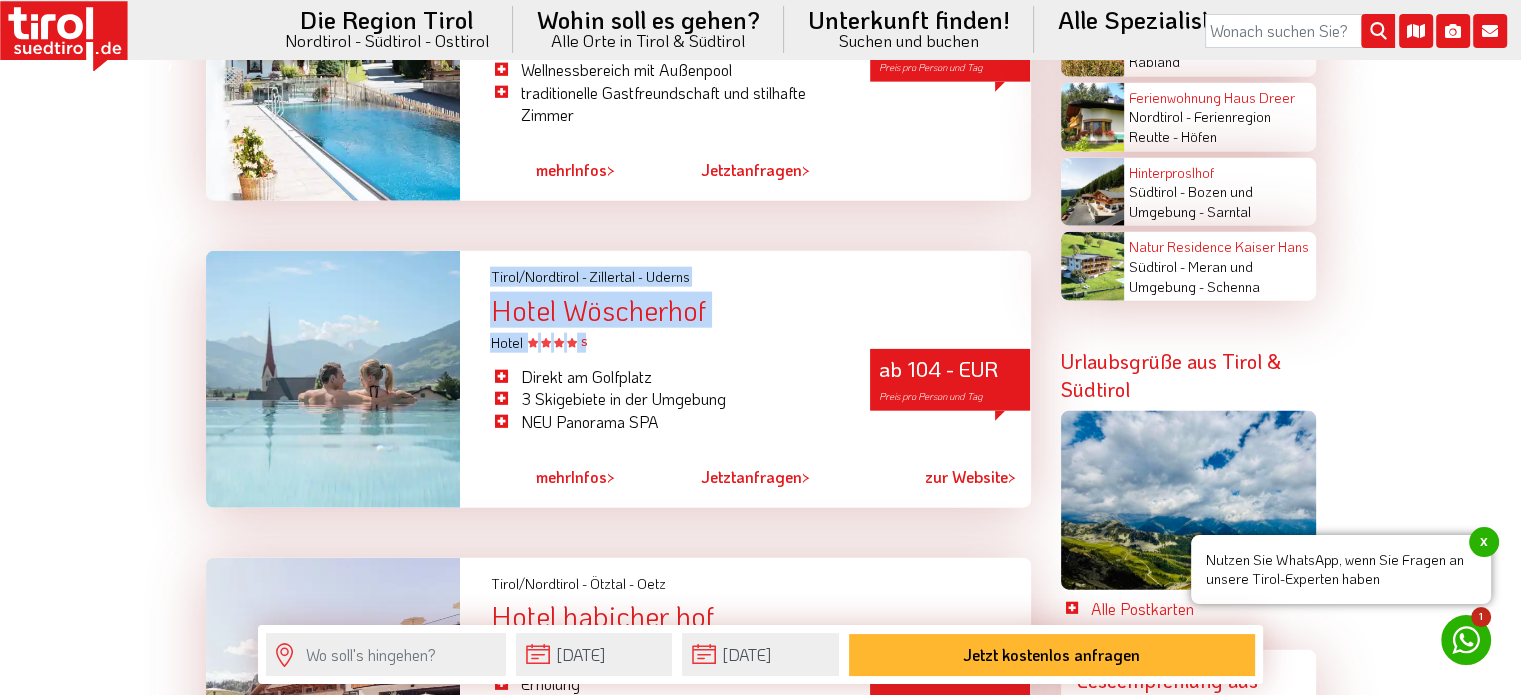 drag, startPoint x: 604, startPoint y: 344, endPoint x: 467, endPoint y: 339, distance: 137.09122 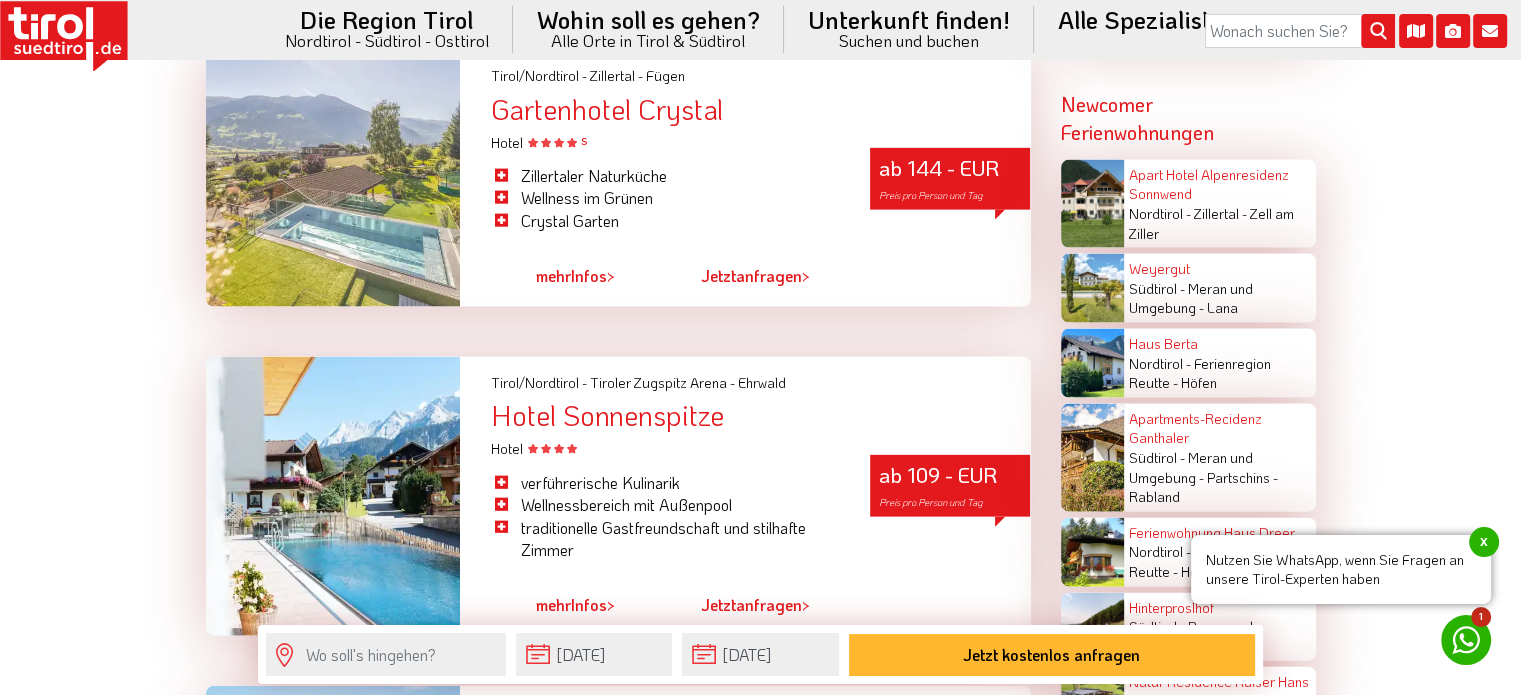 scroll, scrollTop: 4300, scrollLeft: 0, axis: vertical 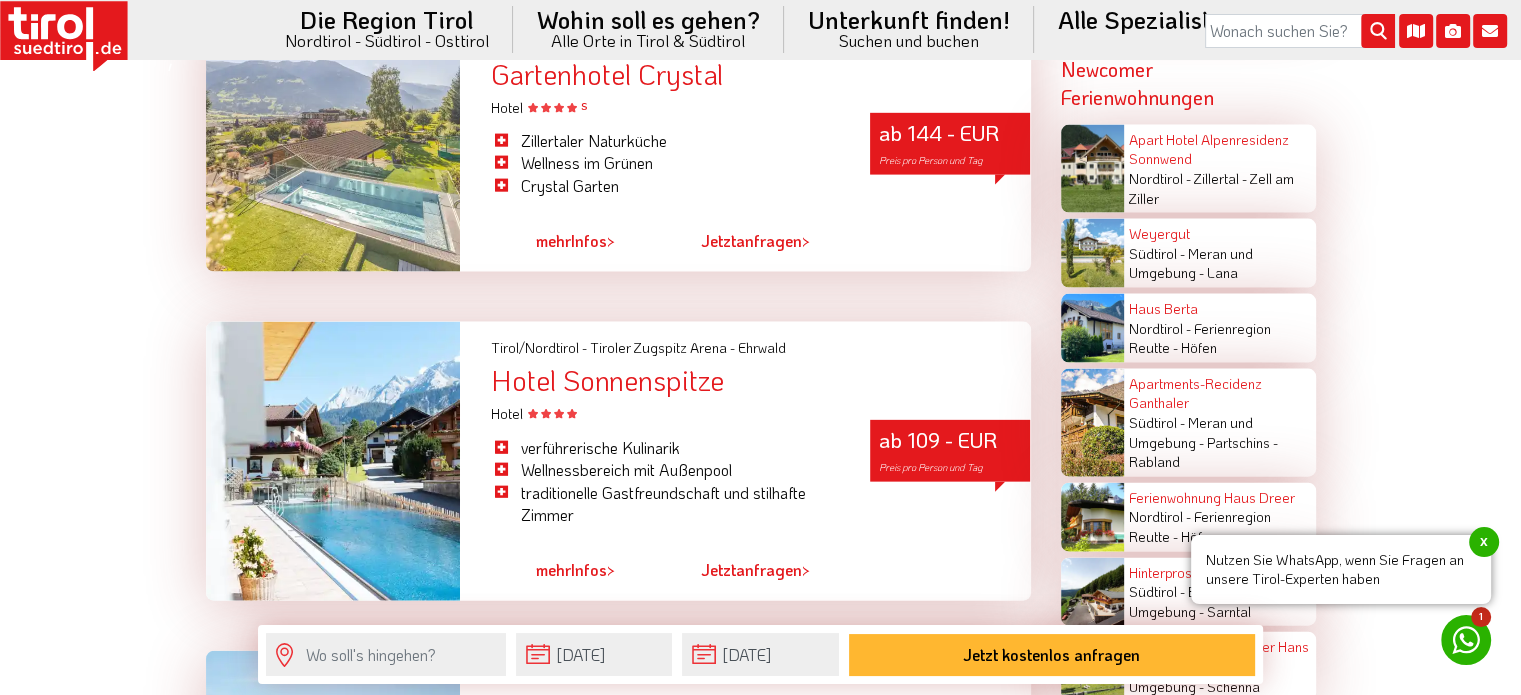 click on "Hotel Sonnenspitze" at bounding box center (760, 380) 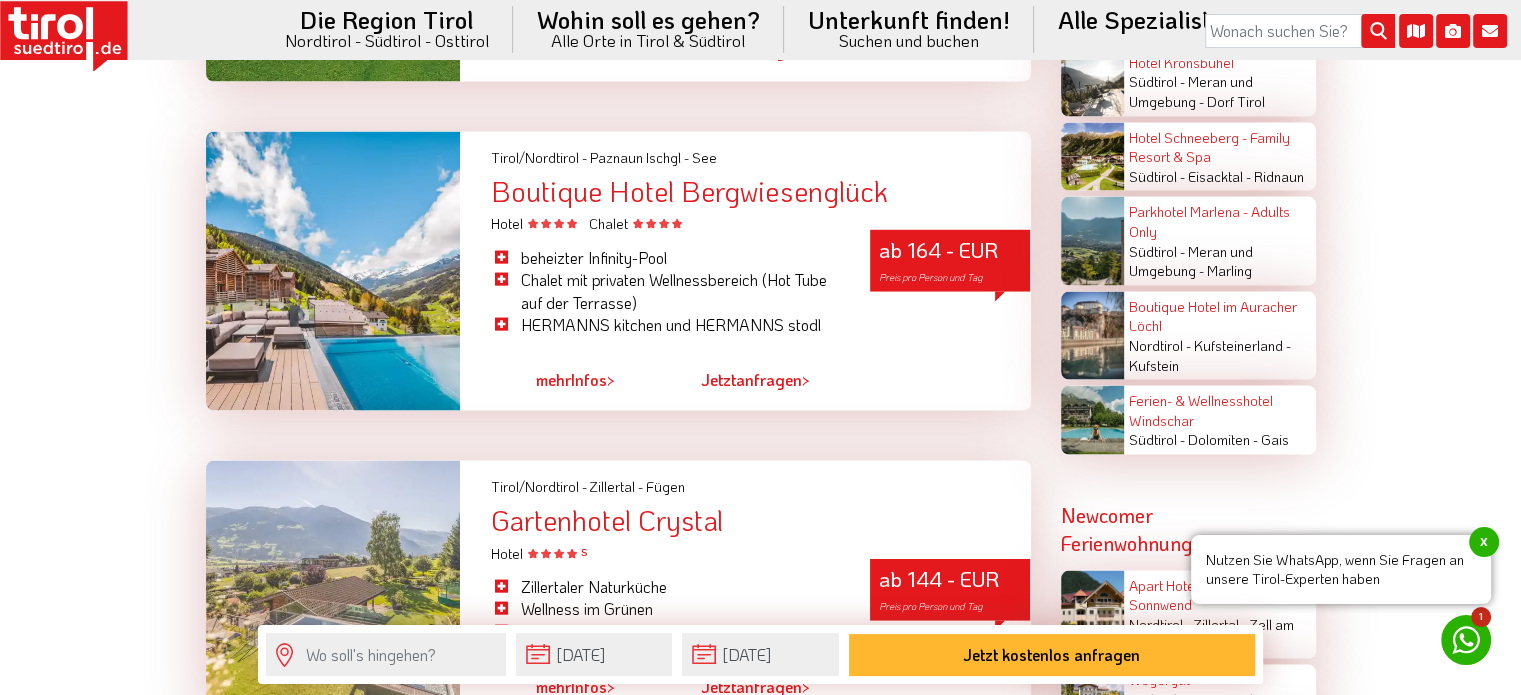 scroll, scrollTop: 3800, scrollLeft: 0, axis: vertical 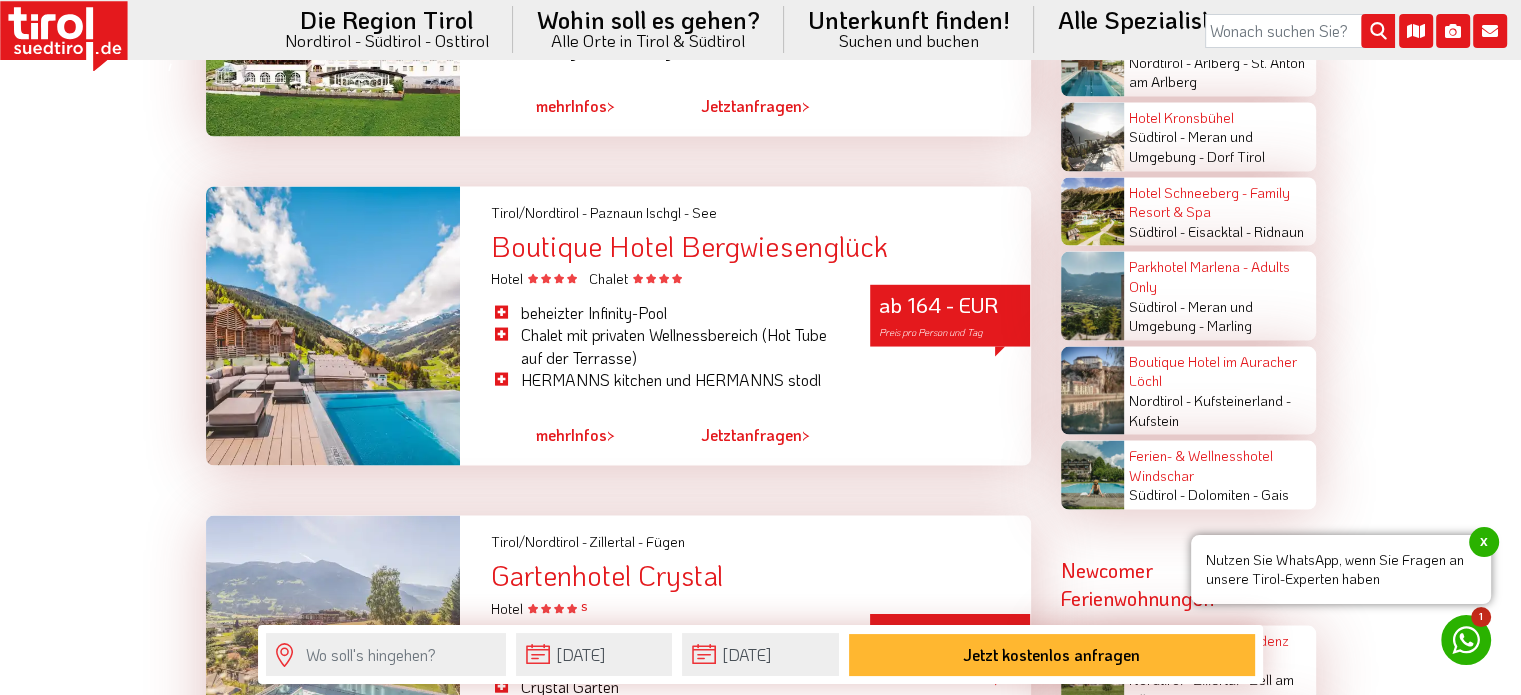 click on "ab 164 - EUR
Preis pro Person und Tag" at bounding box center (950, 315) 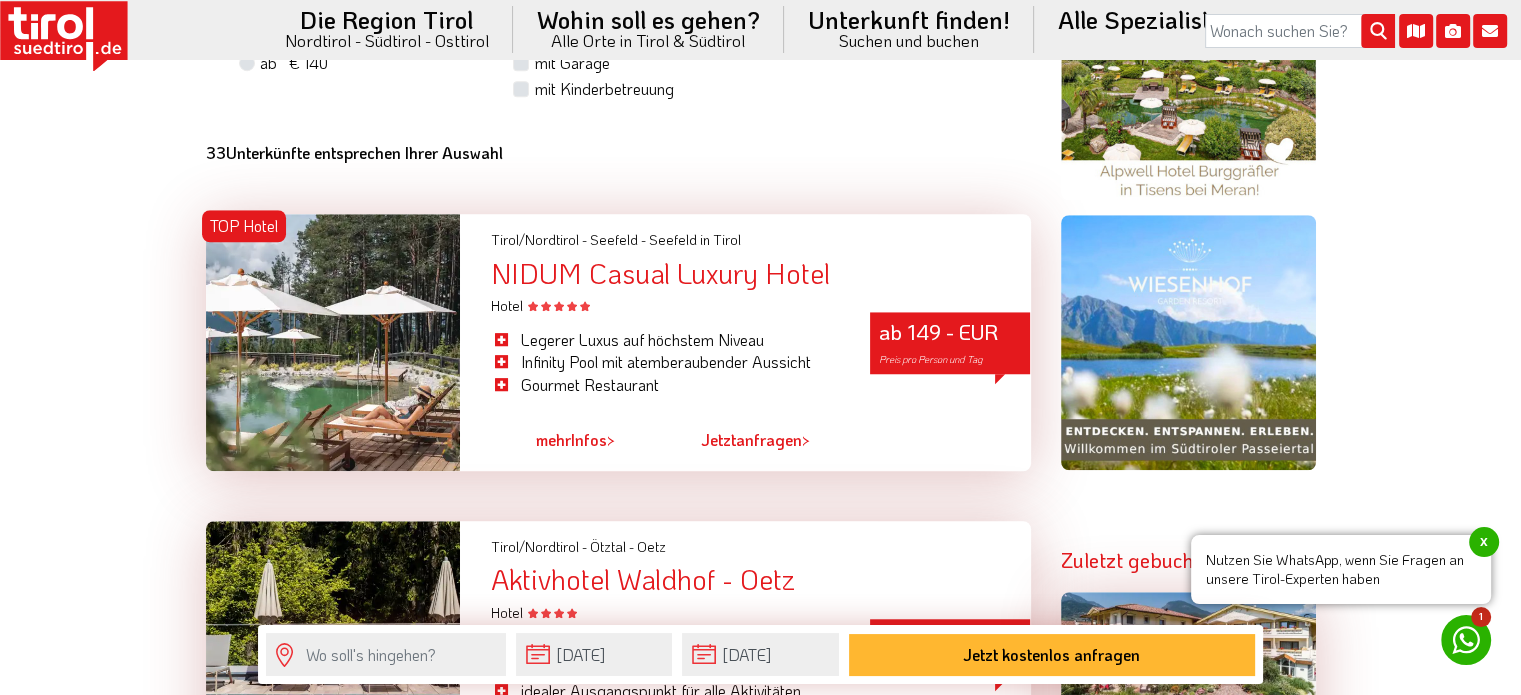 scroll, scrollTop: 1600, scrollLeft: 0, axis: vertical 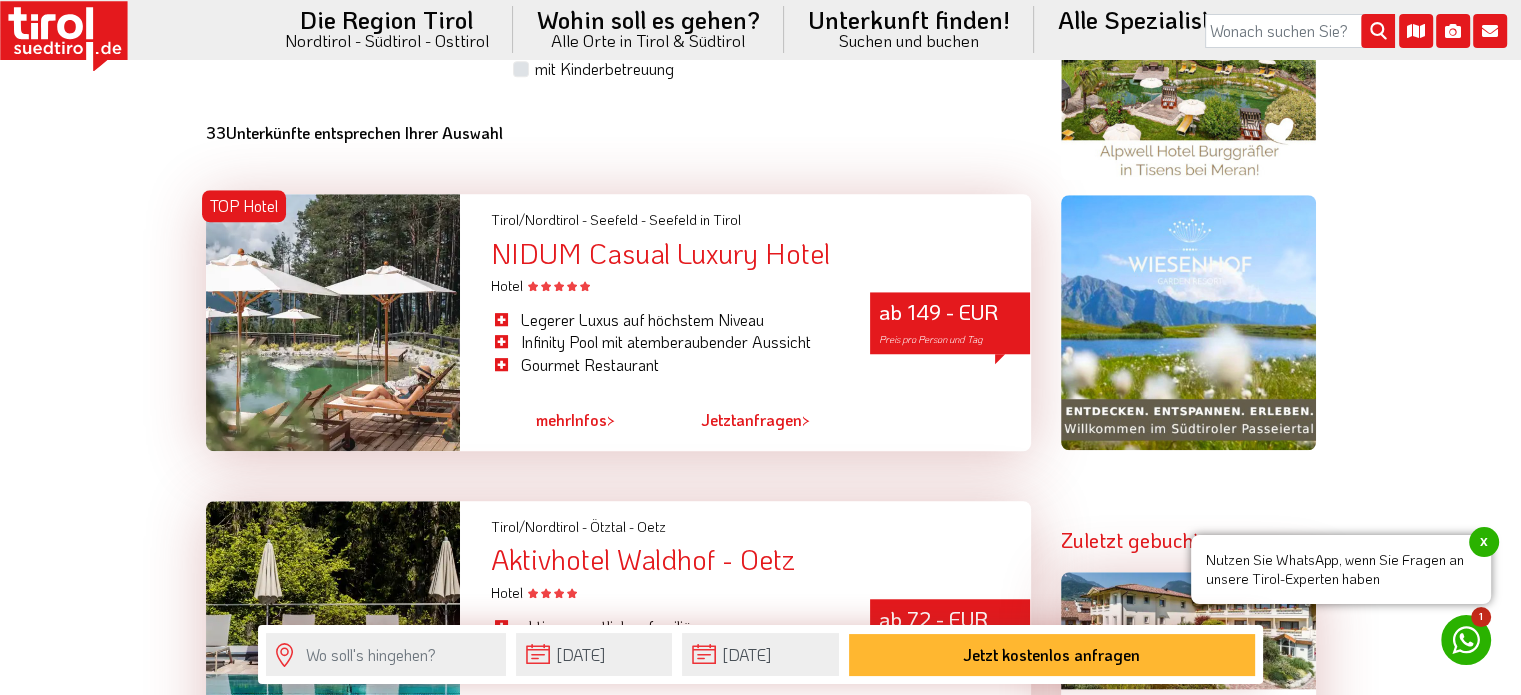 click at bounding box center (333, 322) 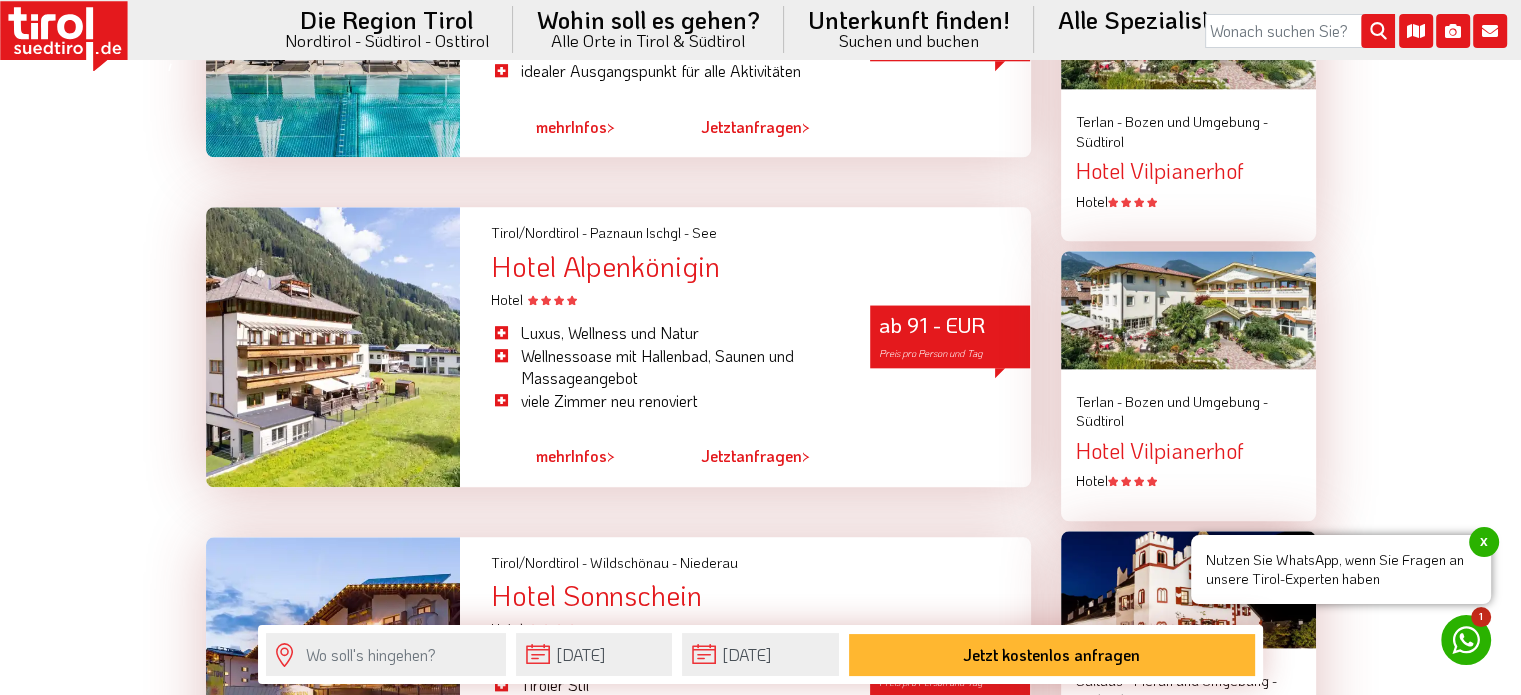 scroll, scrollTop: 2500, scrollLeft: 0, axis: vertical 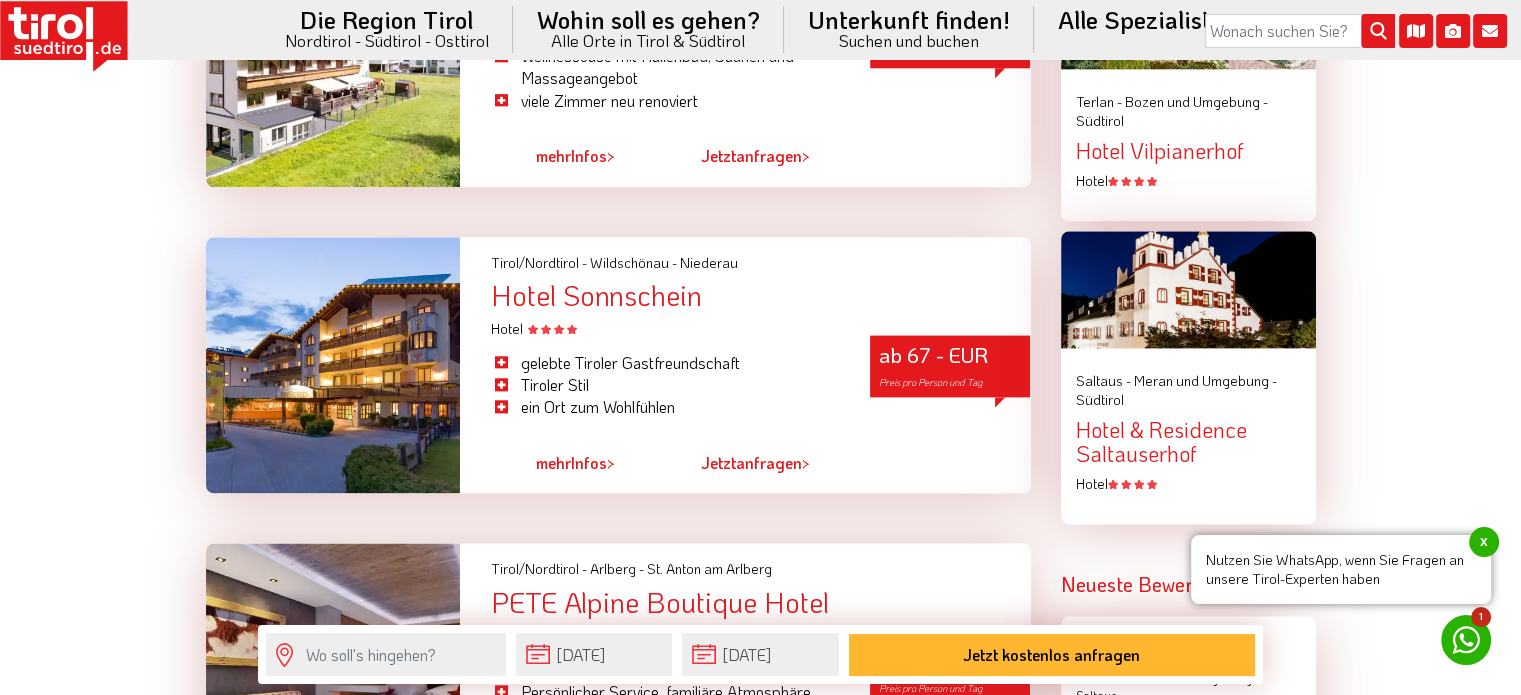click at bounding box center (333, 365) 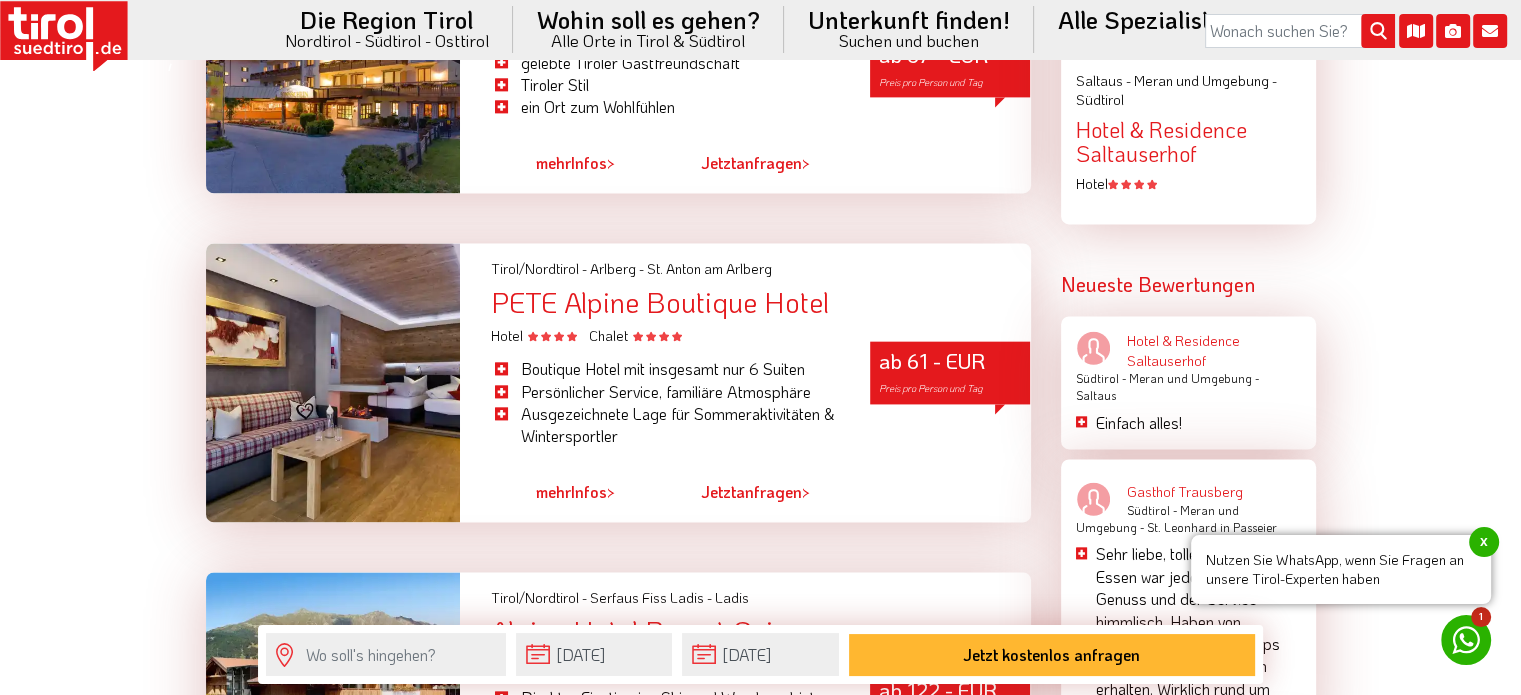 scroll, scrollTop: 2900, scrollLeft: 0, axis: vertical 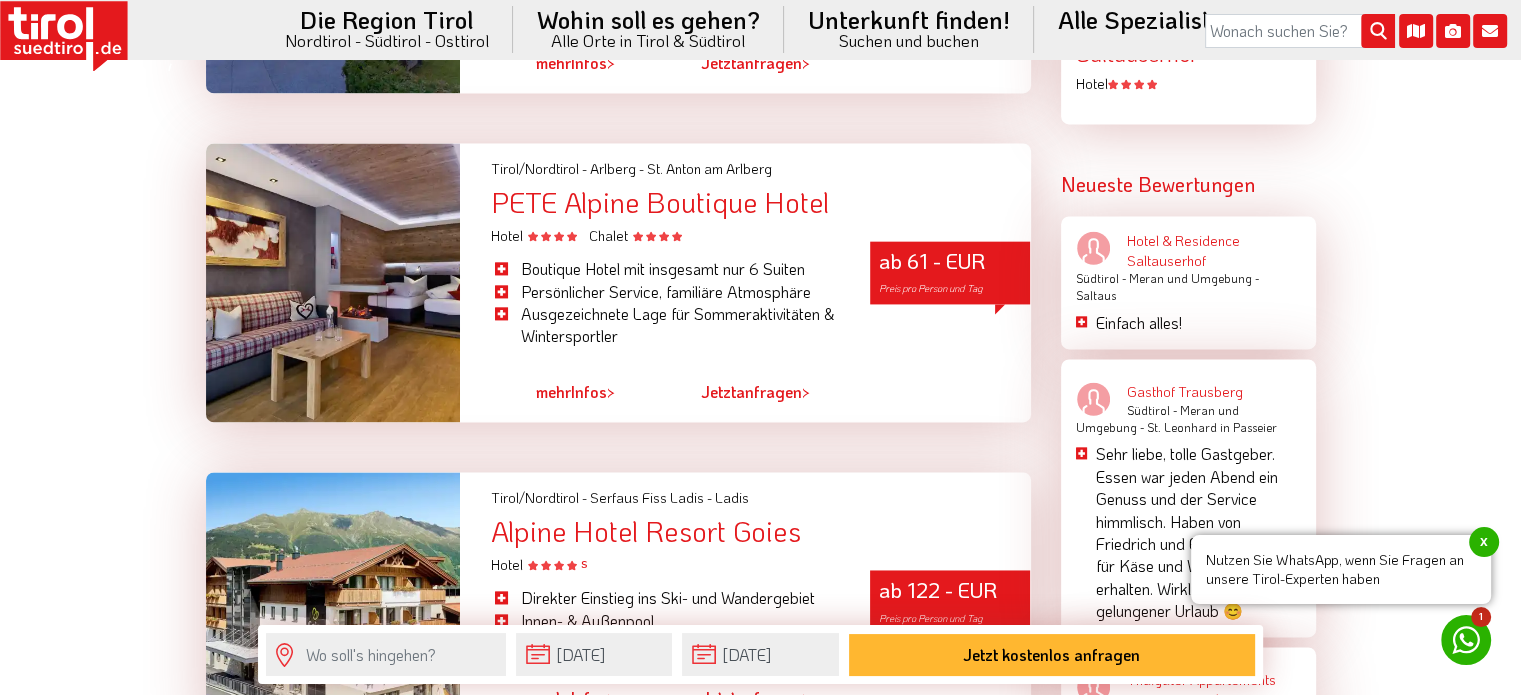 click at bounding box center [333, 282] 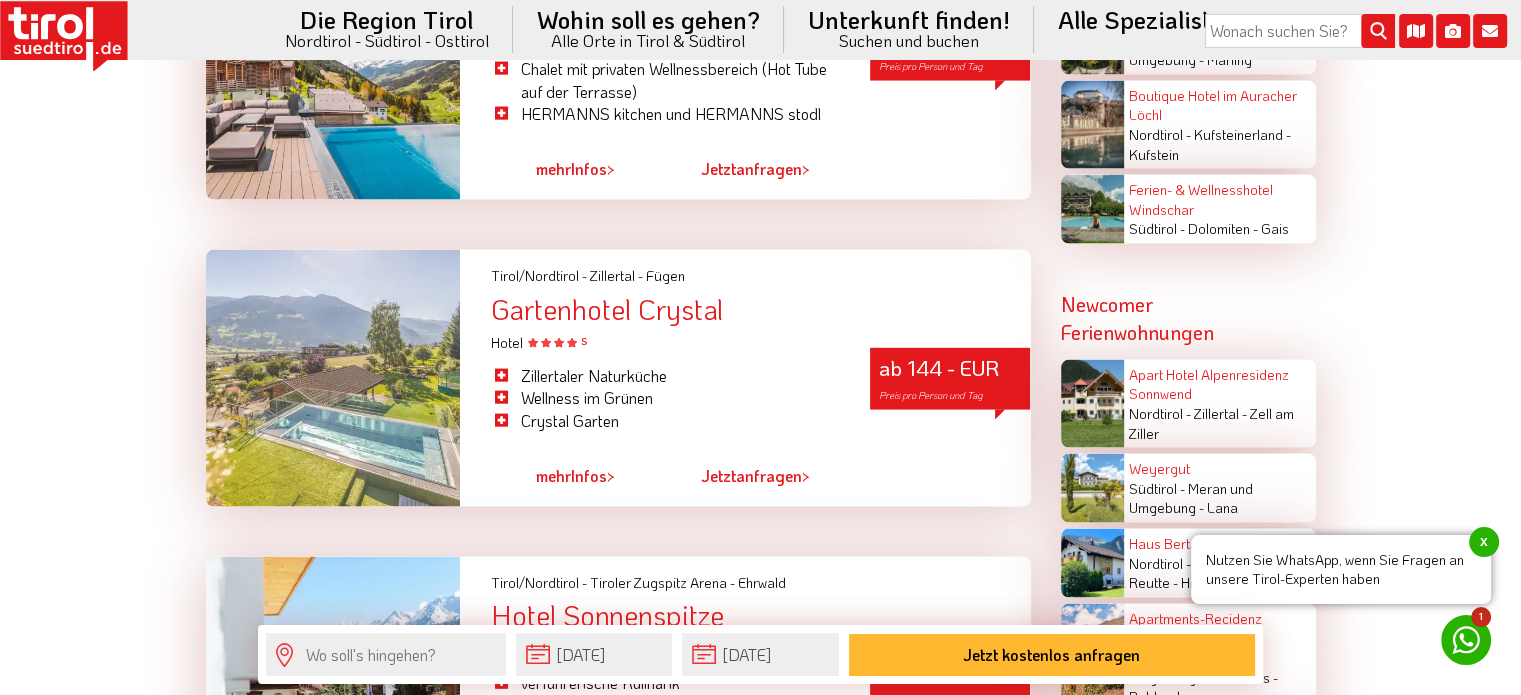 scroll, scrollTop: 4100, scrollLeft: 0, axis: vertical 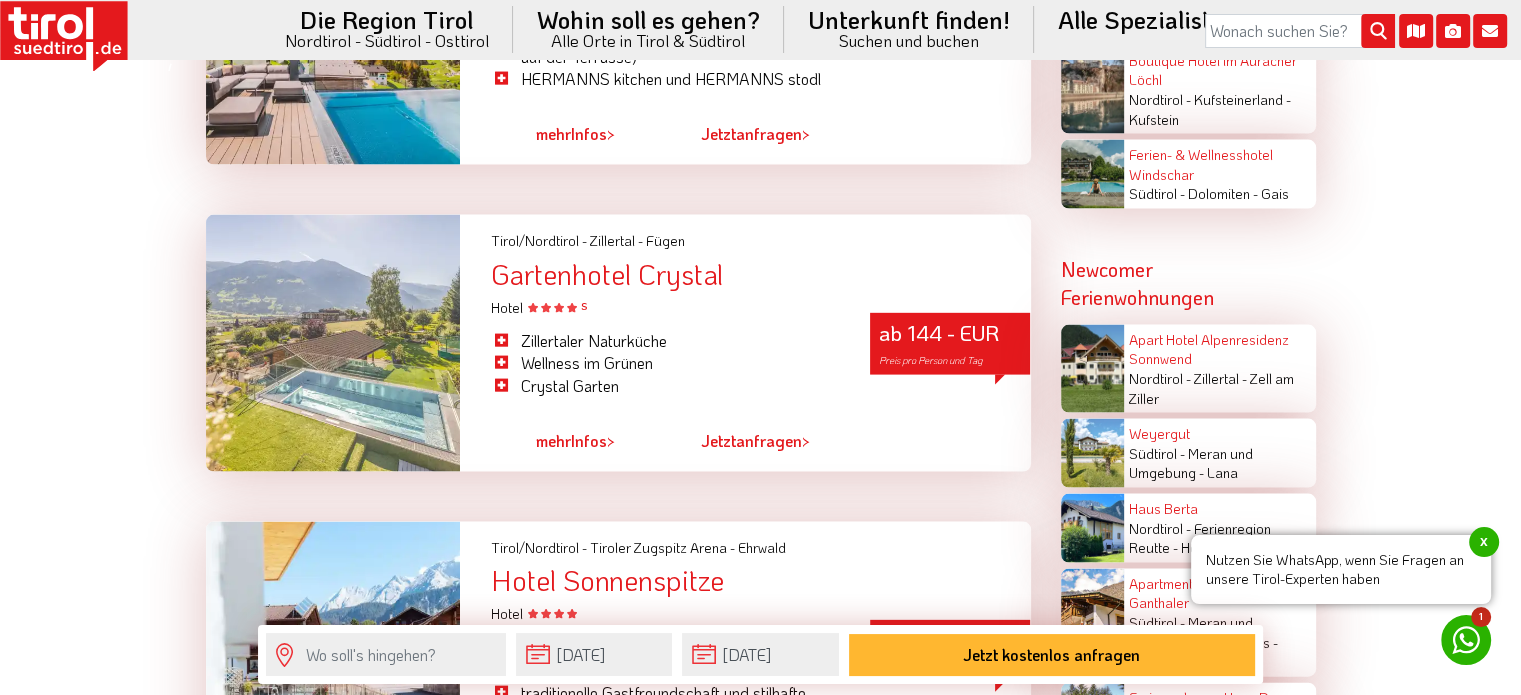 click at bounding box center (333, 343) 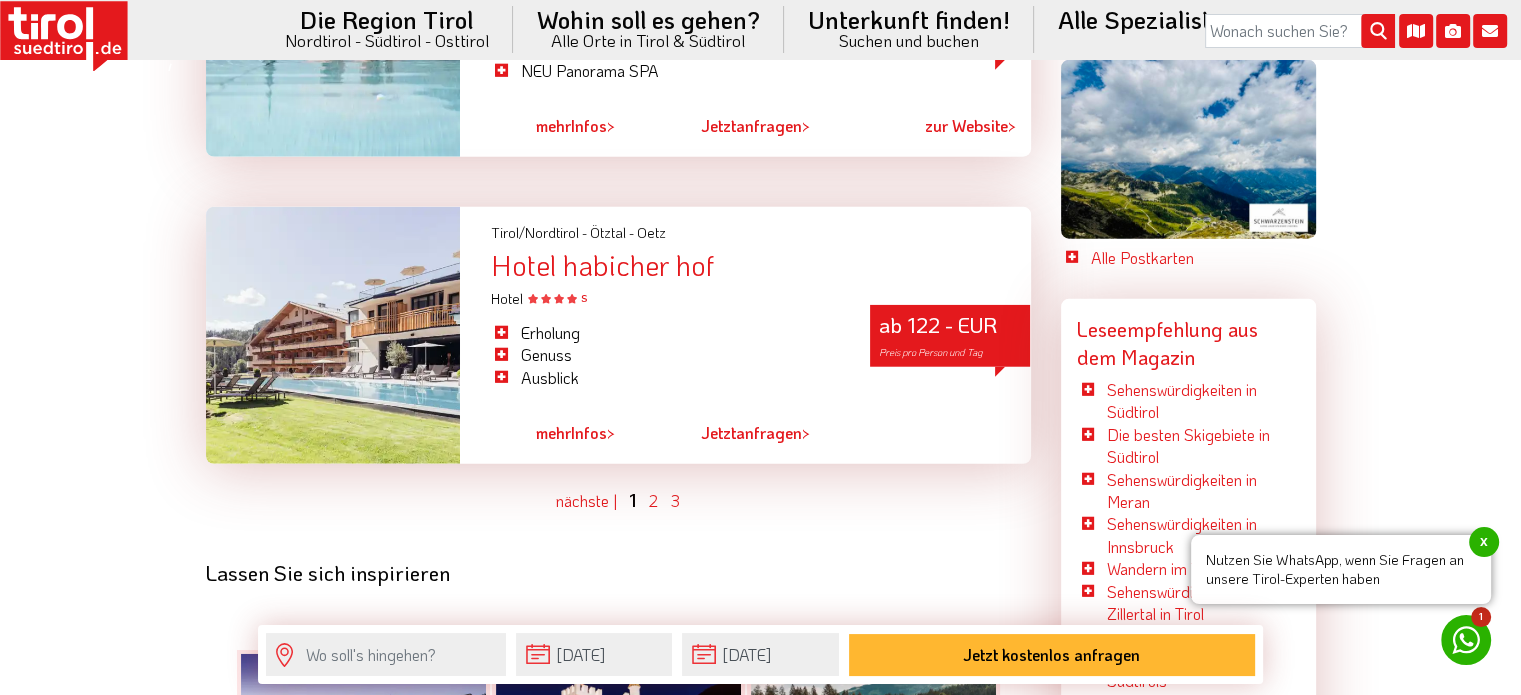 scroll, scrollTop: 5200, scrollLeft: 0, axis: vertical 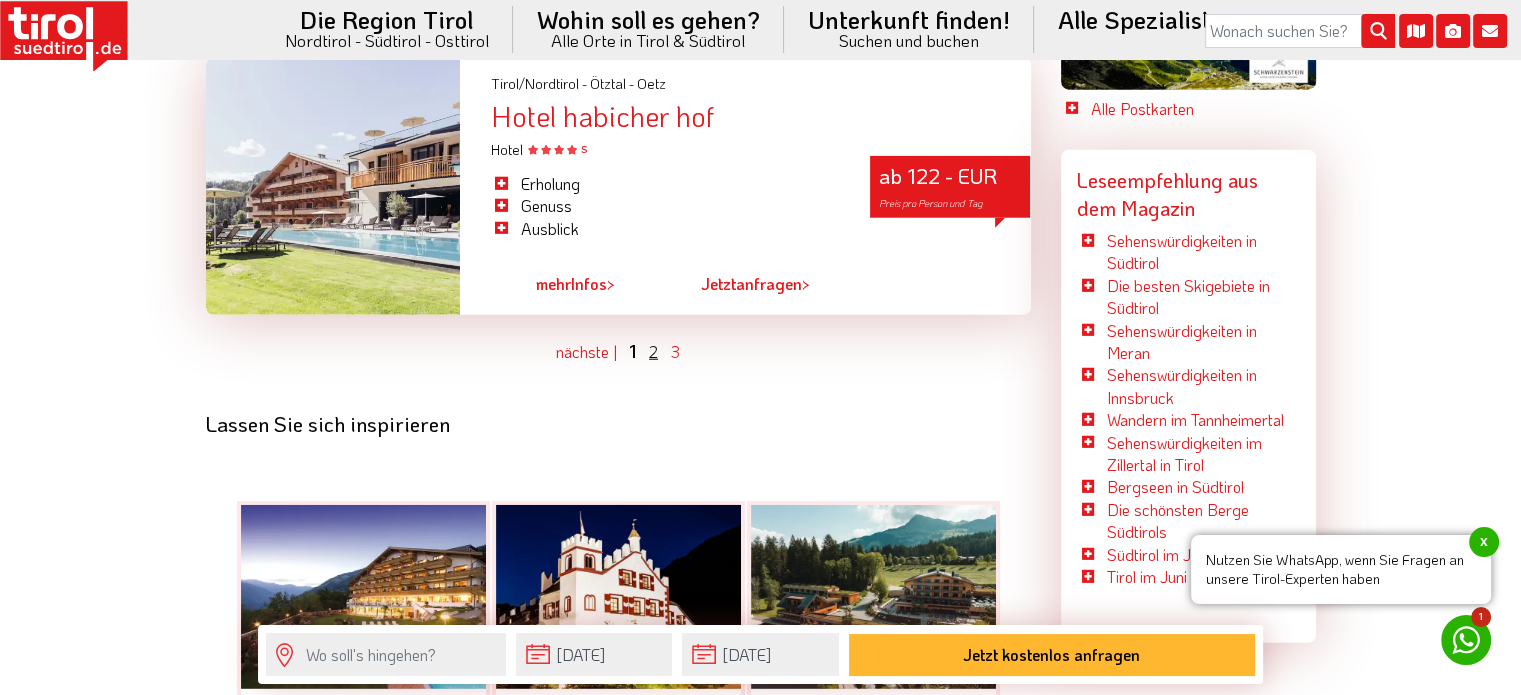 click on "2" at bounding box center (653, 351) 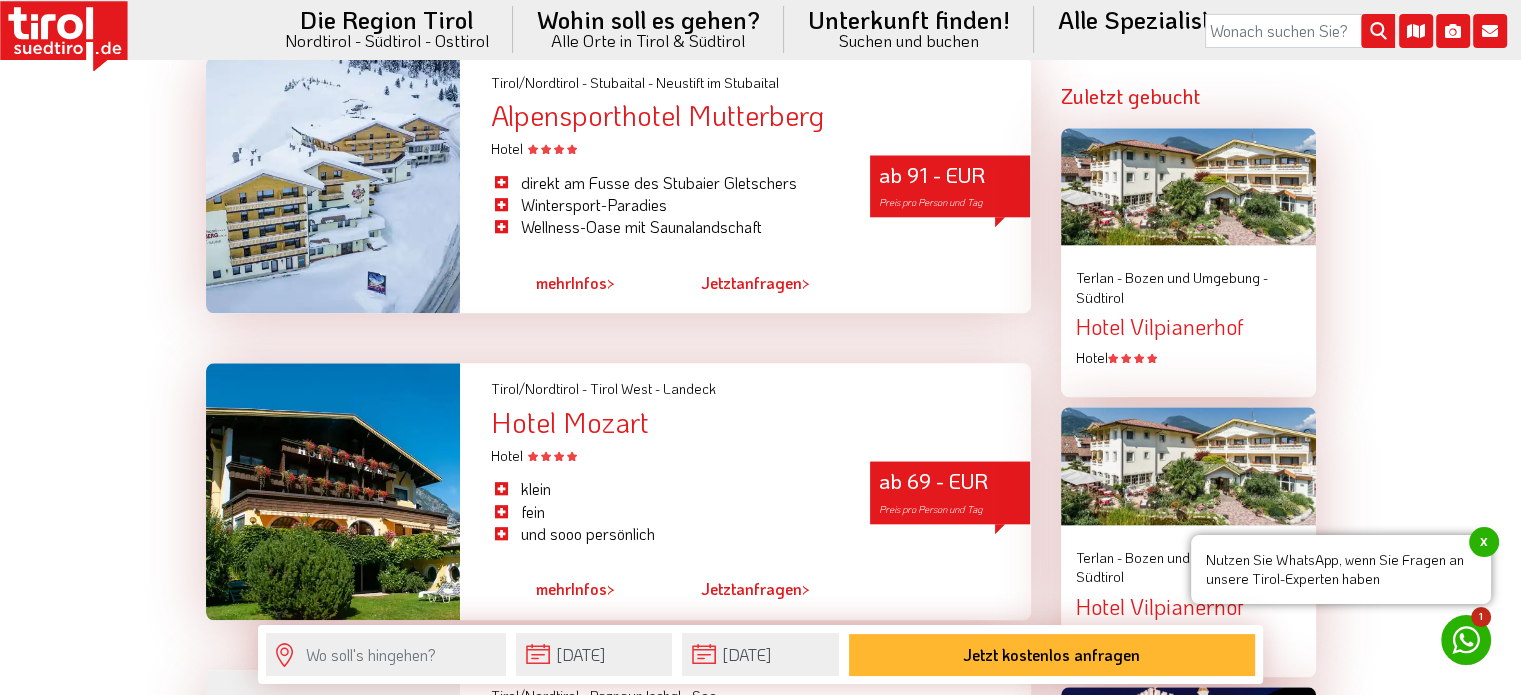 scroll, scrollTop: 2094, scrollLeft: 0, axis: vertical 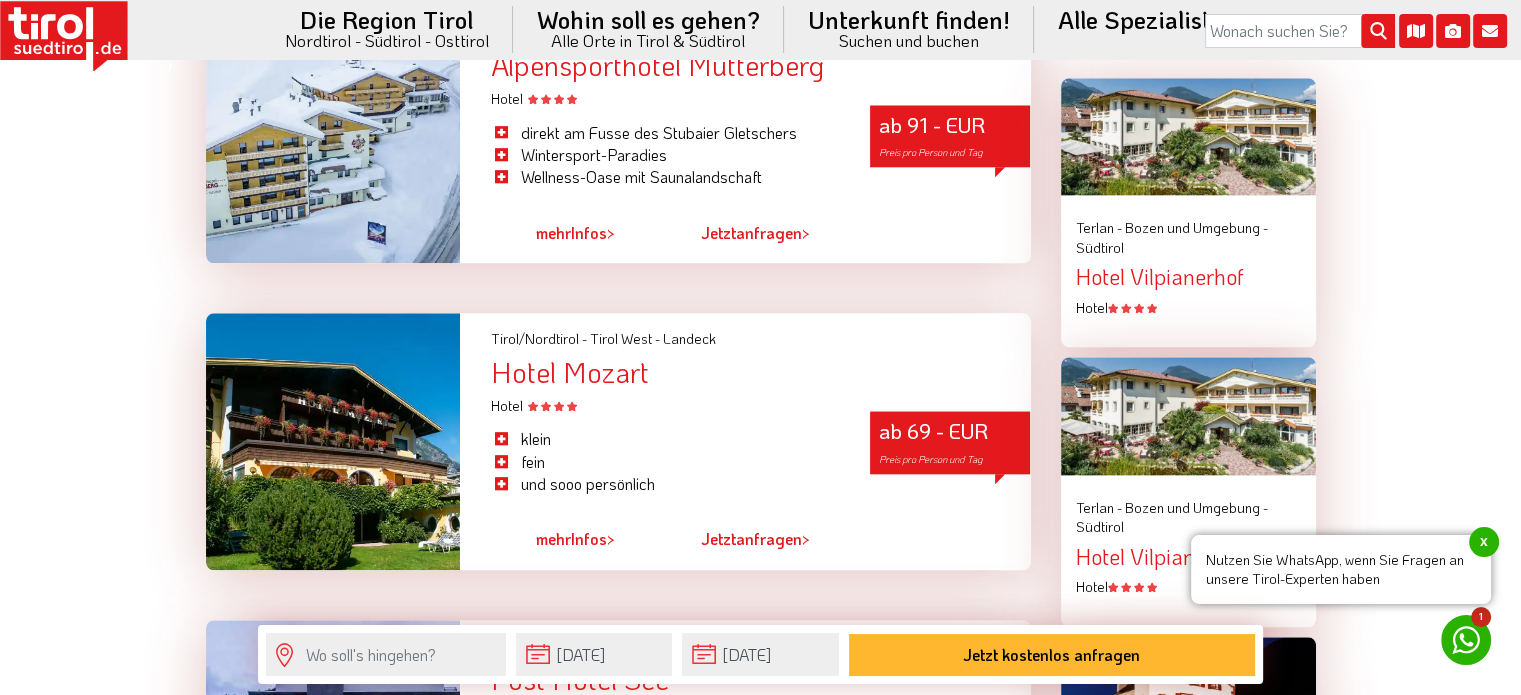 click at bounding box center [333, 135] 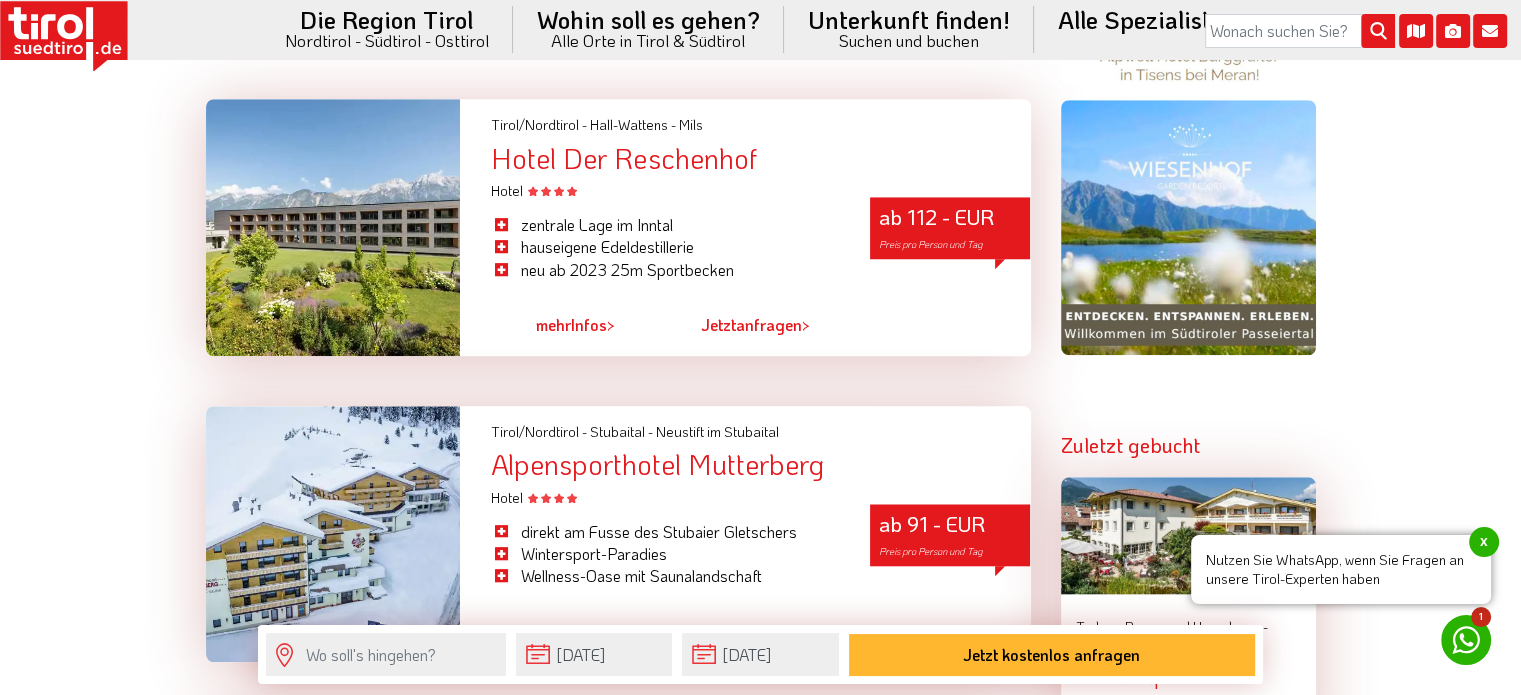 scroll, scrollTop: 1694, scrollLeft: 0, axis: vertical 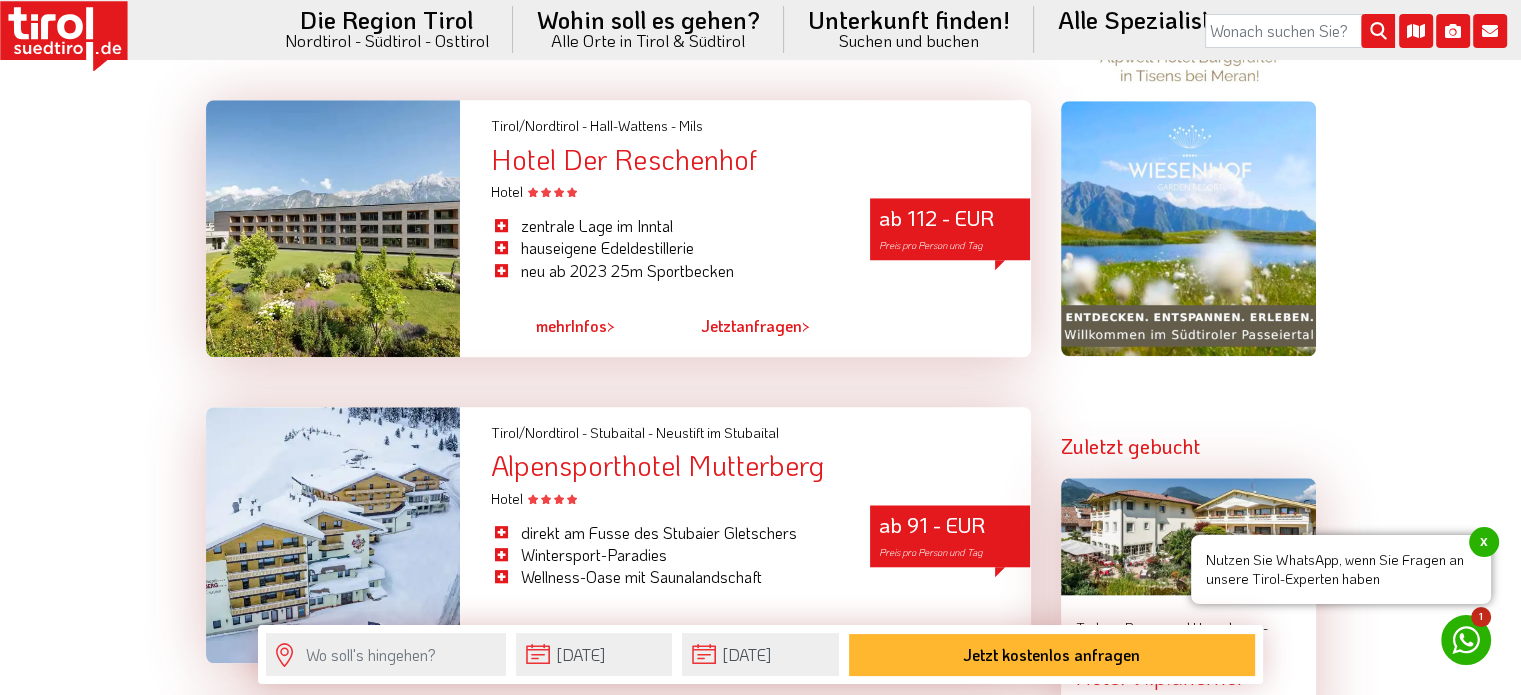click on "mehr  Infos  >" at bounding box center (575, 326) 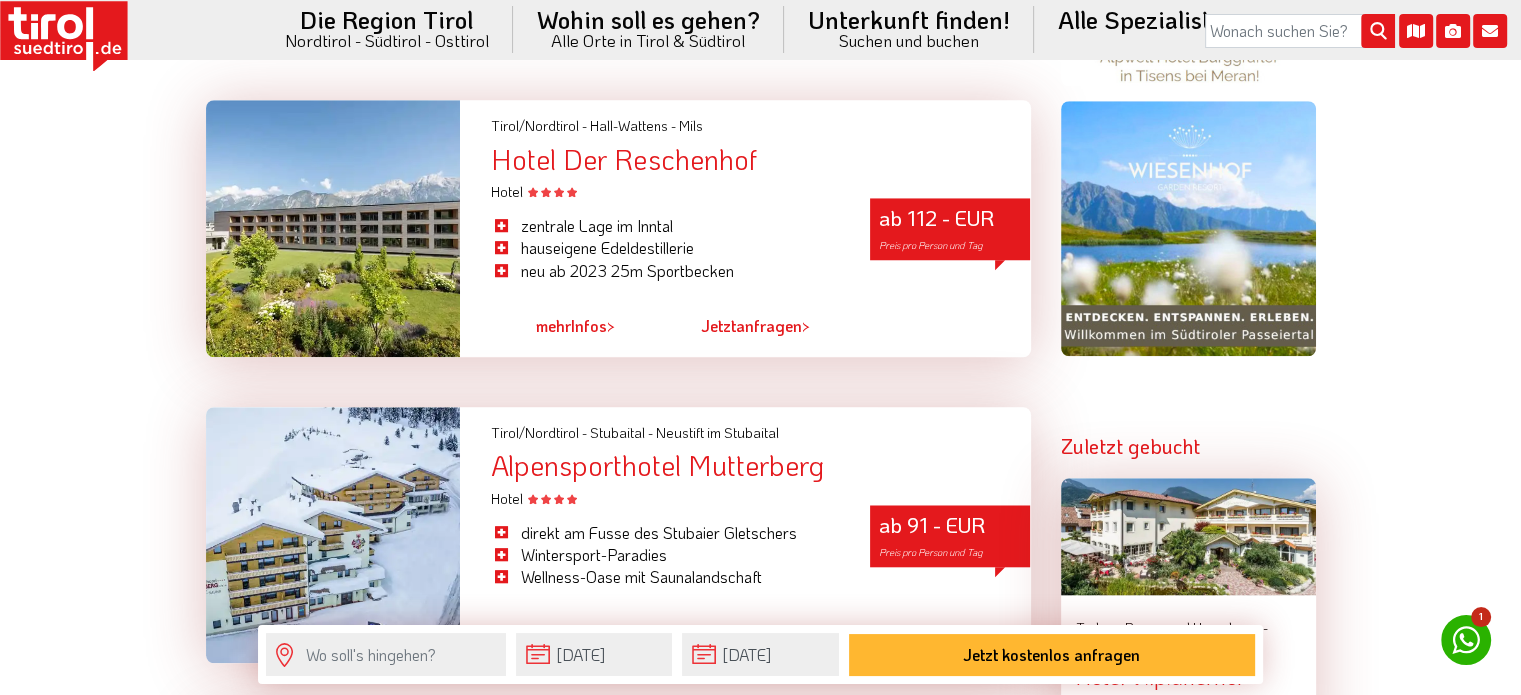 click at bounding box center (333, 228) 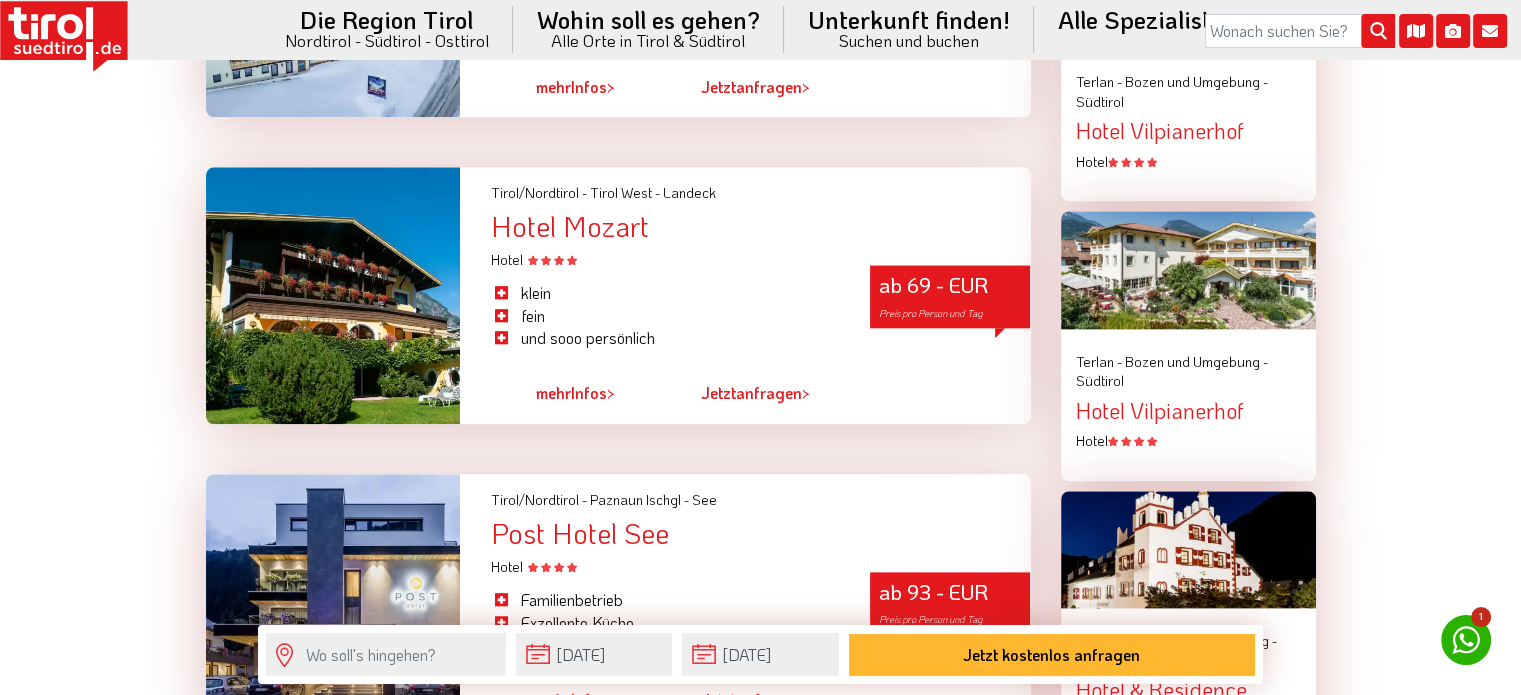 scroll, scrollTop: 1994, scrollLeft: 0, axis: vertical 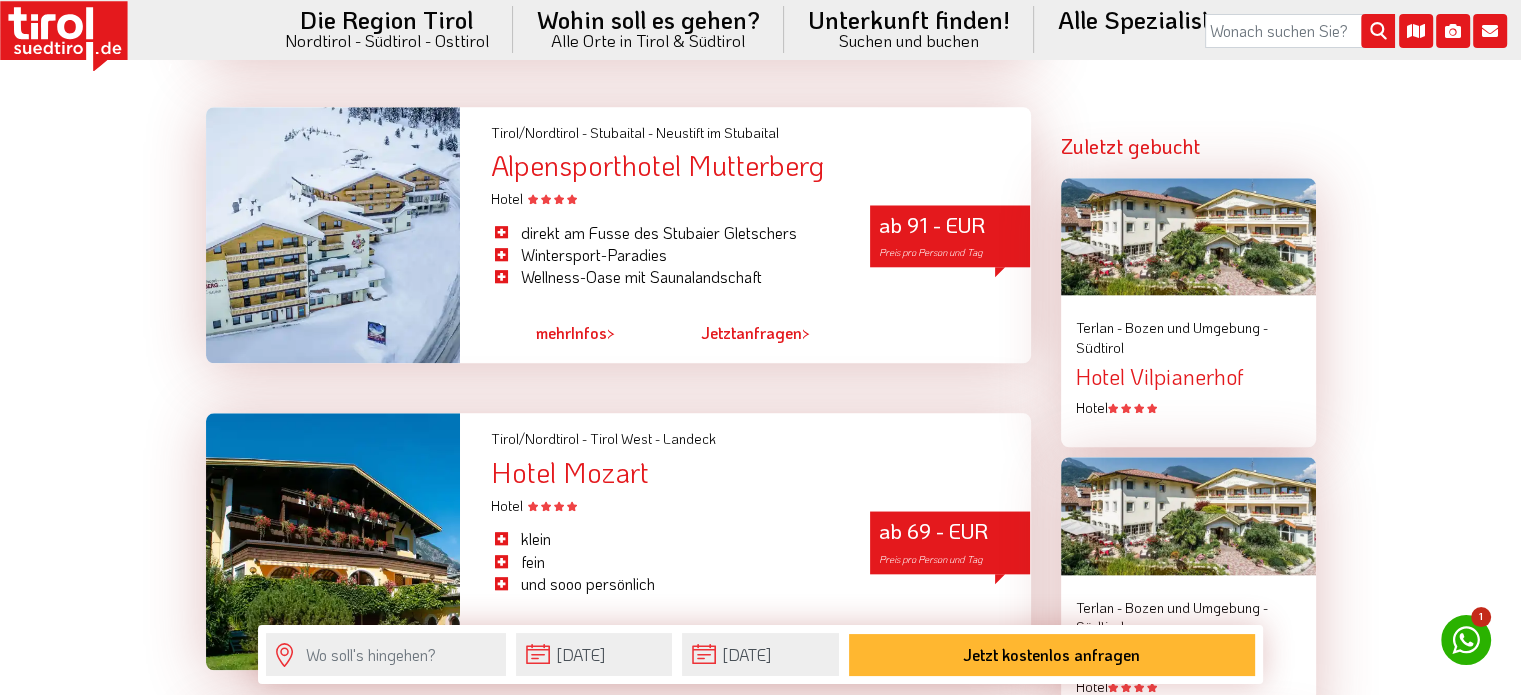 click on "Alpensporthotel Mutterberg" at bounding box center (760, 165) 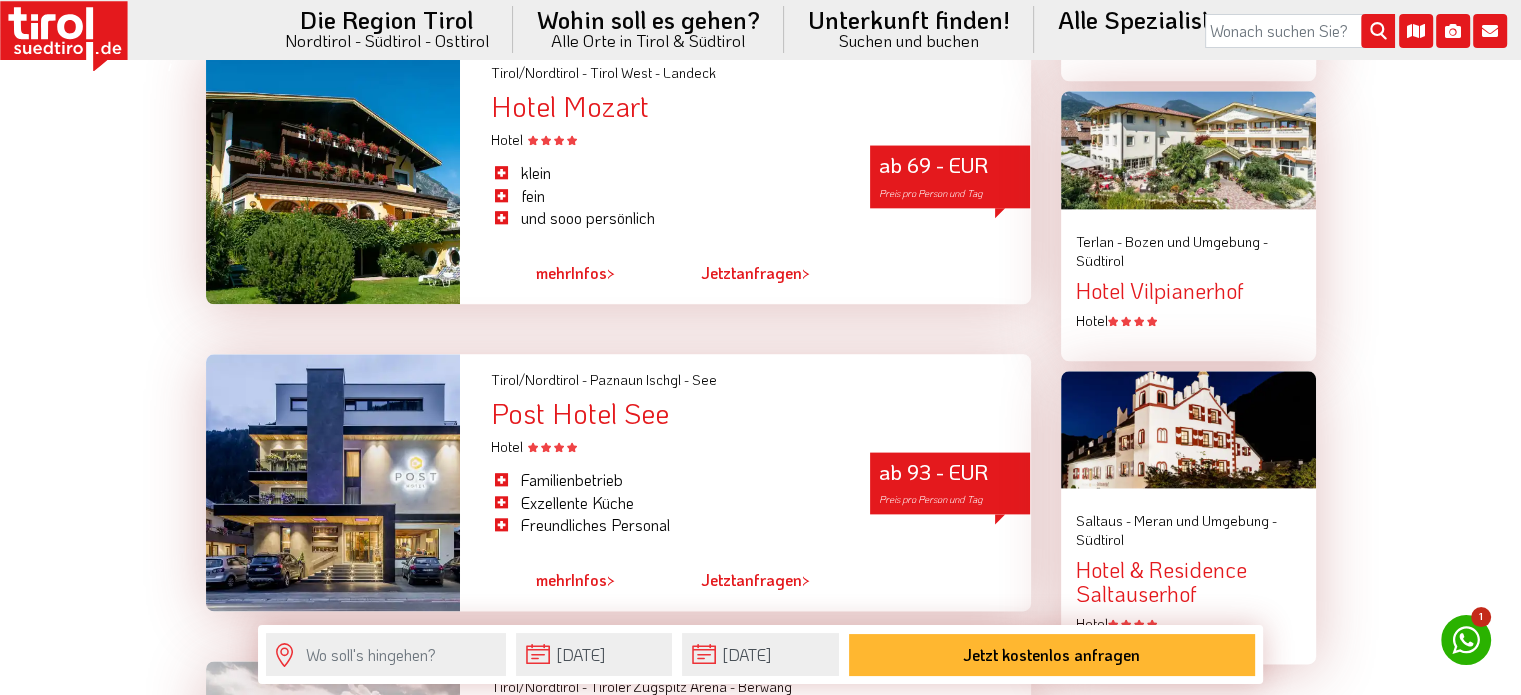 scroll, scrollTop: 2394, scrollLeft: 0, axis: vertical 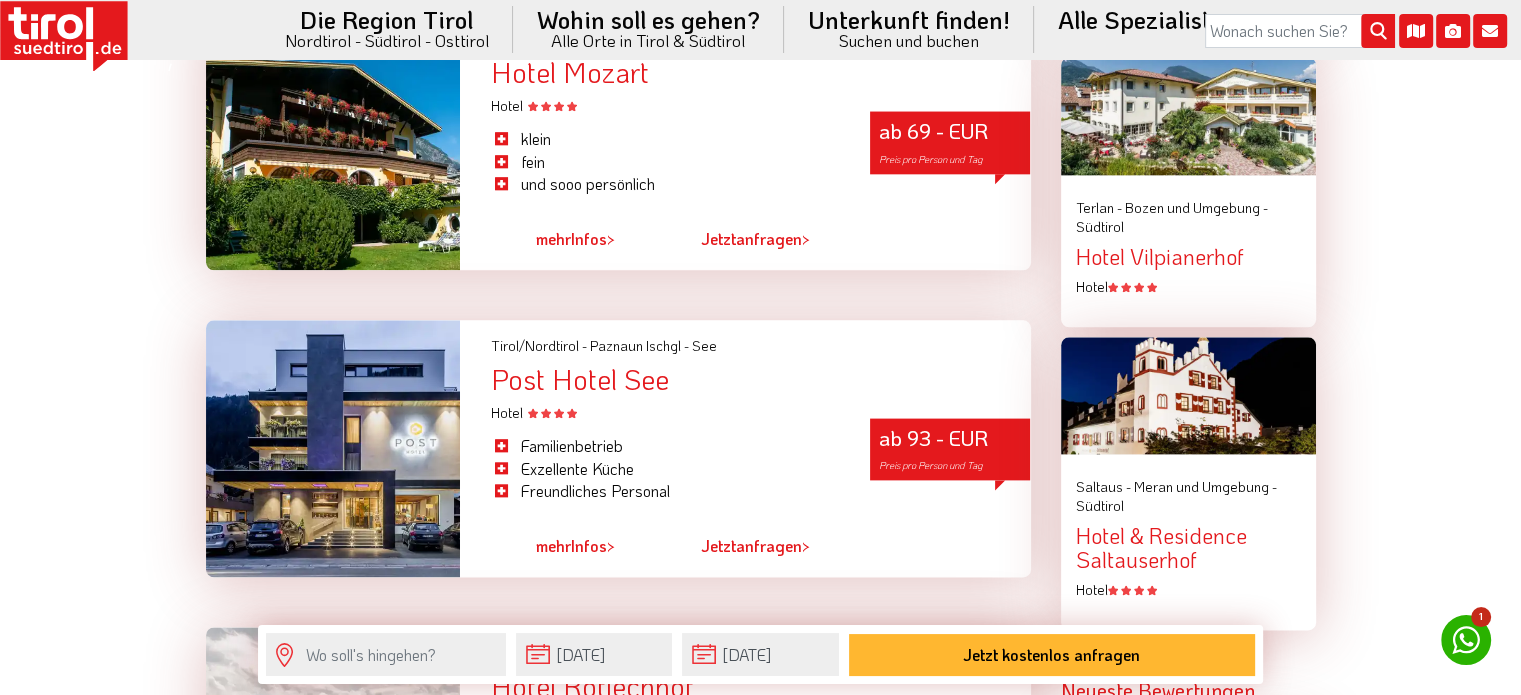 drag, startPoint x: 677, startPoint y: 371, endPoint x: 442, endPoint y: 364, distance: 235.10423 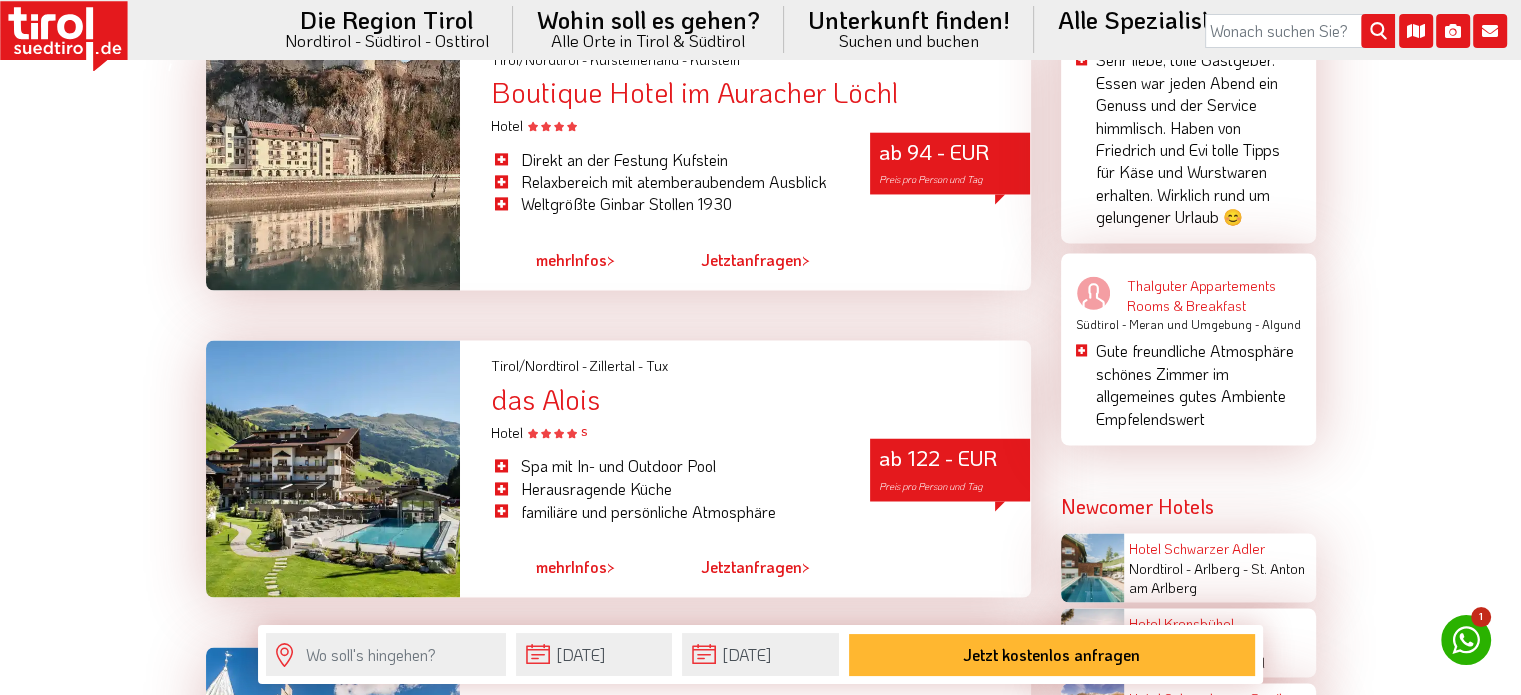 scroll, scrollTop: 3394, scrollLeft: 0, axis: vertical 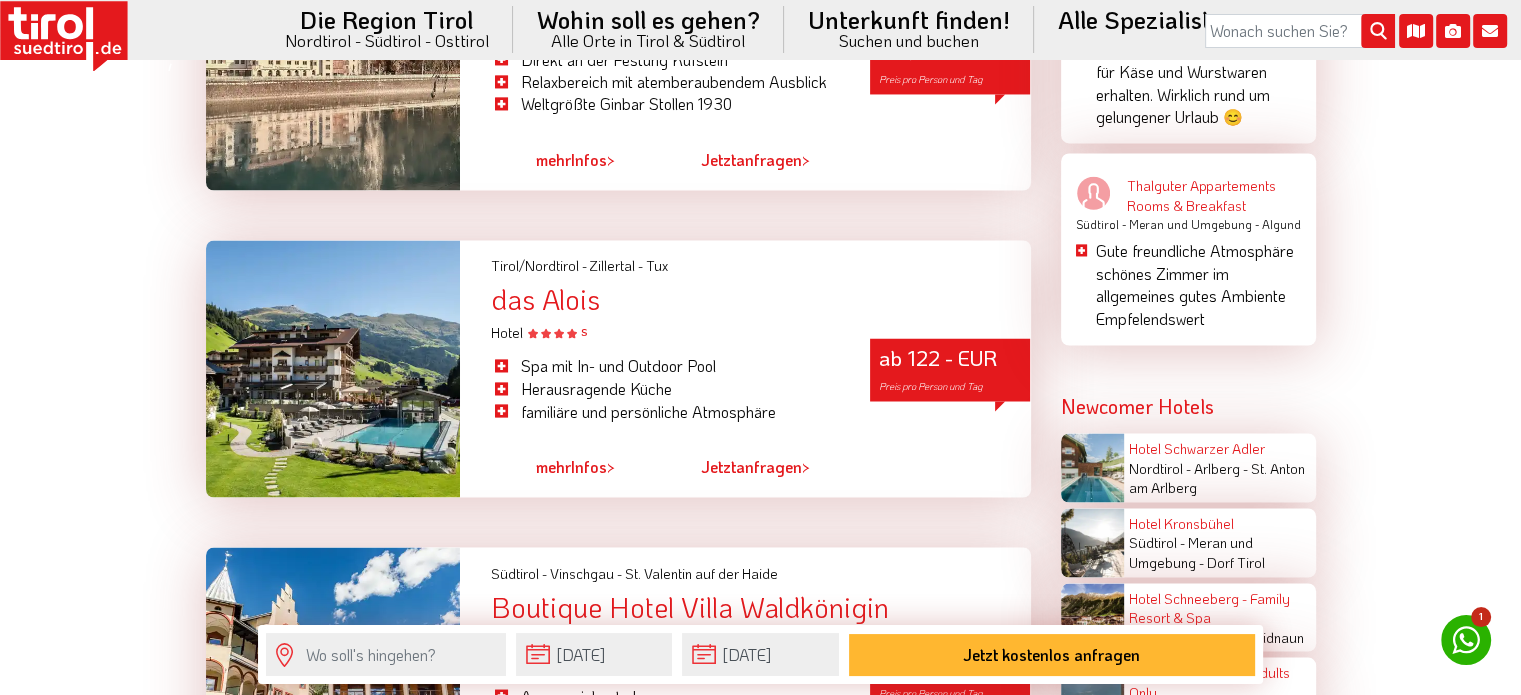 click at bounding box center (333, 368) 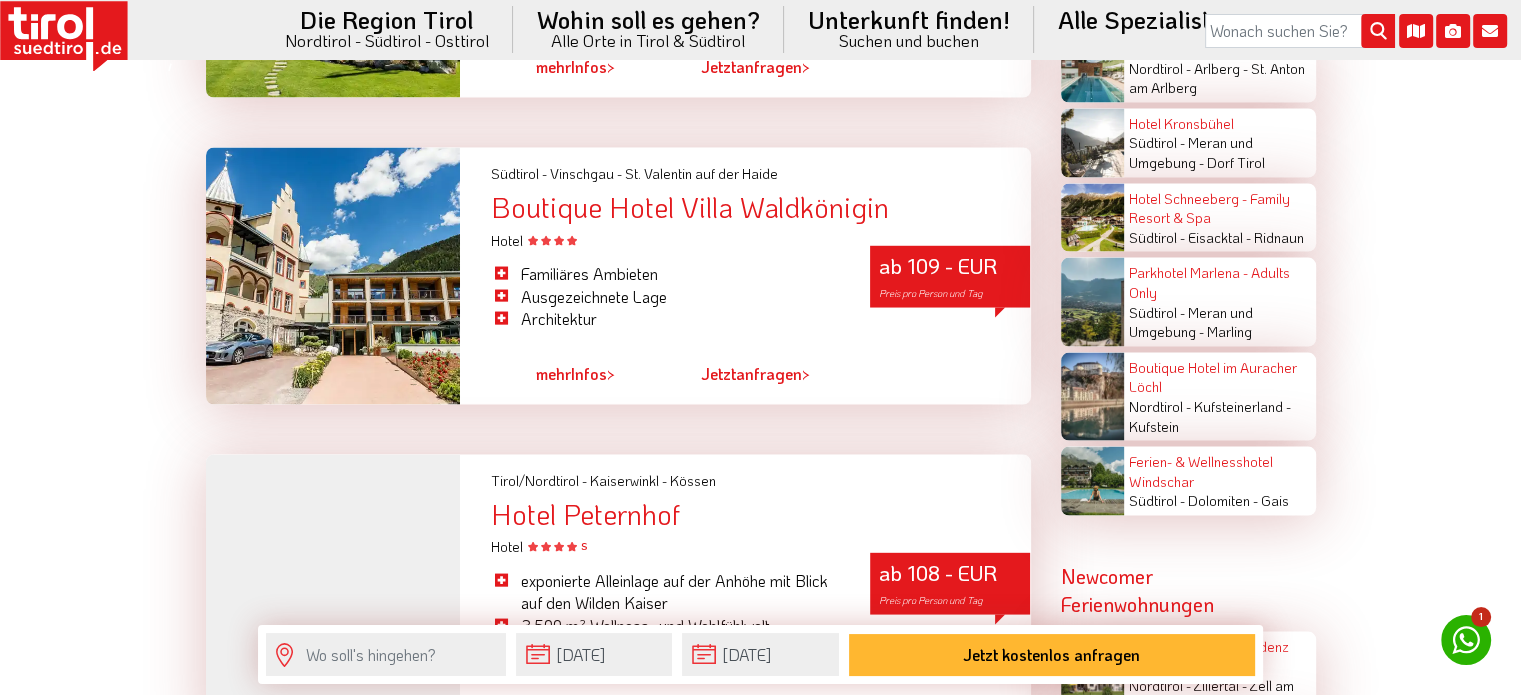 scroll, scrollTop: 3994, scrollLeft: 0, axis: vertical 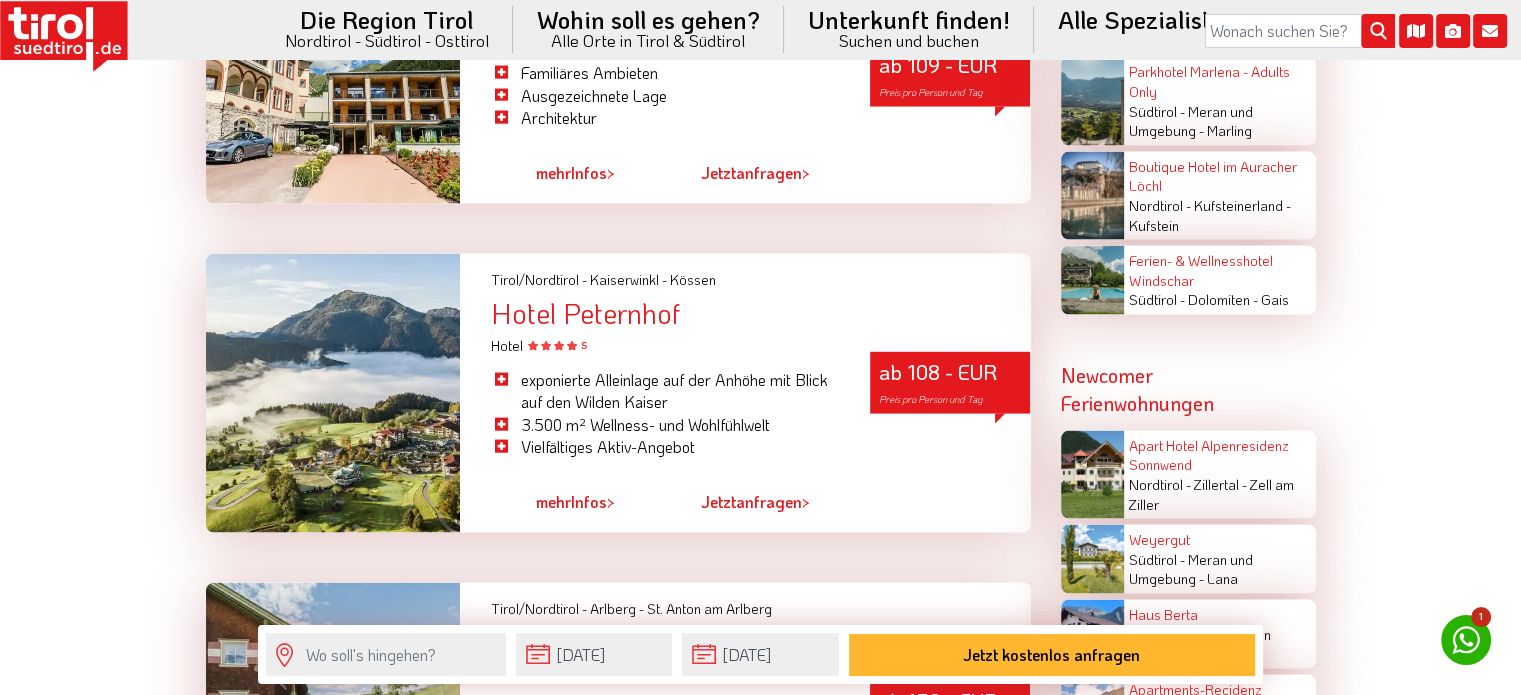 drag, startPoint x: 701, startPoint y: 311, endPoint x: 484, endPoint y: 318, distance: 217.11287 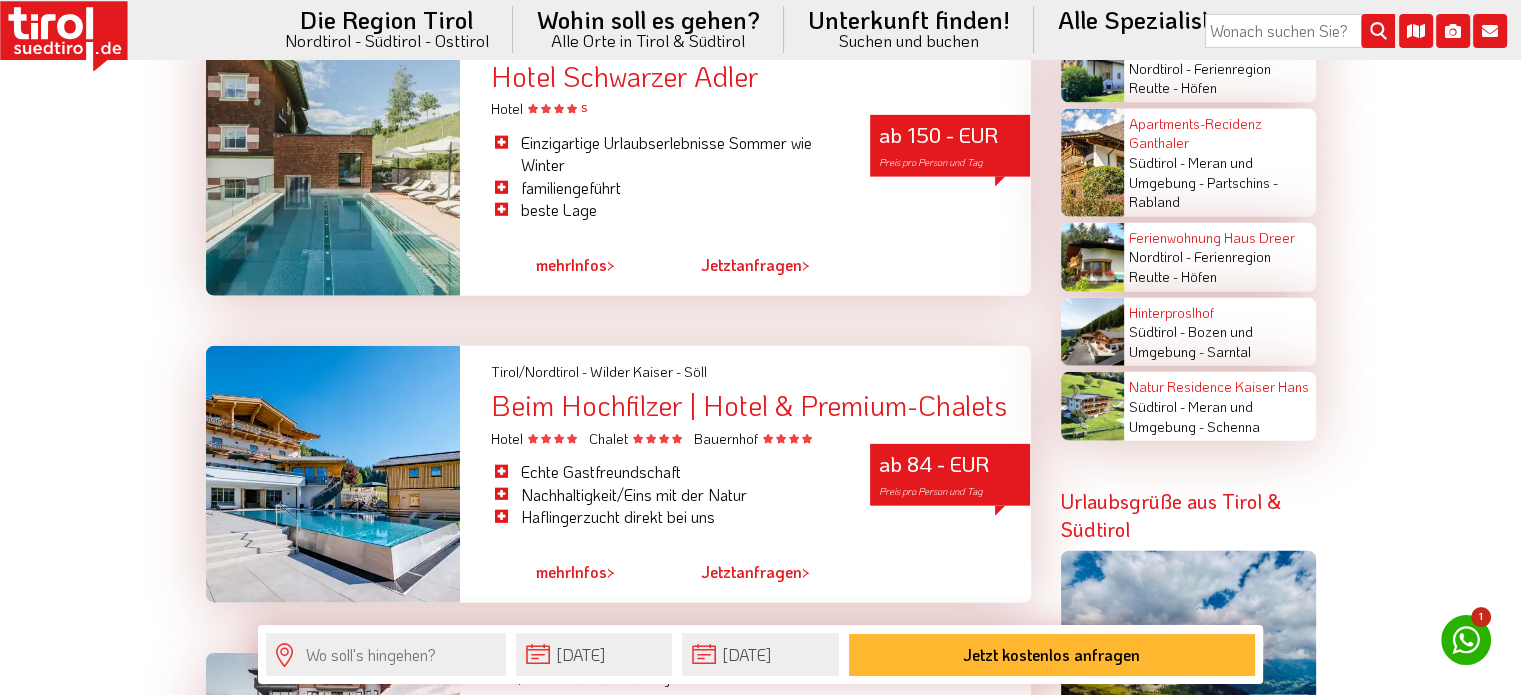 scroll, scrollTop: 4594, scrollLeft: 0, axis: vertical 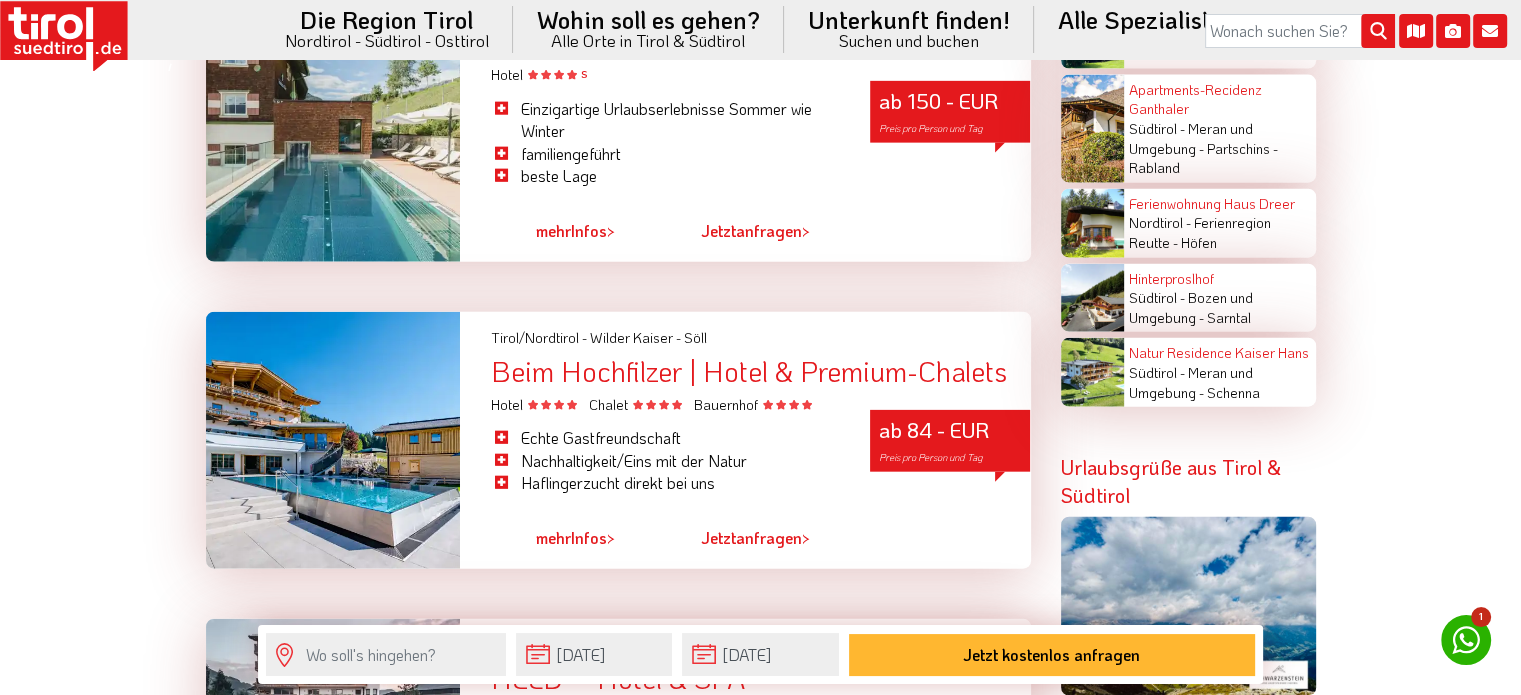 click at bounding box center [333, 440] 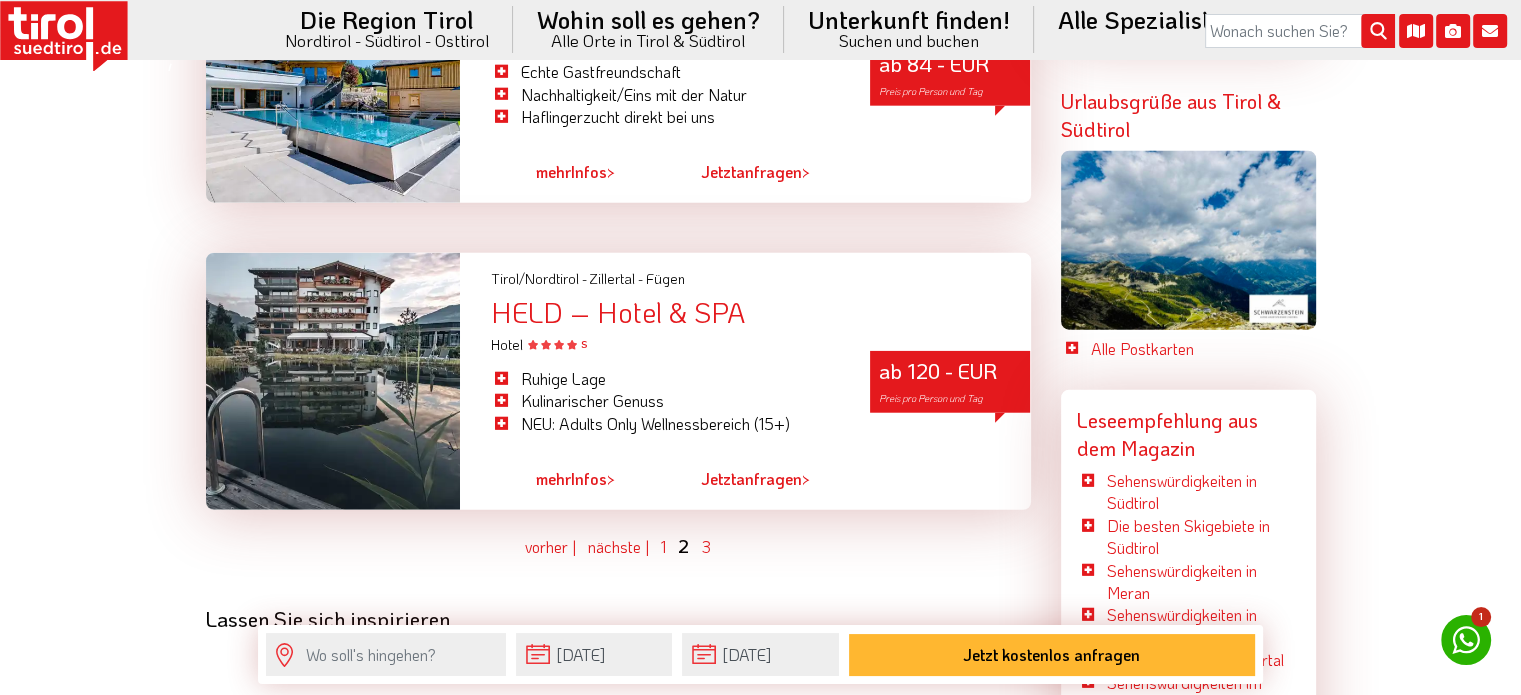 scroll, scrollTop: 4994, scrollLeft: 0, axis: vertical 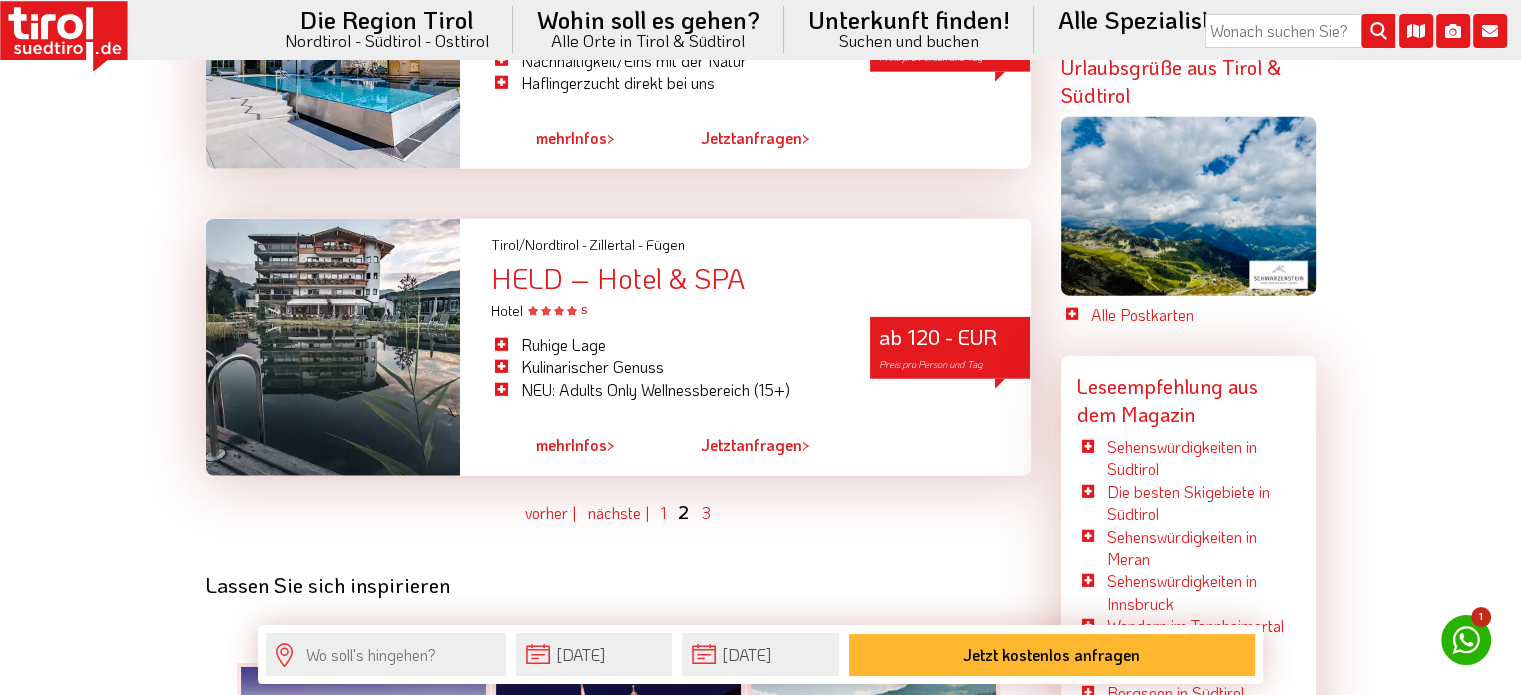 drag, startPoint x: 758, startPoint y: 286, endPoint x: 490, endPoint y: 280, distance: 268.06717 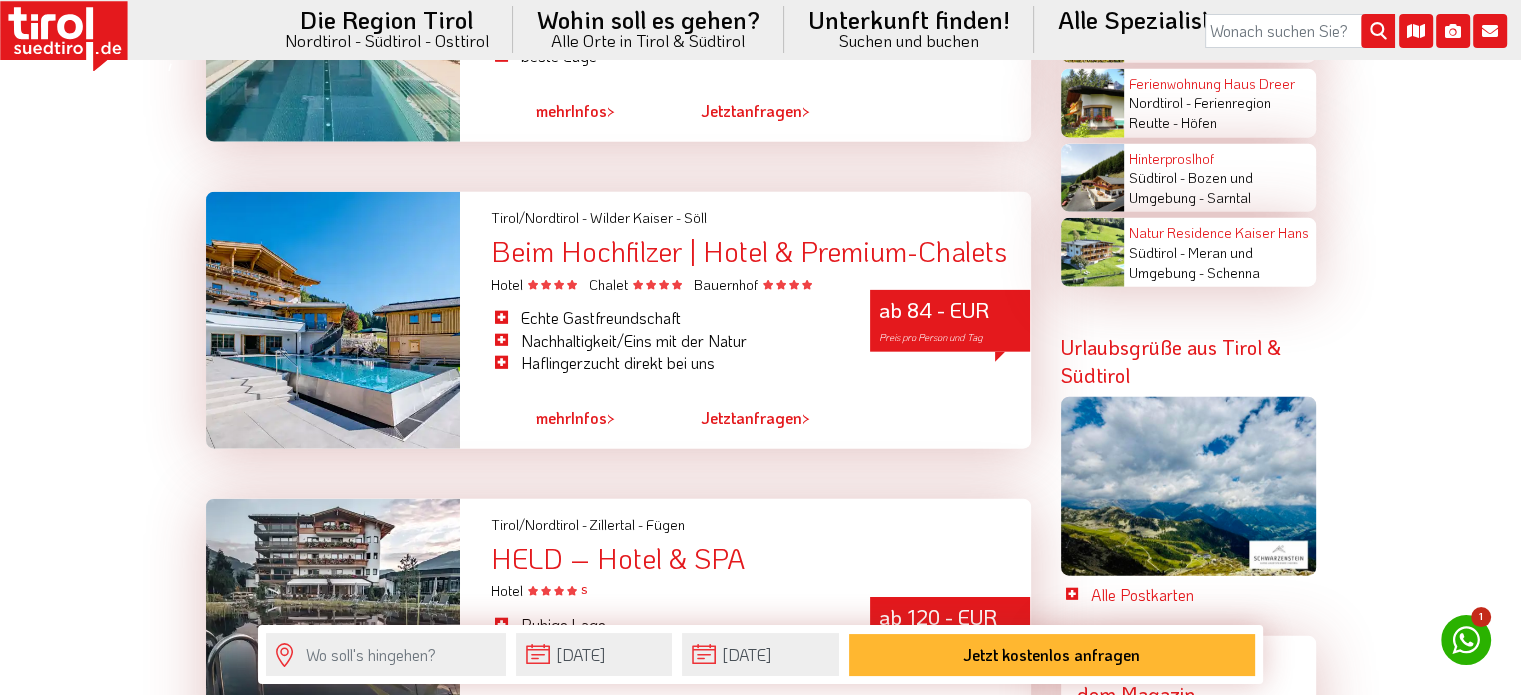 scroll, scrollTop: 4494, scrollLeft: 0, axis: vertical 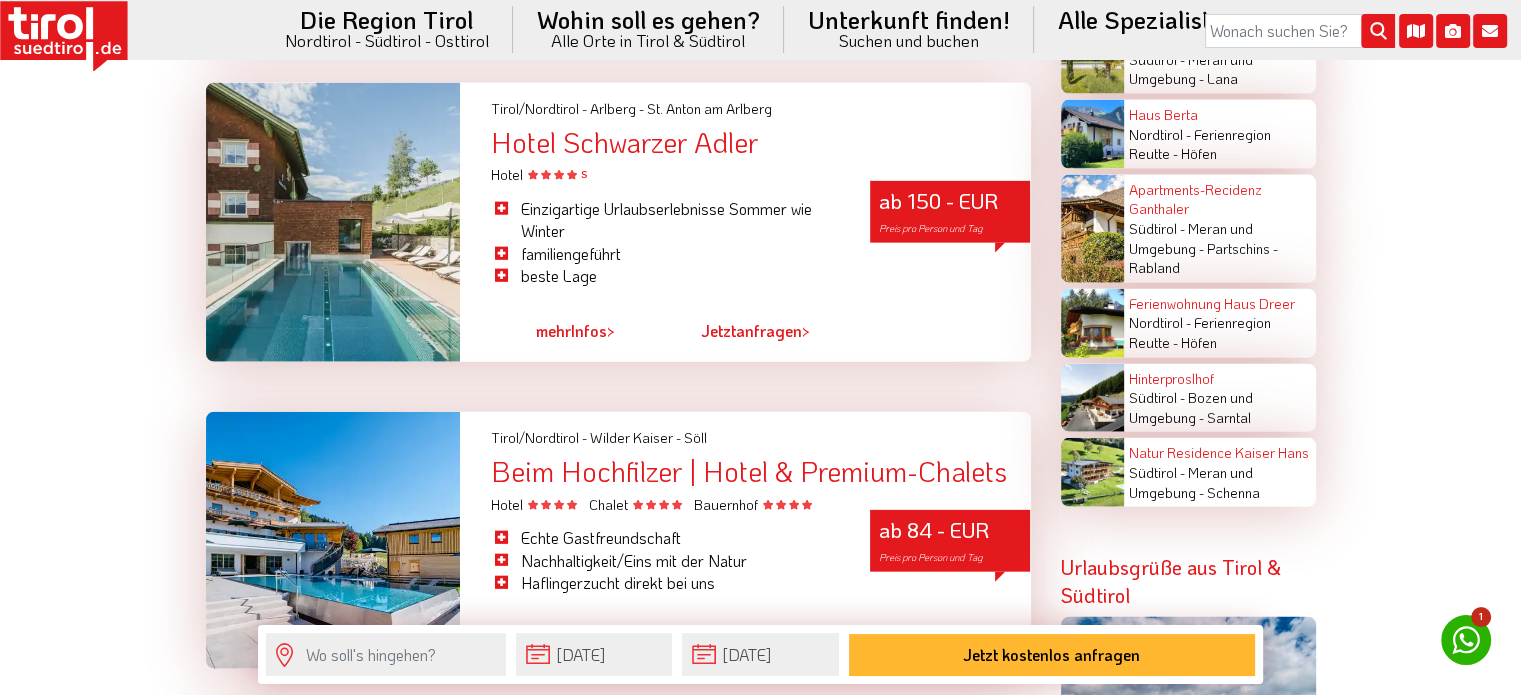 drag, startPoint x: 723, startPoint y: 151, endPoint x: 484, endPoint y: 155, distance: 239.03348 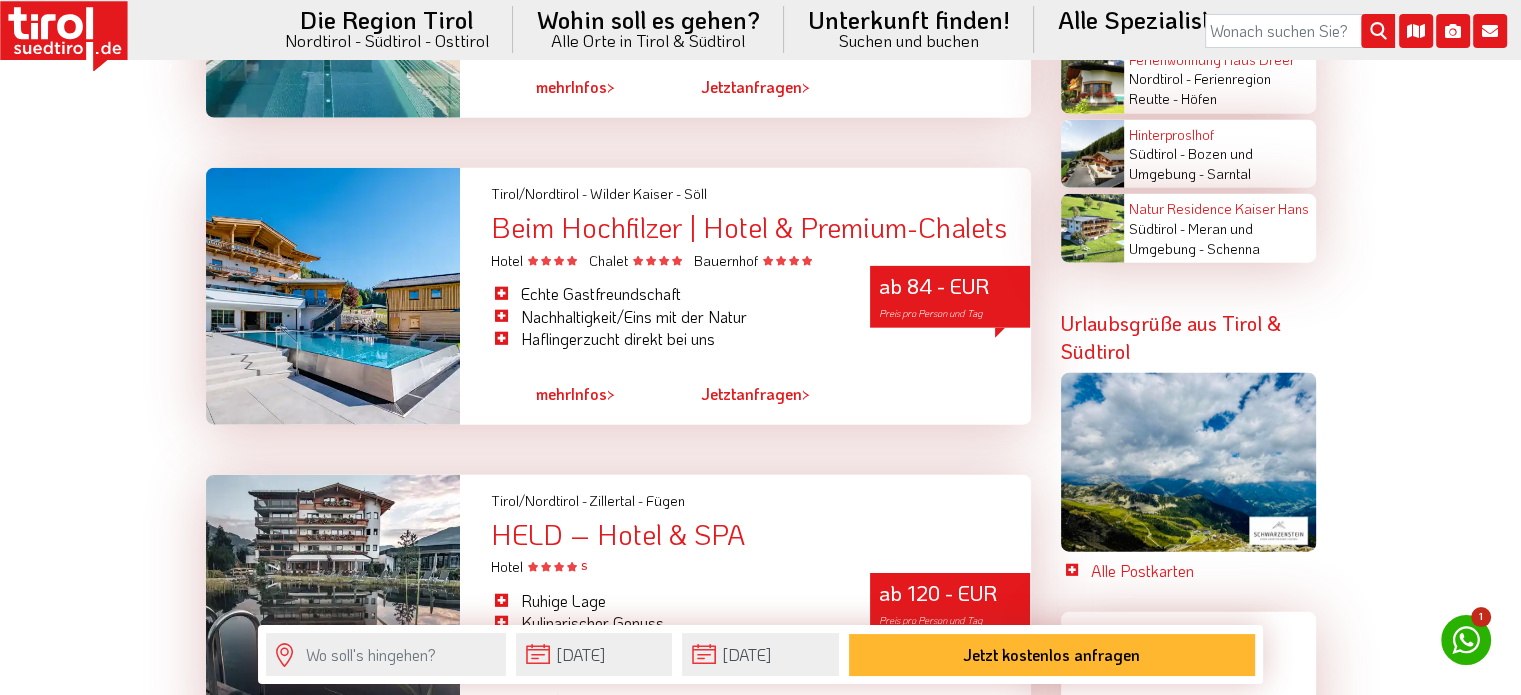 scroll, scrollTop: 4994, scrollLeft: 0, axis: vertical 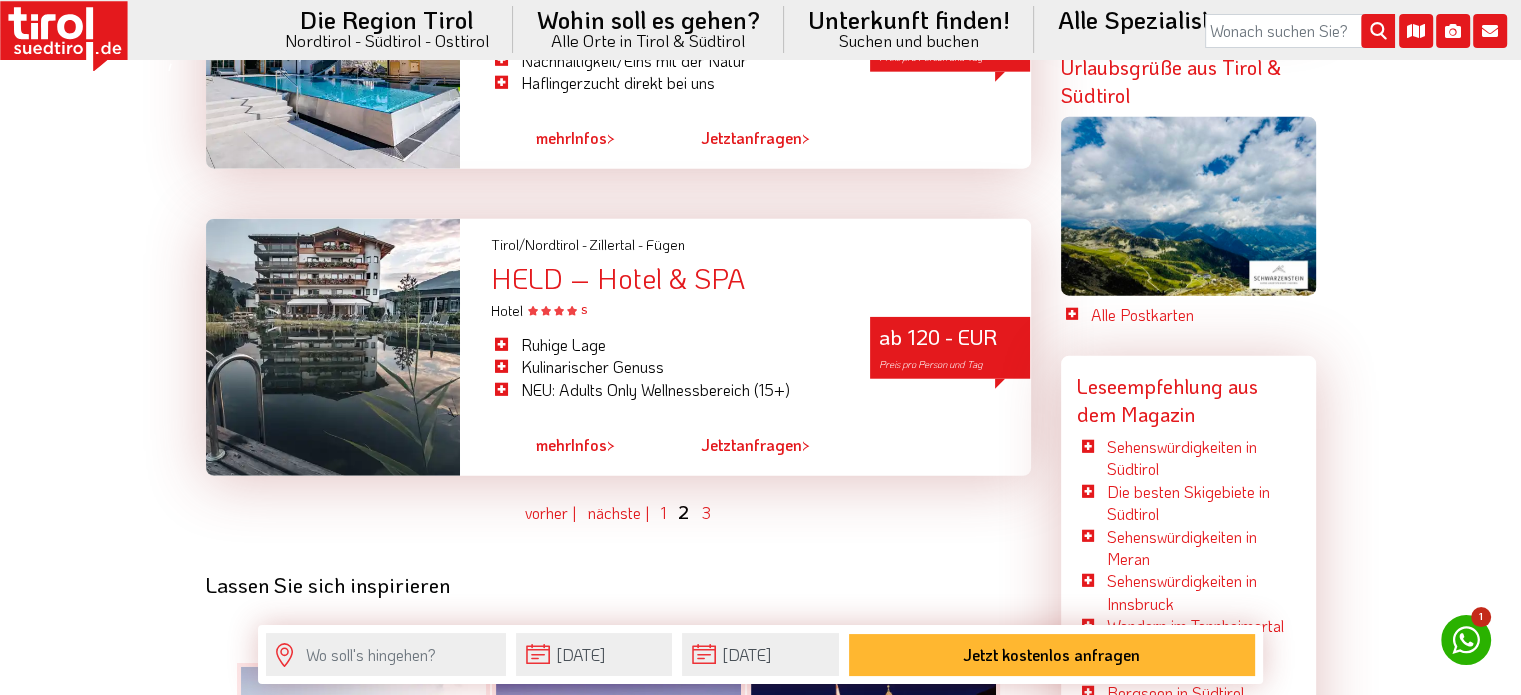 click on "vorher |  nächste |  1 2 3" at bounding box center (618, 512) 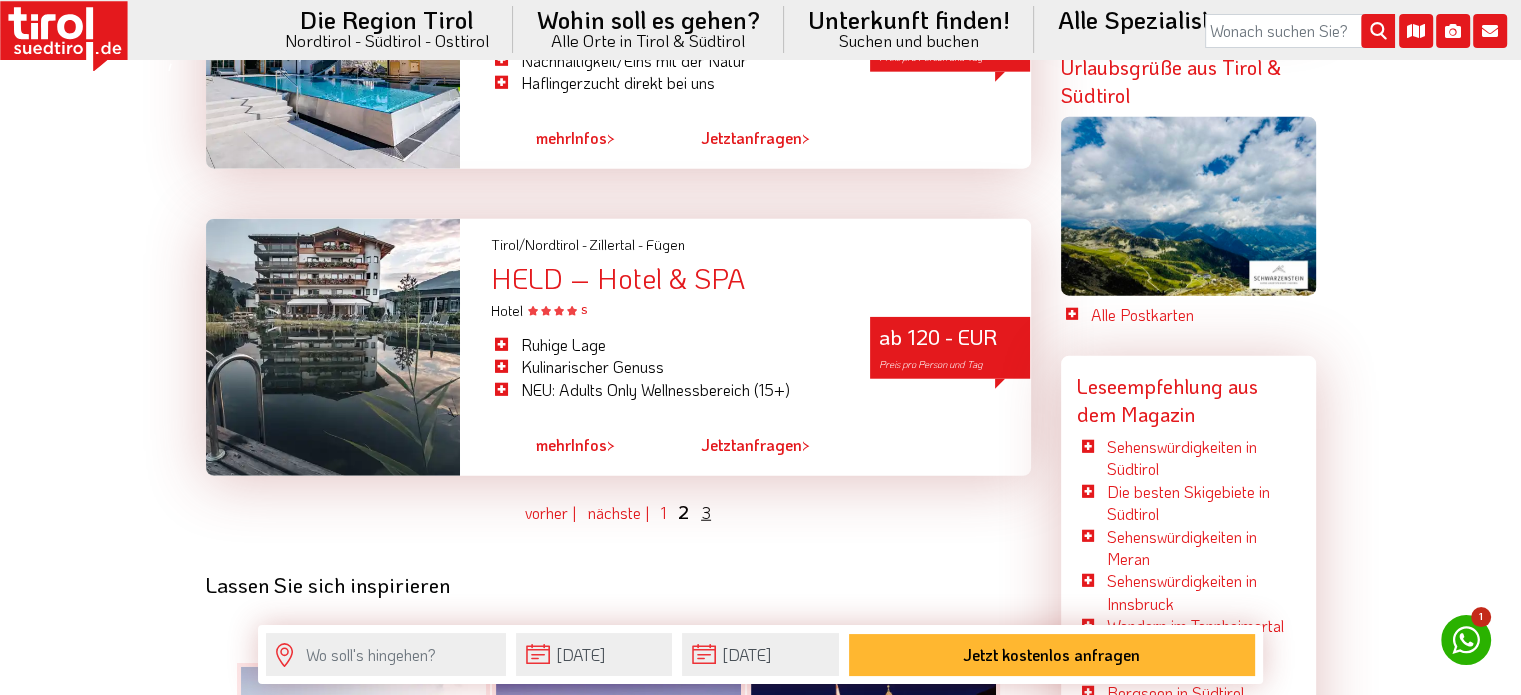 click on "3" at bounding box center [706, 512] 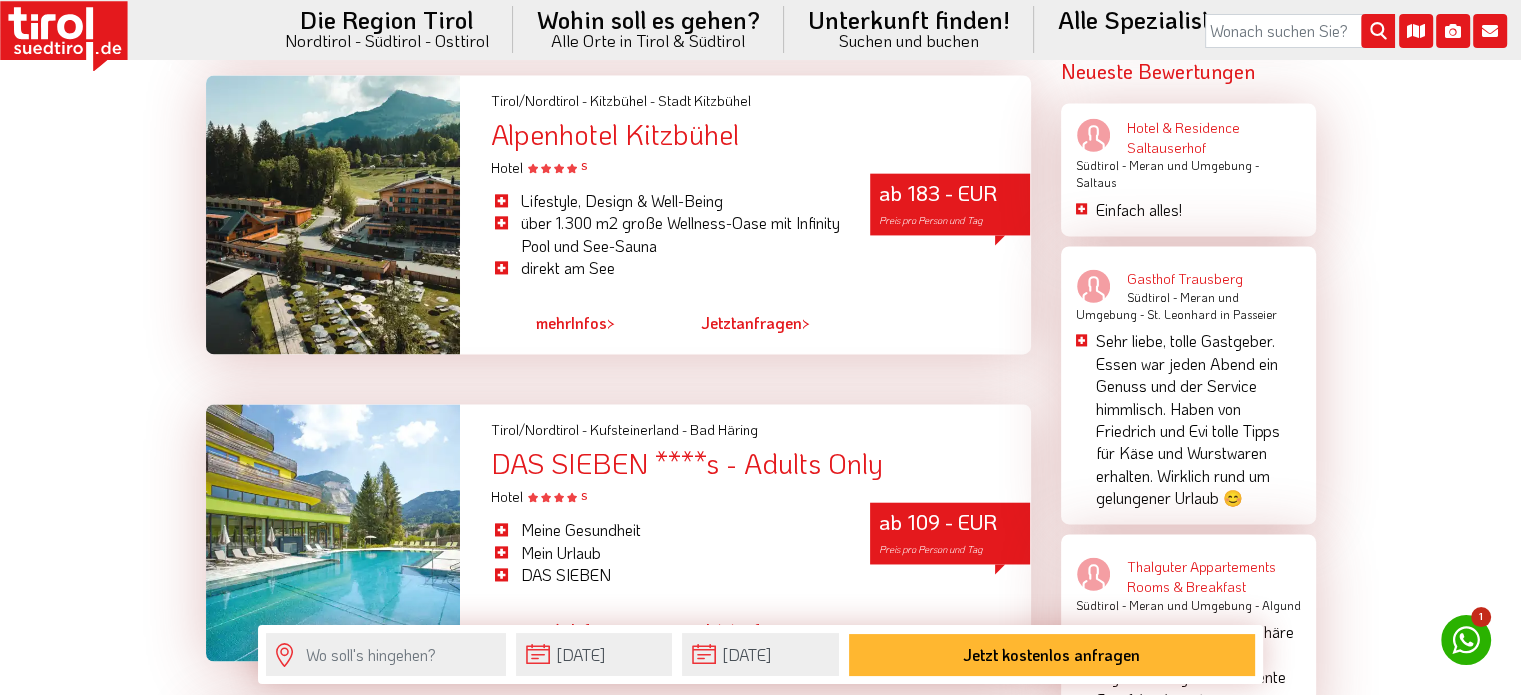 scroll, scrollTop: 3194, scrollLeft: 0, axis: vertical 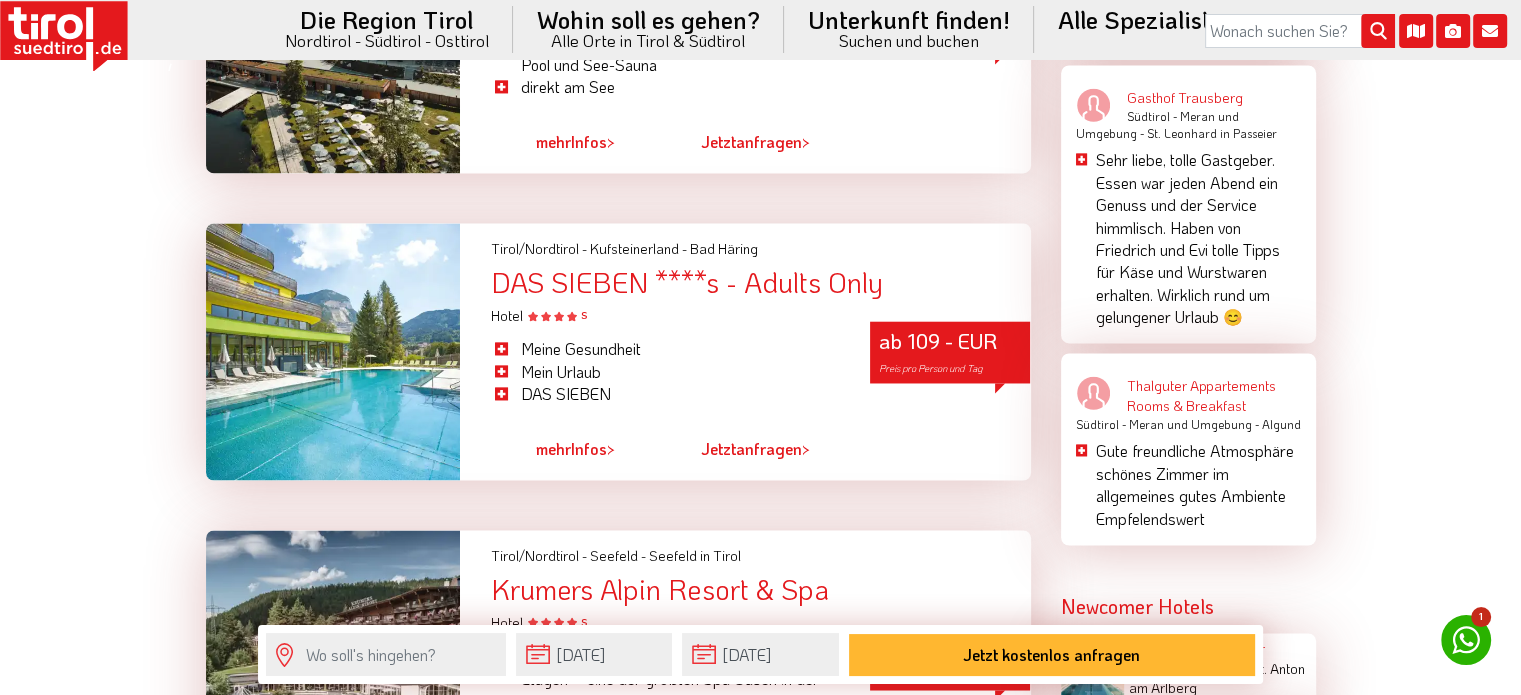 drag, startPoint x: 933, startPoint y: 274, endPoint x: 445, endPoint y: 283, distance: 488.08298 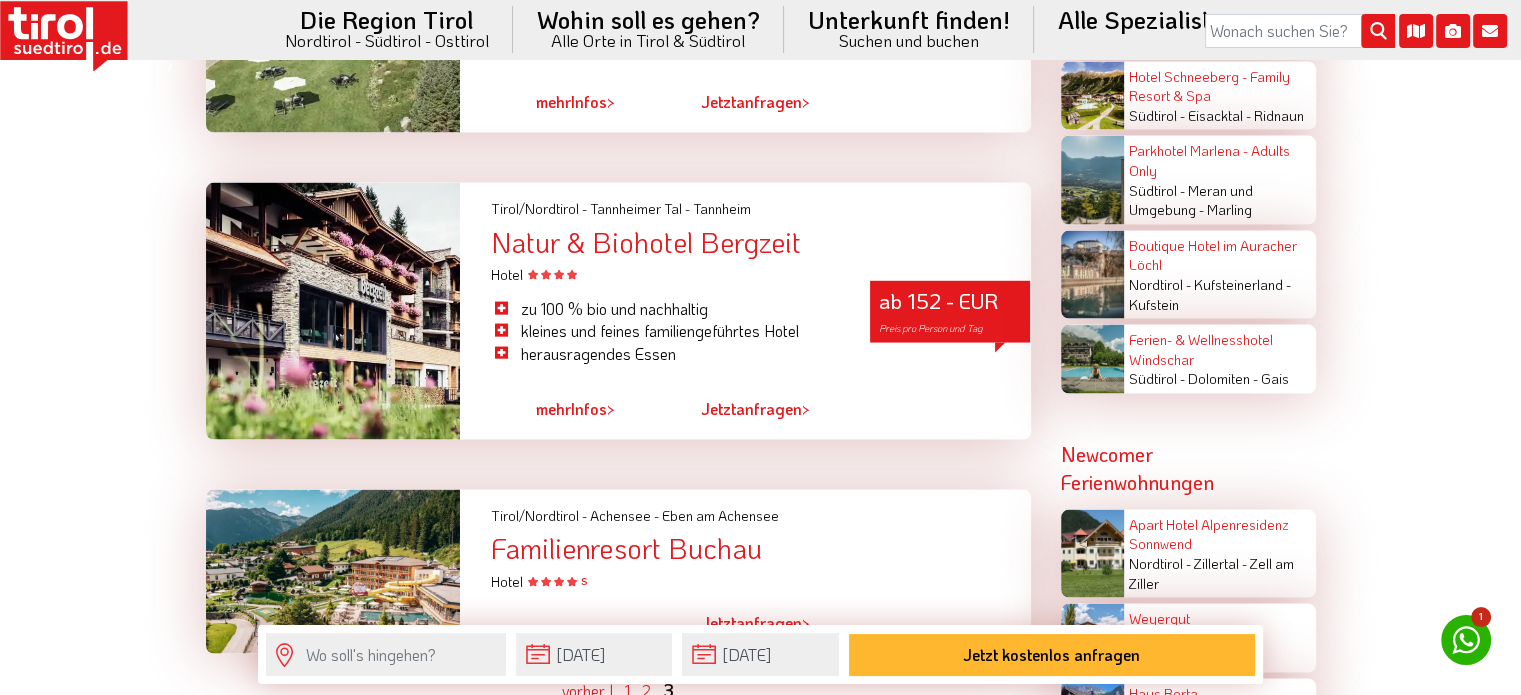 scroll, scrollTop: 3894, scrollLeft: 0, axis: vertical 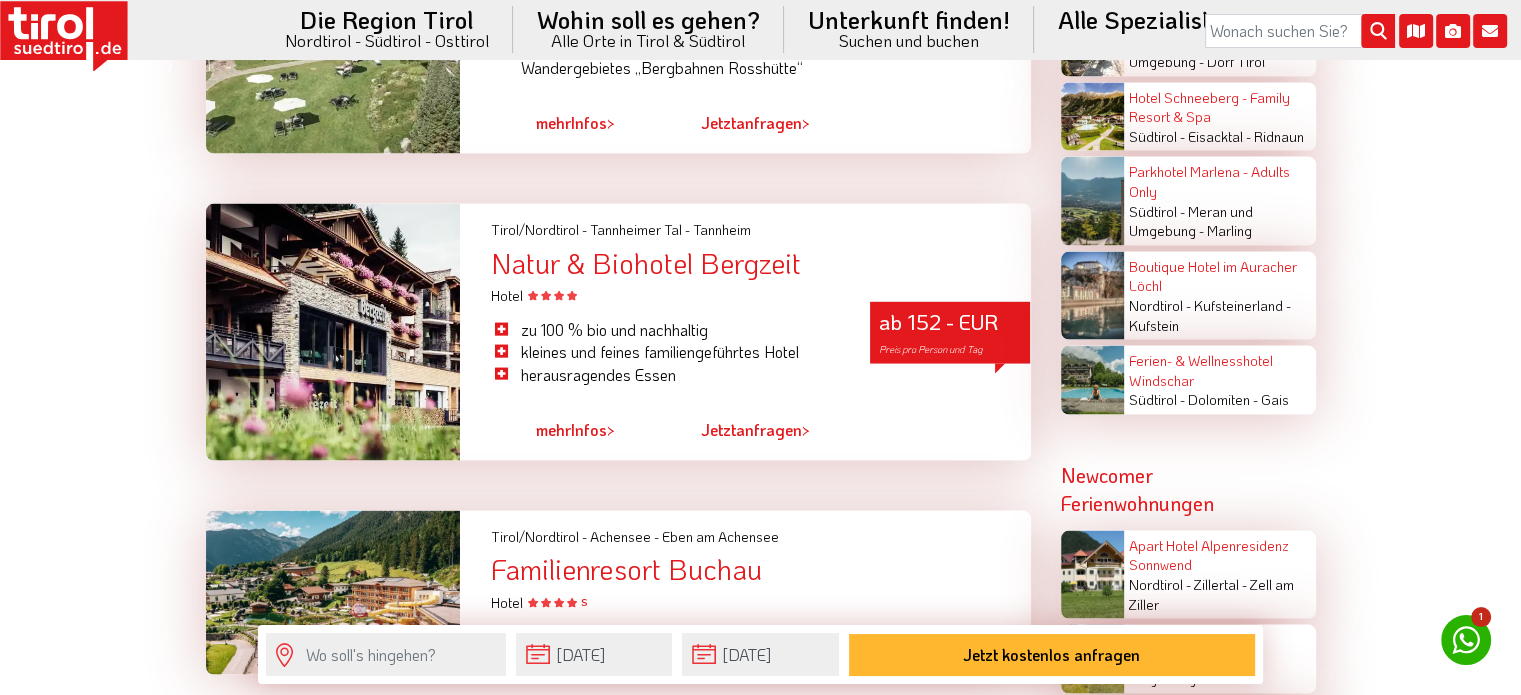 click on "Natur & Biohotel Bergzeit" at bounding box center [760, 263] 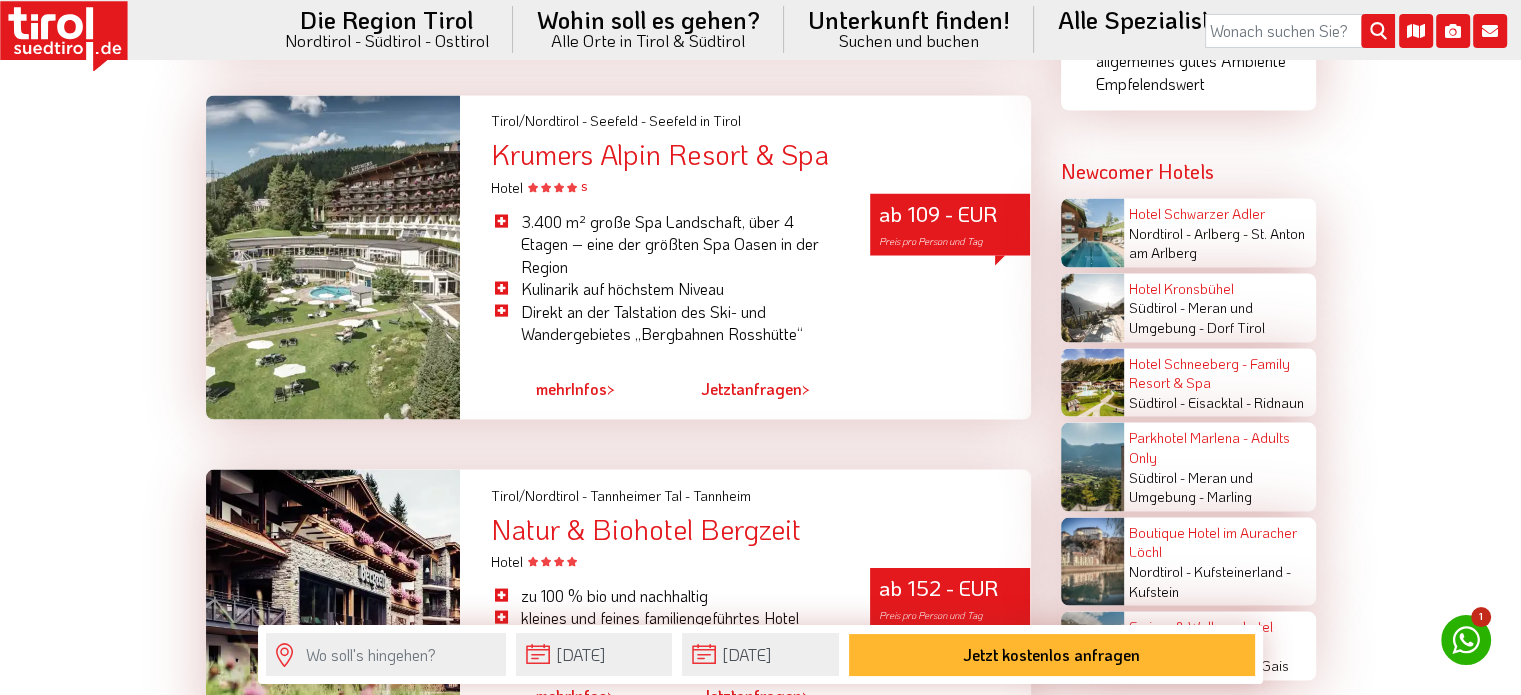 scroll, scrollTop: 3594, scrollLeft: 0, axis: vertical 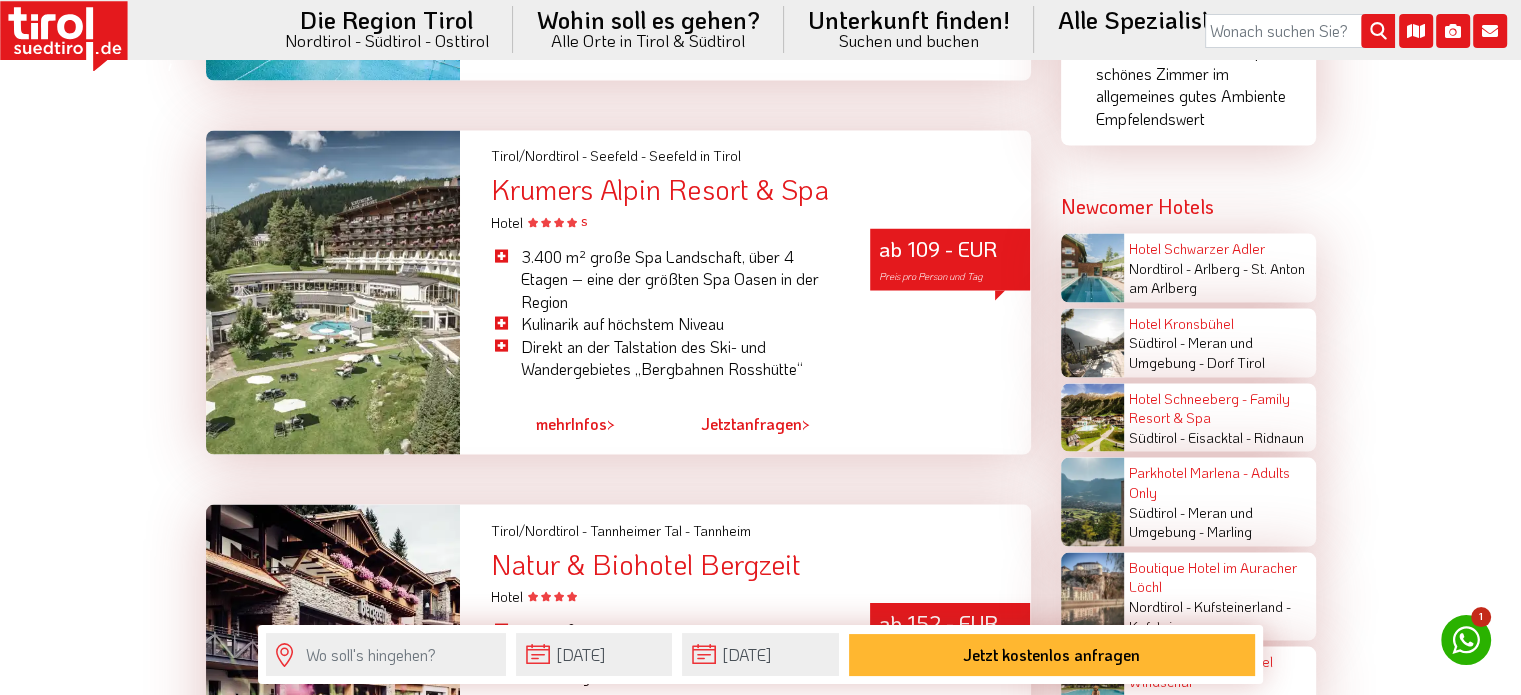 drag, startPoint x: 902, startPoint y: 182, endPoint x: 478, endPoint y: 191, distance: 424.09552 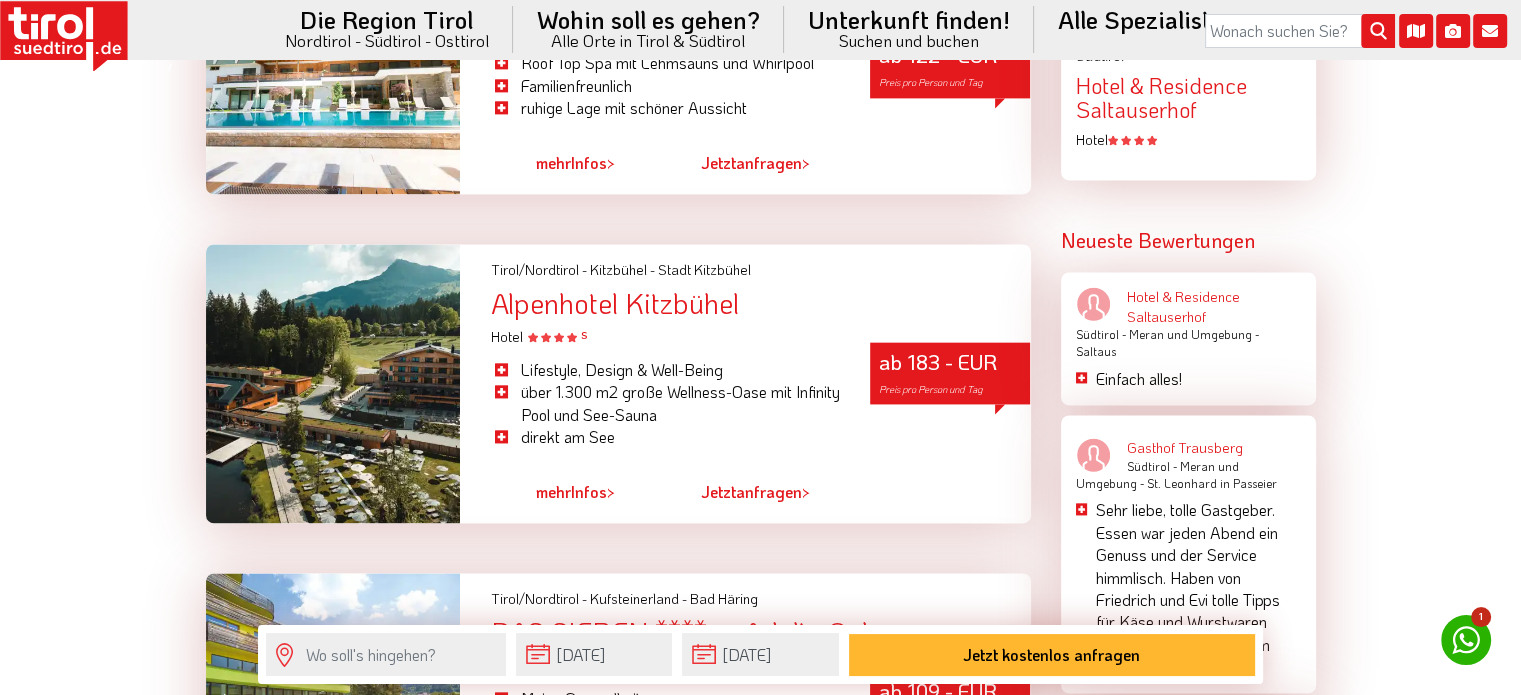 scroll, scrollTop: 2794, scrollLeft: 0, axis: vertical 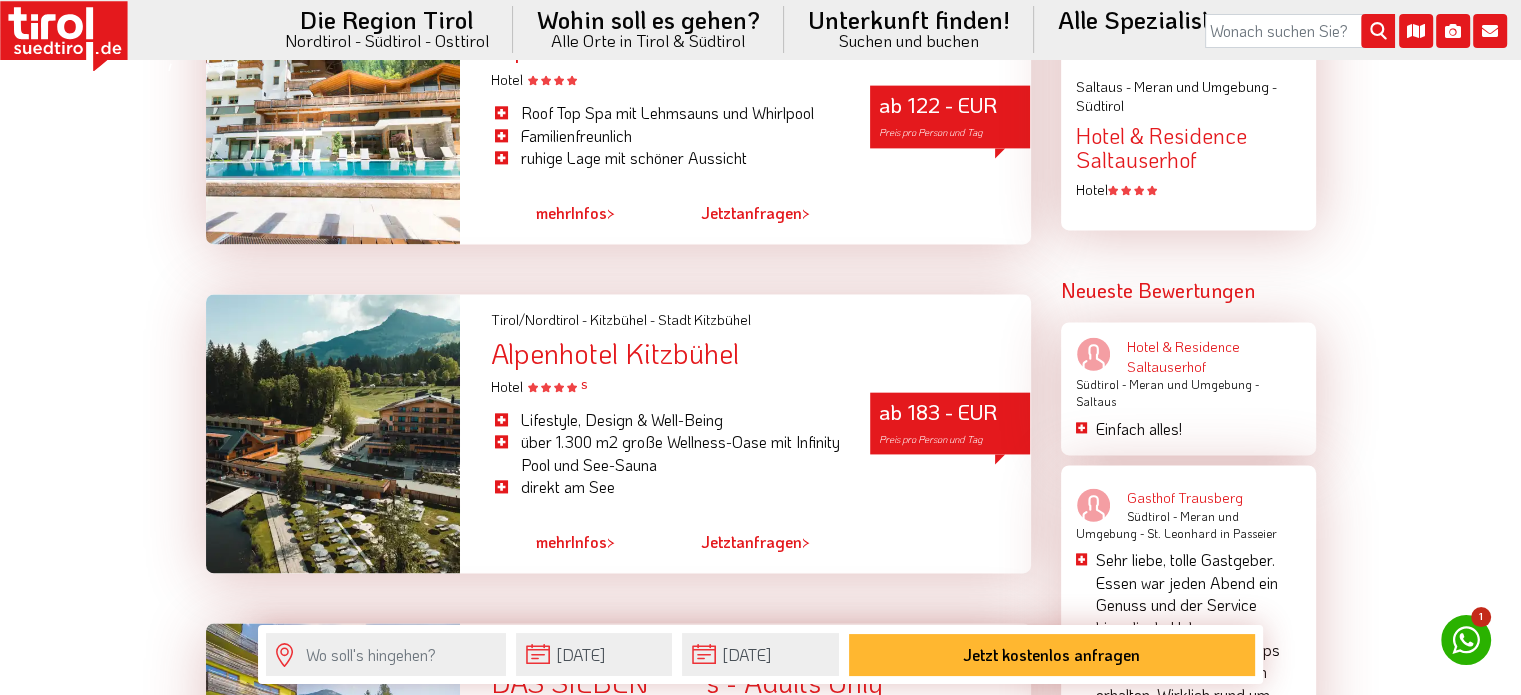 drag, startPoint x: 808, startPoint y: 351, endPoint x: 490, endPoint y: 347, distance: 318.02515 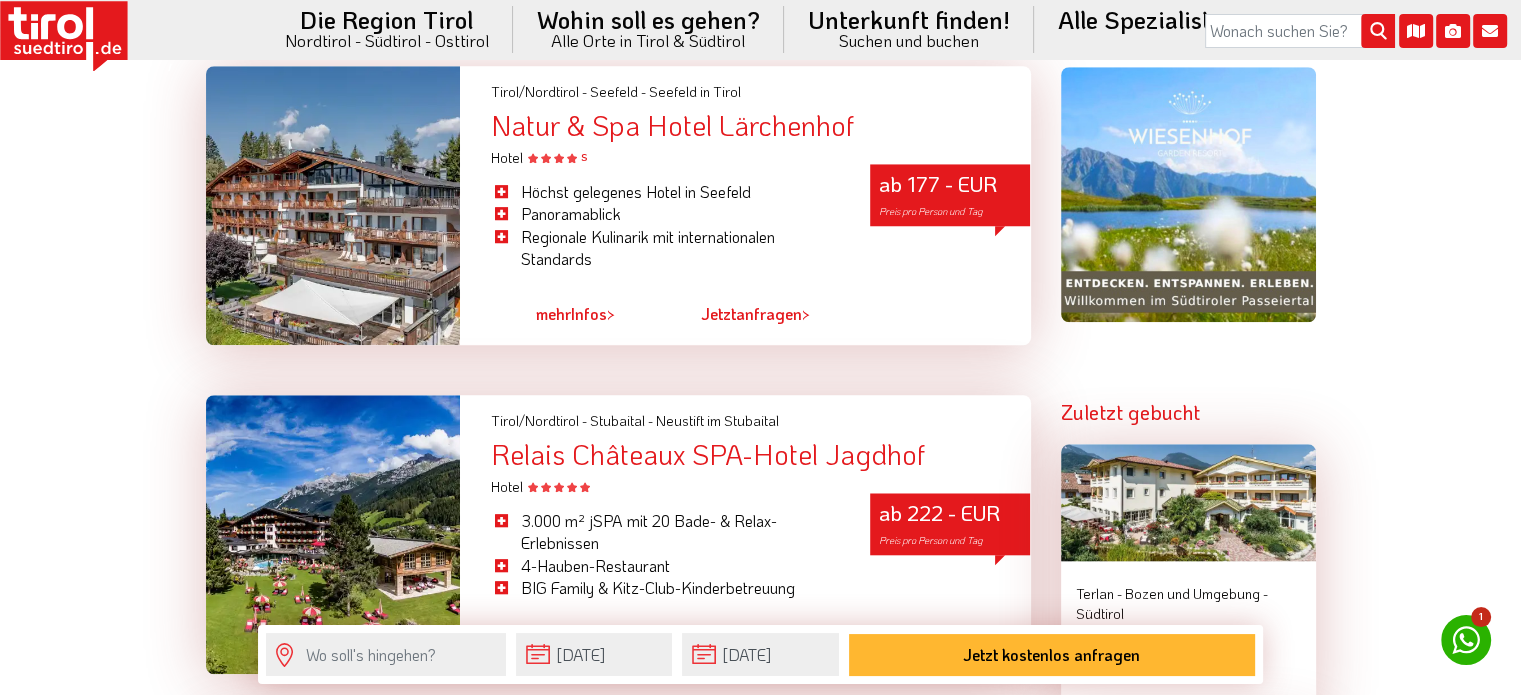 scroll, scrollTop: 1694, scrollLeft: 0, axis: vertical 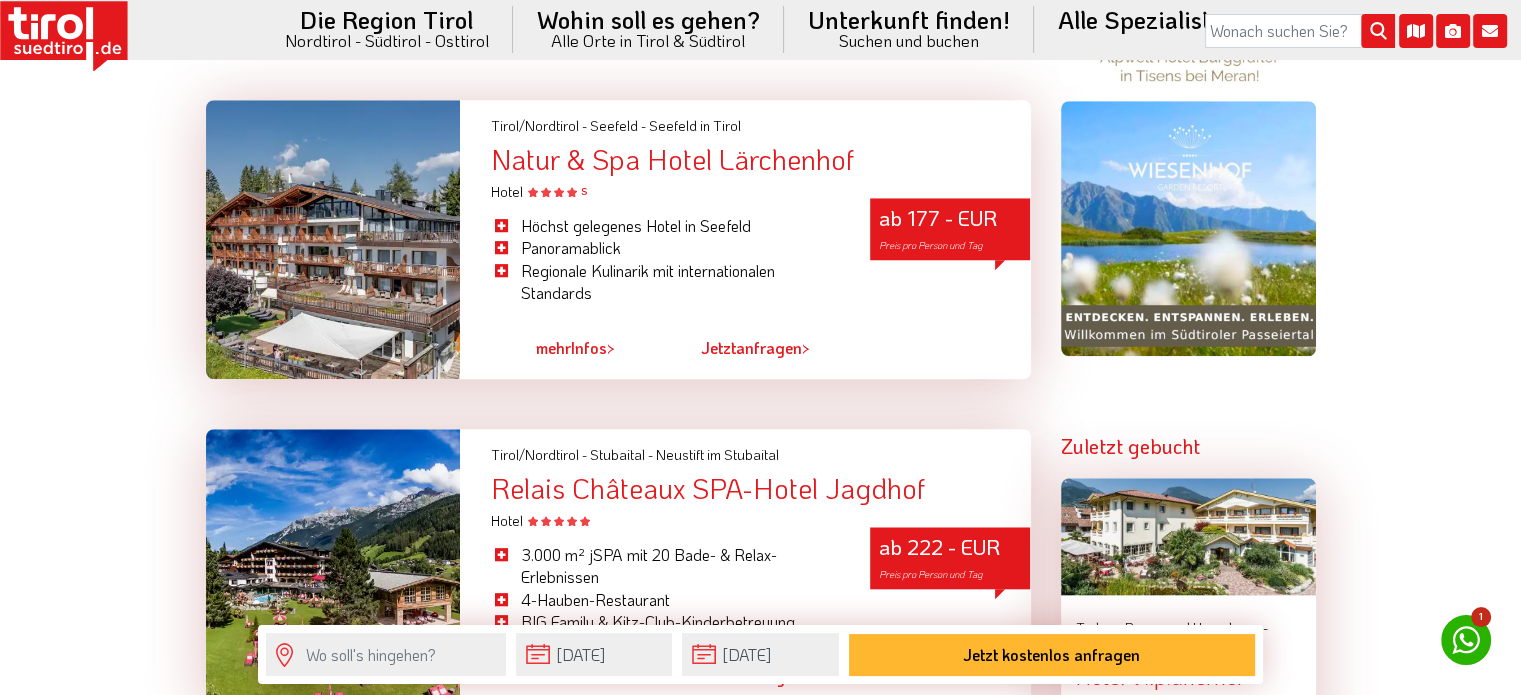 drag, startPoint x: 898, startPoint y: 159, endPoint x: 467, endPoint y: 168, distance: 431.09396 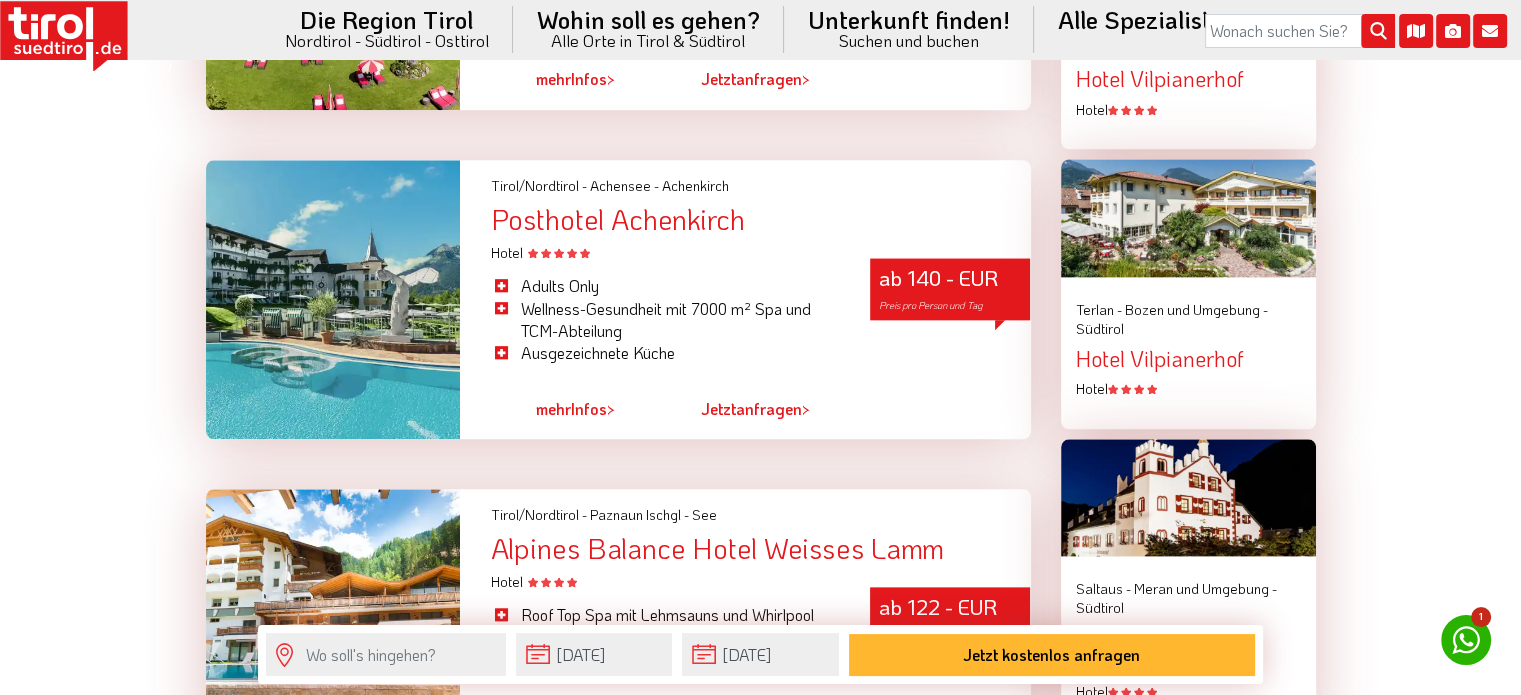 scroll, scrollTop: 2294, scrollLeft: 0, axis: vertical 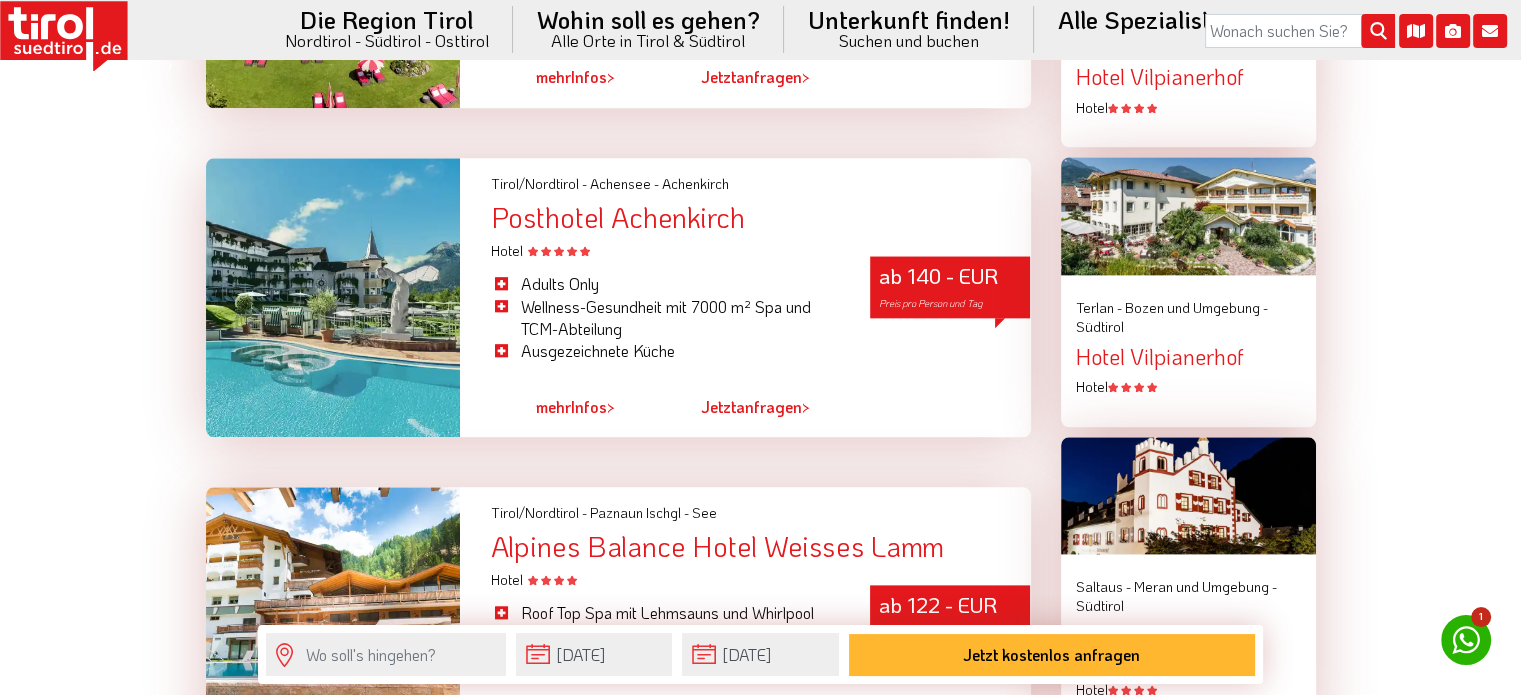 click at bounding box center [333, 297] 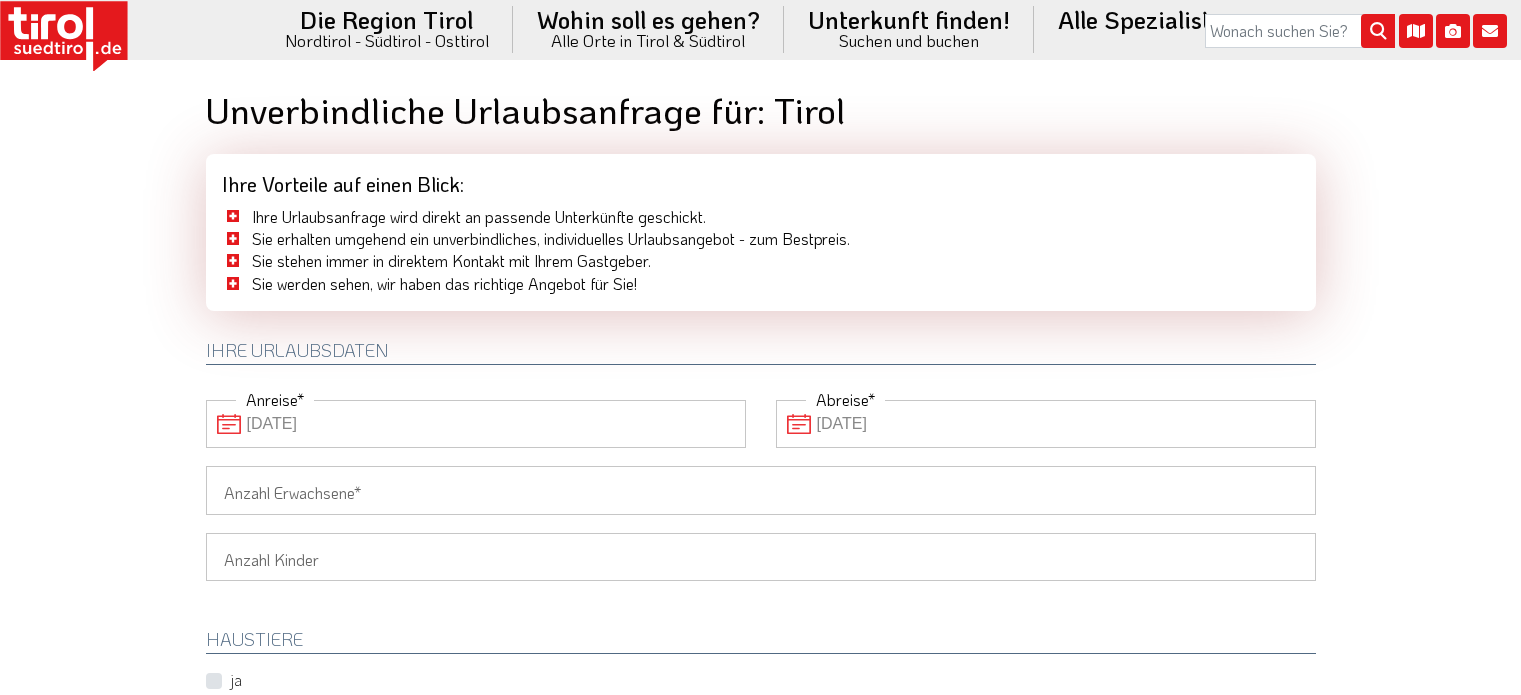scroll, scrollTop: 0, scrollLeft: 0, axis: both 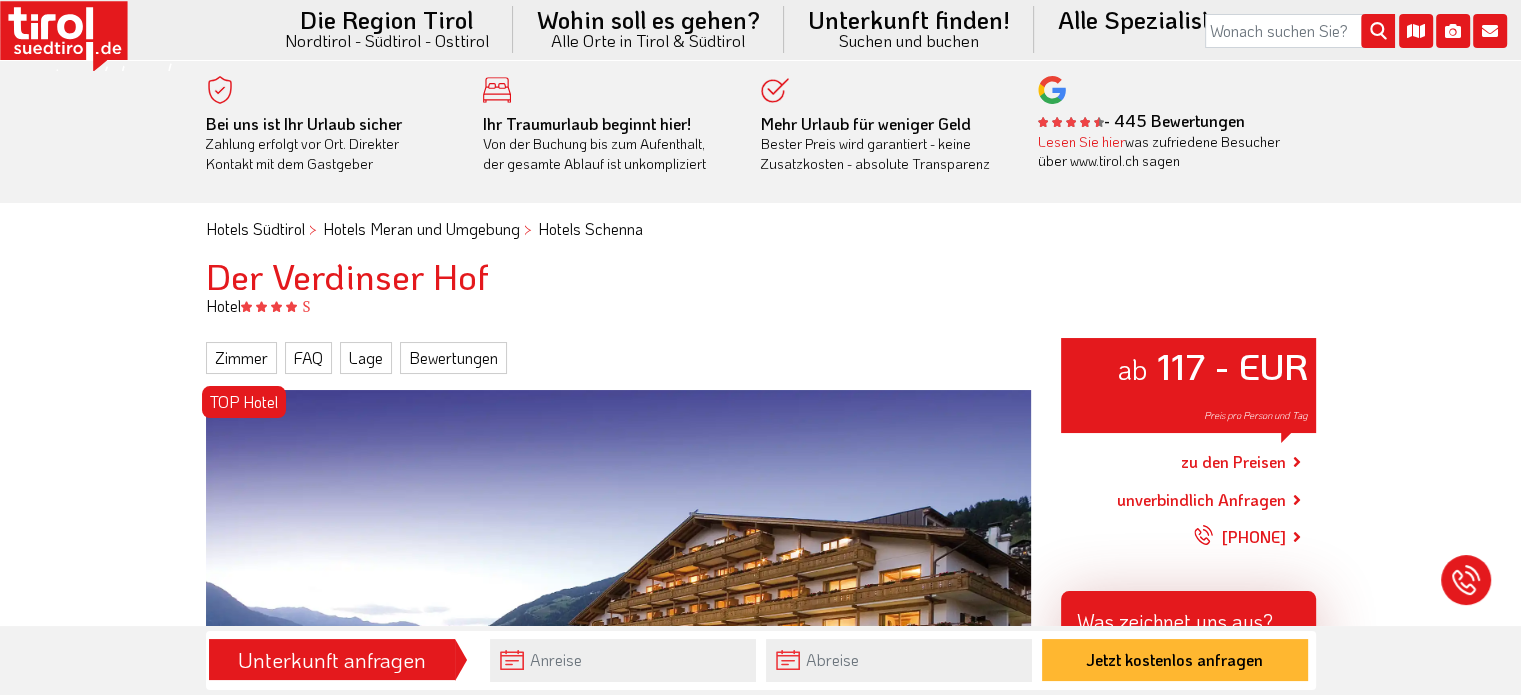 click on "Der Verdinser Hof" at bounding box center [761, 276] 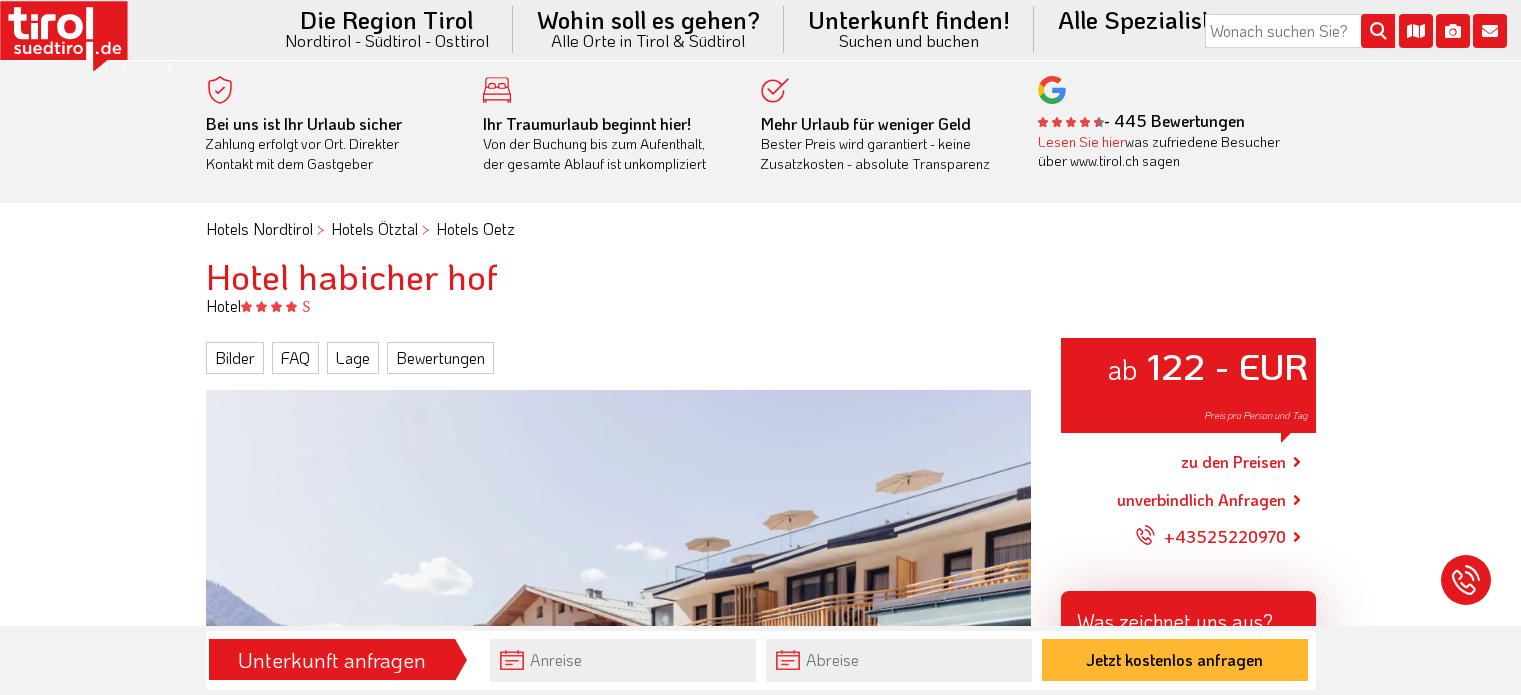 scroll, scrollTop: 0, scrollLeft: 0, axis: both 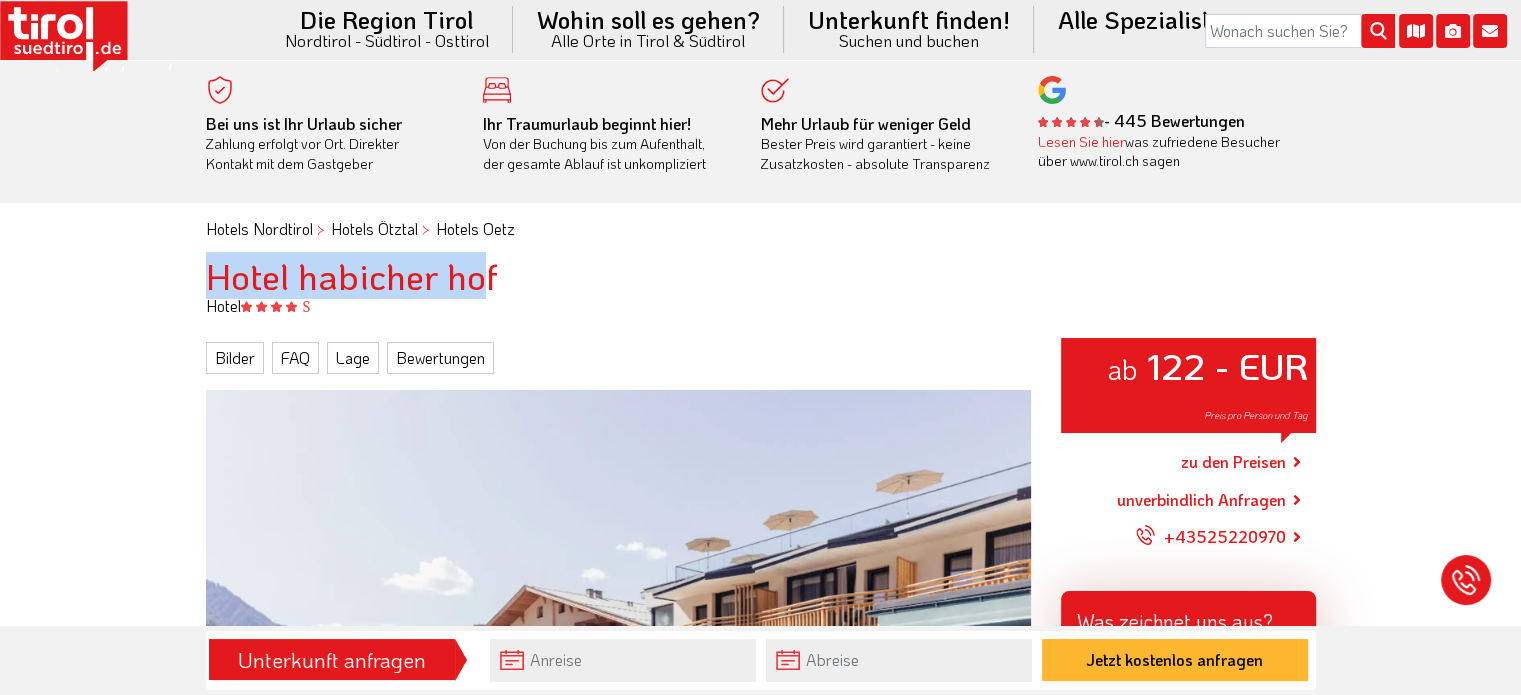 drag, startPoint x: 468, startPoint y: 287, endPoint x: 207, endPoint y: 271, distance: 261.48996 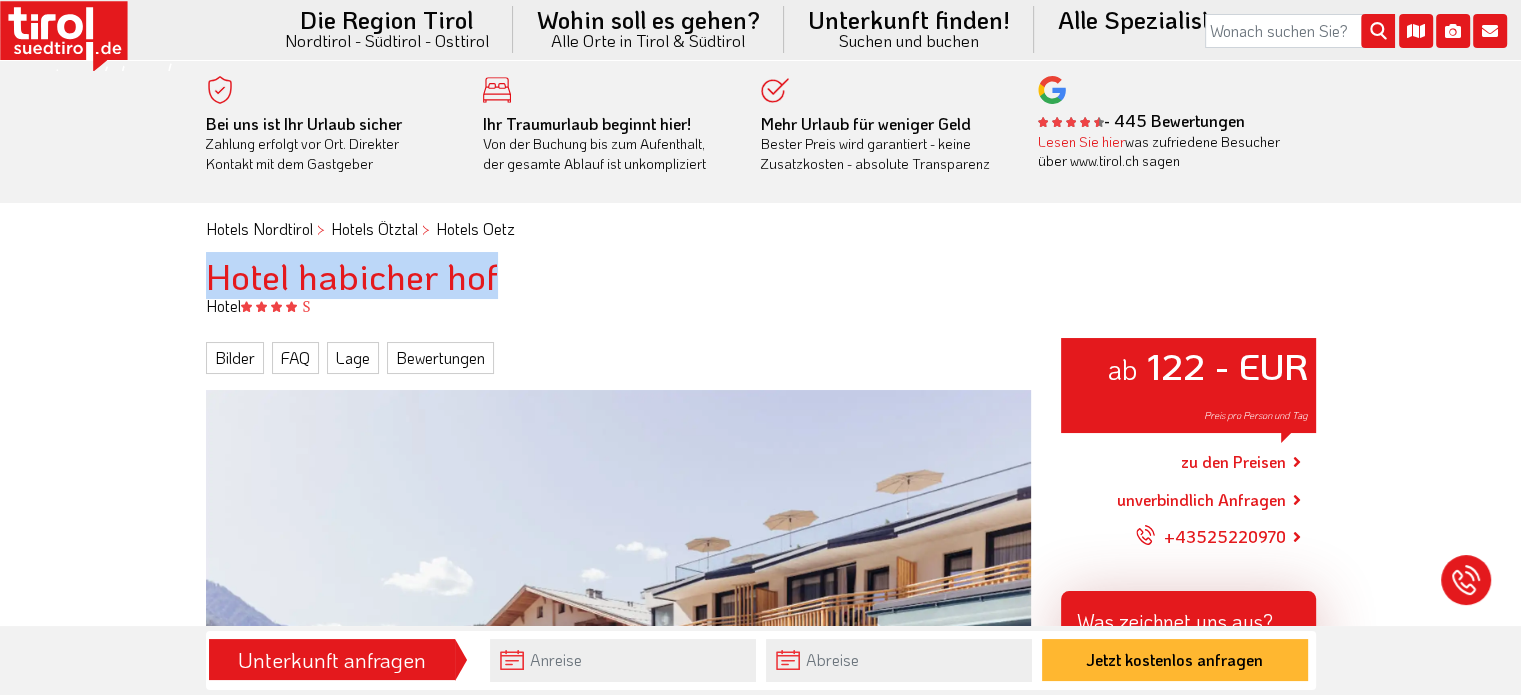 drag, startPoint x: 556, startPoint y: 263, endPoint x: 190, endPoint y: 255, distance: 366.08743 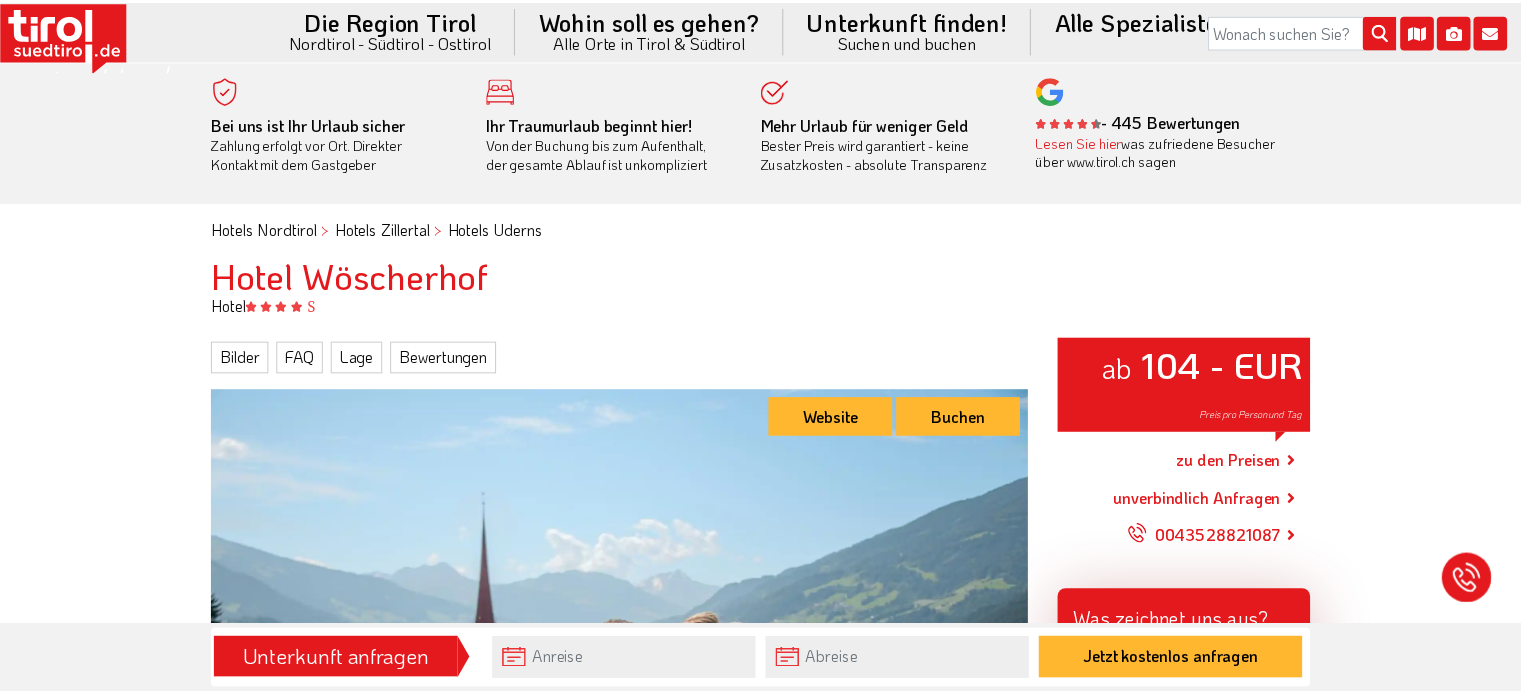 scroll, scrollTop: 0, scrollLeft: 0, axis: both 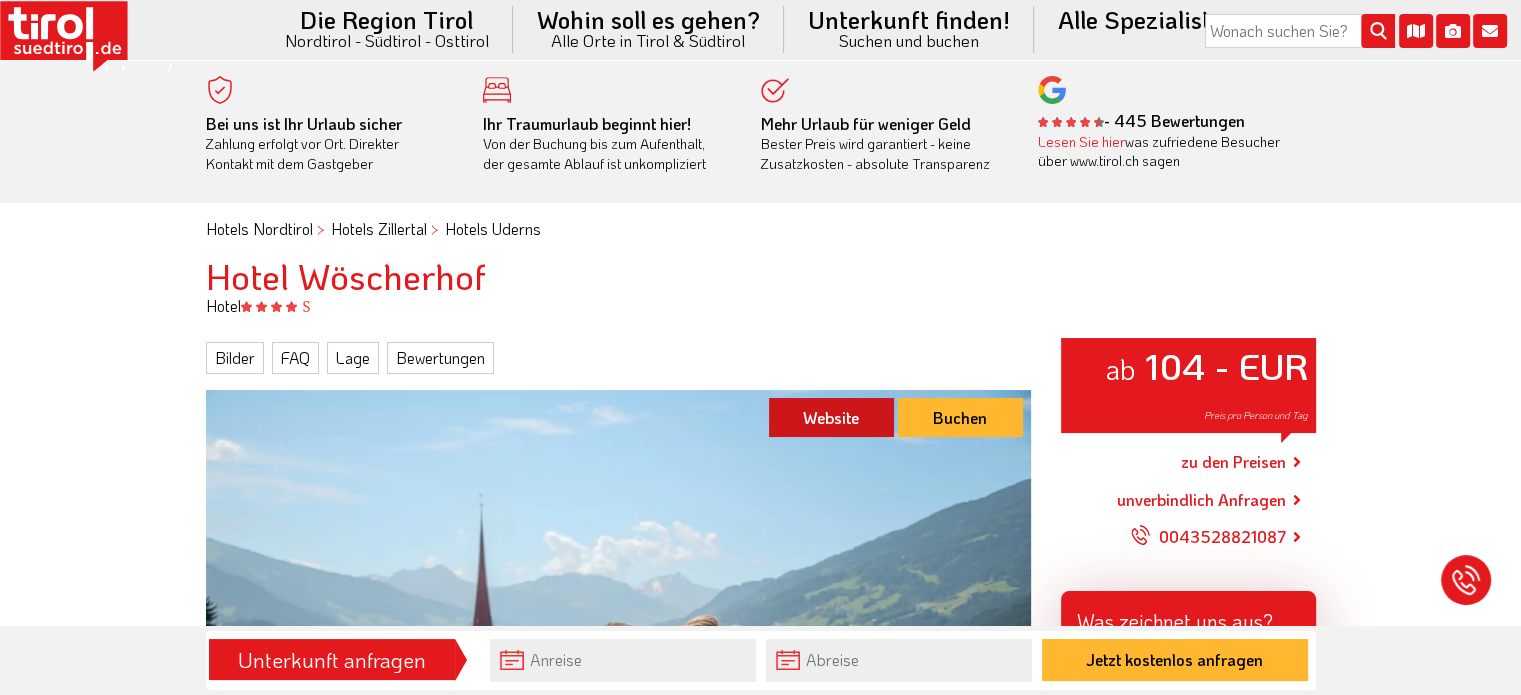 click on "Website" 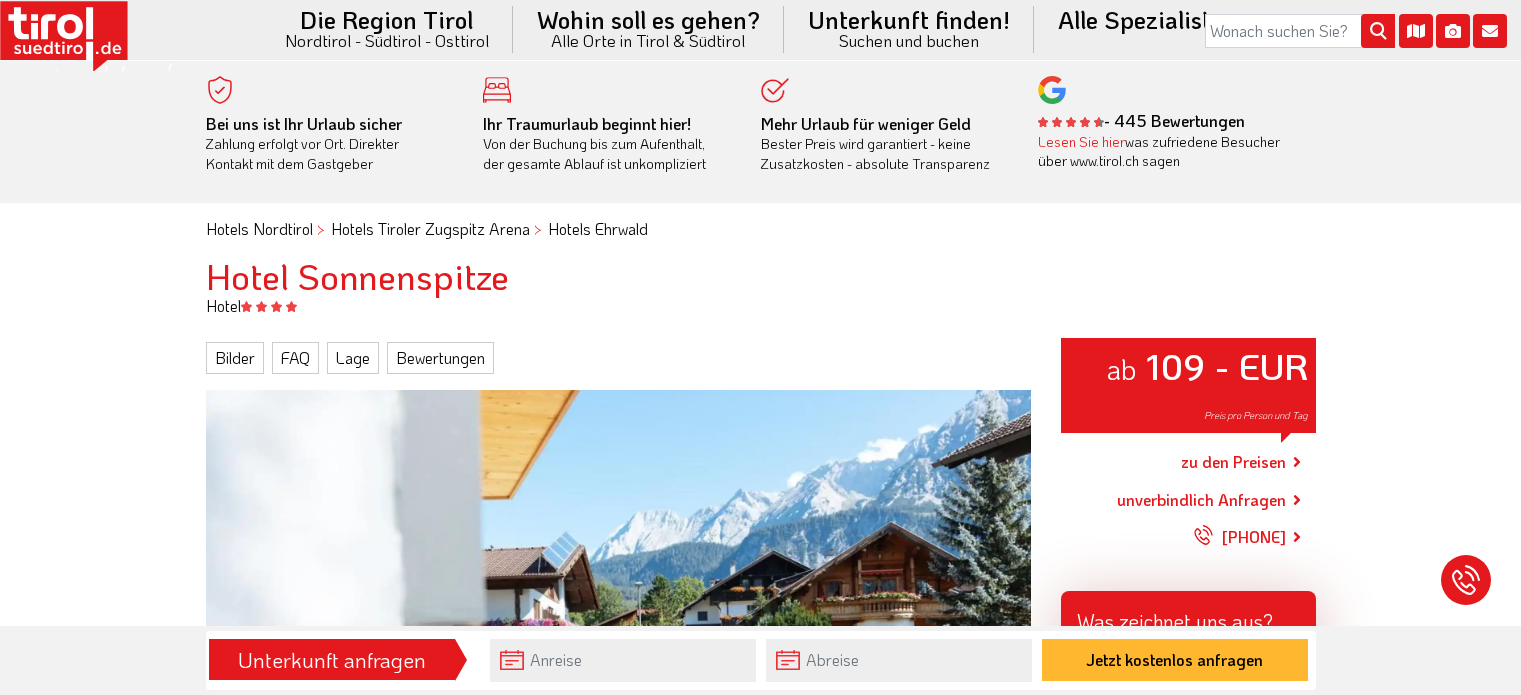 scroll, scrollTop: 0, scrollLeft: 0, axis: both 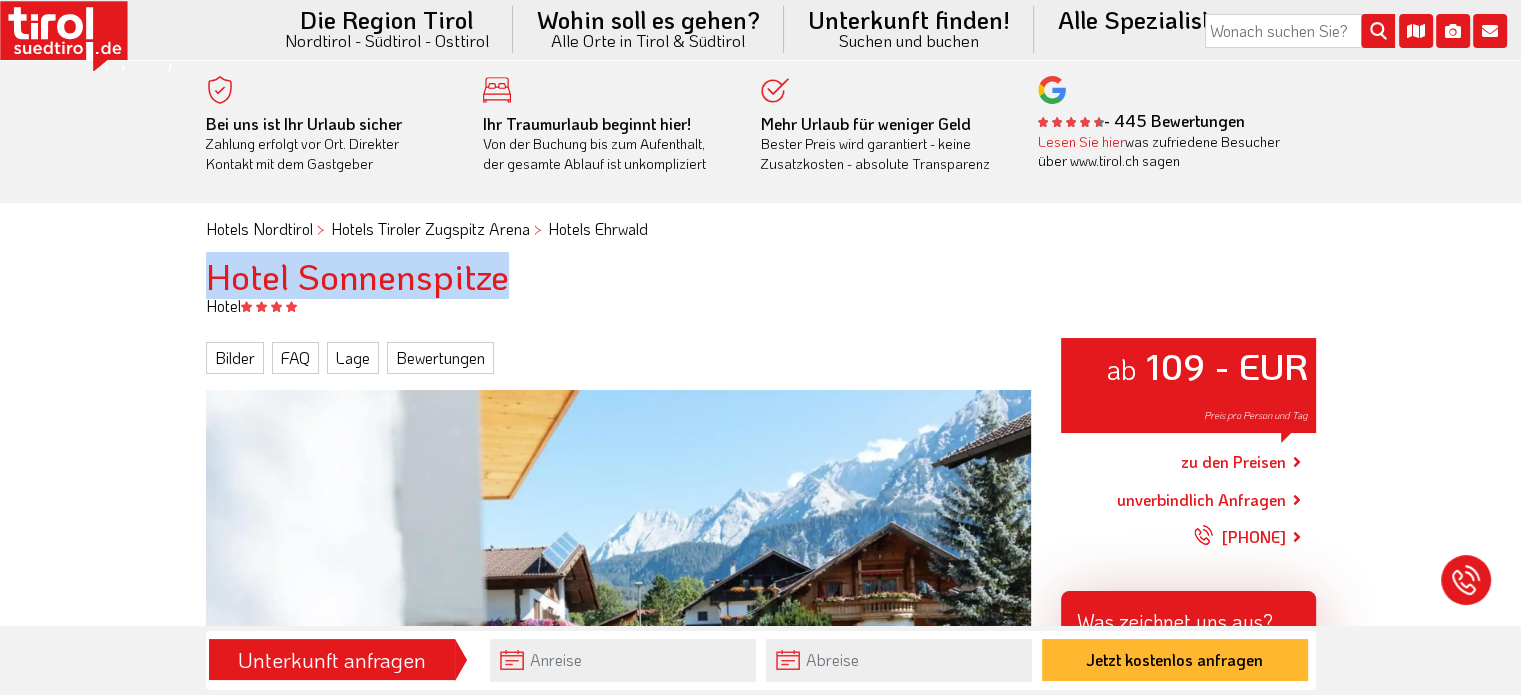 drag, startPoint x: 497, startPoint y: 266, endPoint x: 215, endPoint y: 263, distance: 282.01596 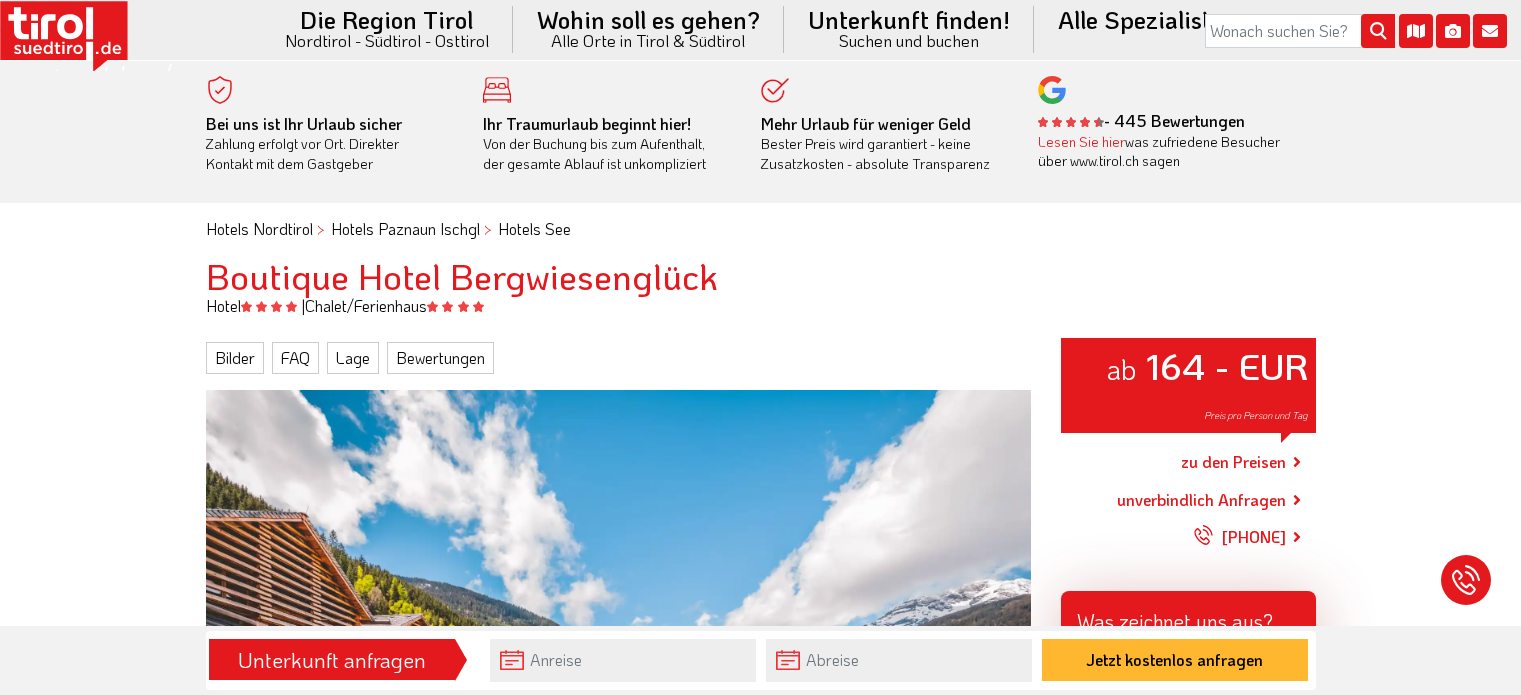 scroll, scrollTop: 0, scrollLeft: 0, axis: both 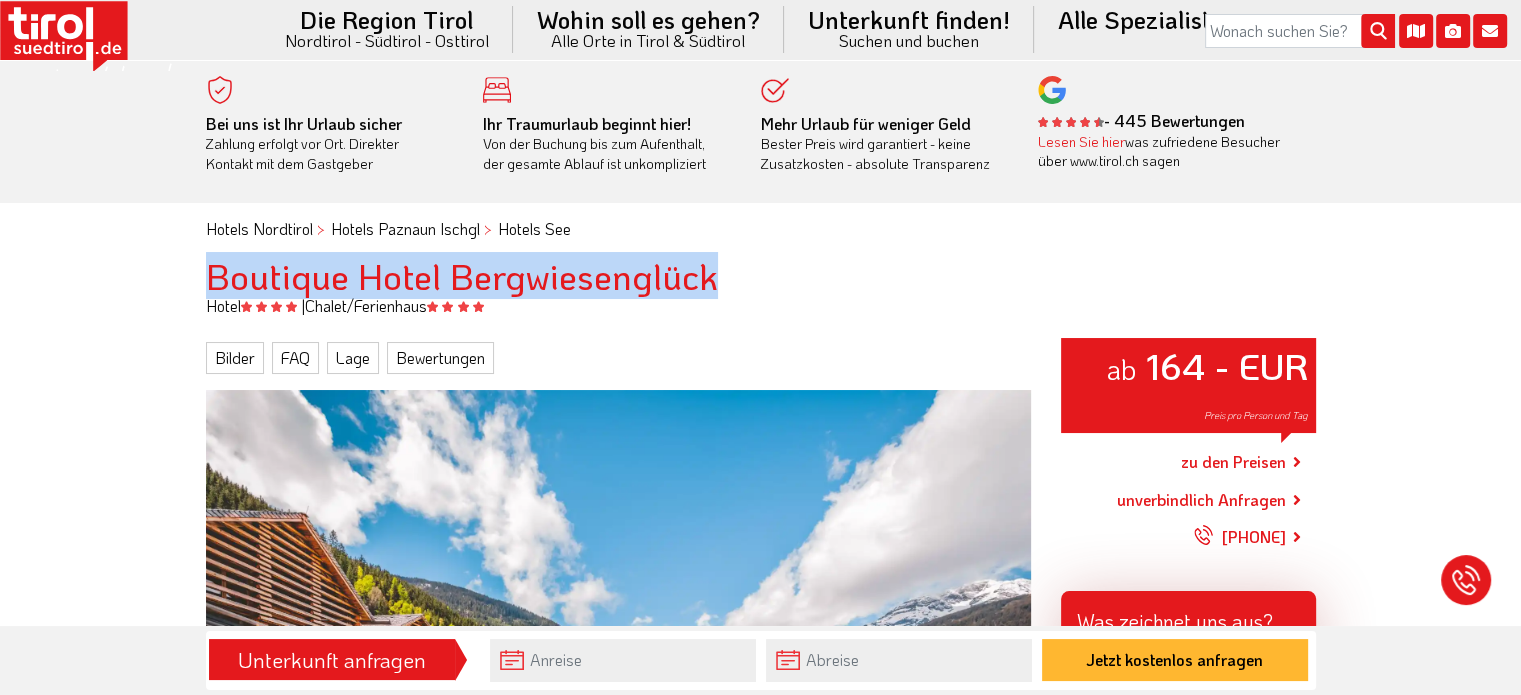 drag, startPoint x: 756, startPoint y: 283, endPoint x: 322, endPoint y: 282, distance: 434.00116 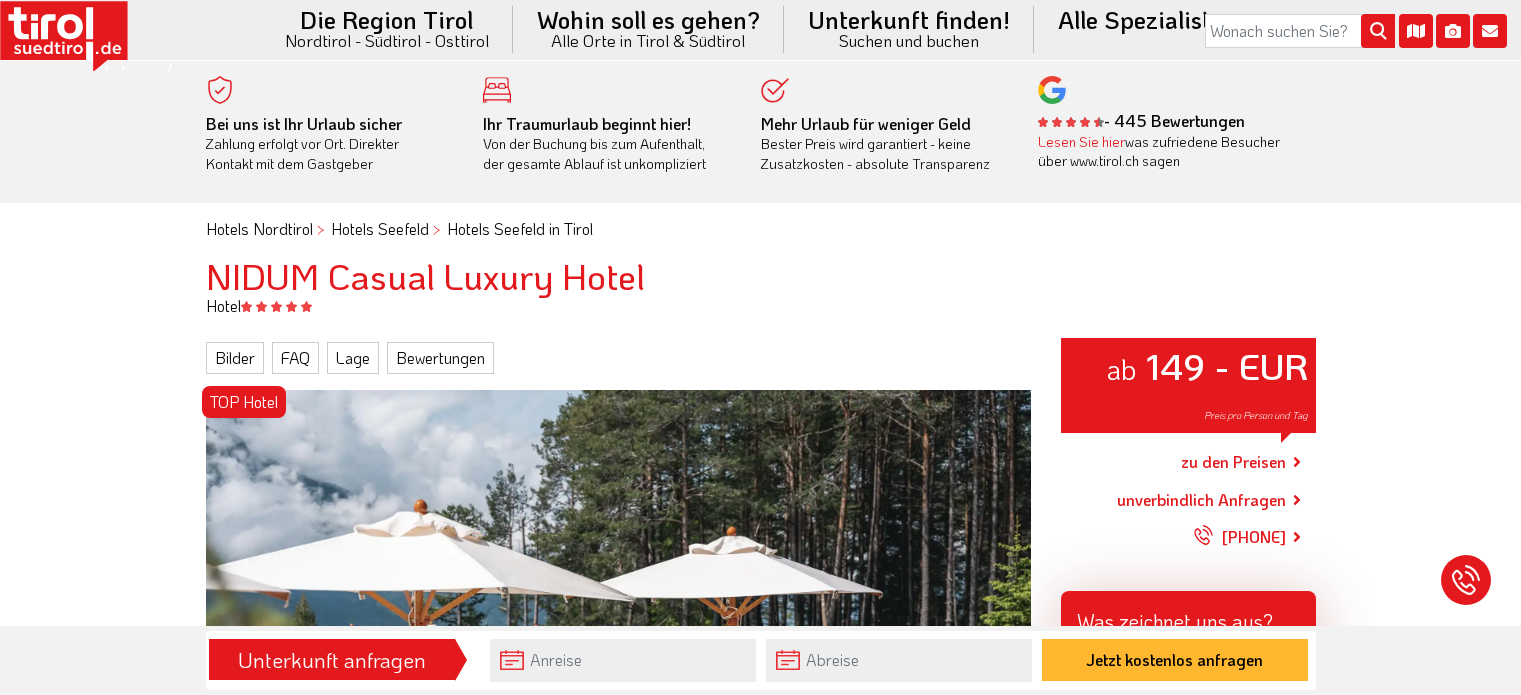 scroll, scrollTop: 0, scrollLeft: 0, axis: both 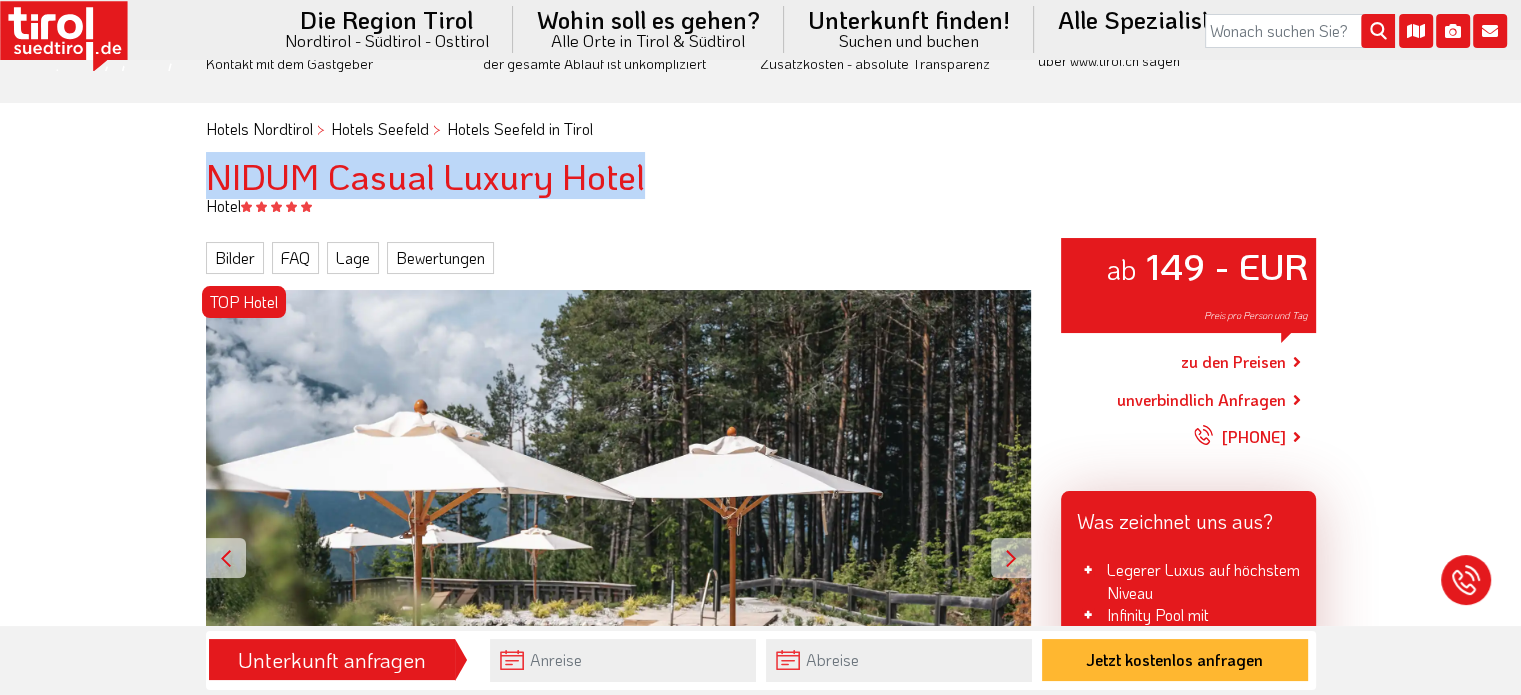 drag, startPoint x: 660, startPoint y: 161, endPoint x: 198, endPoint y: 165, distance: 462.0173 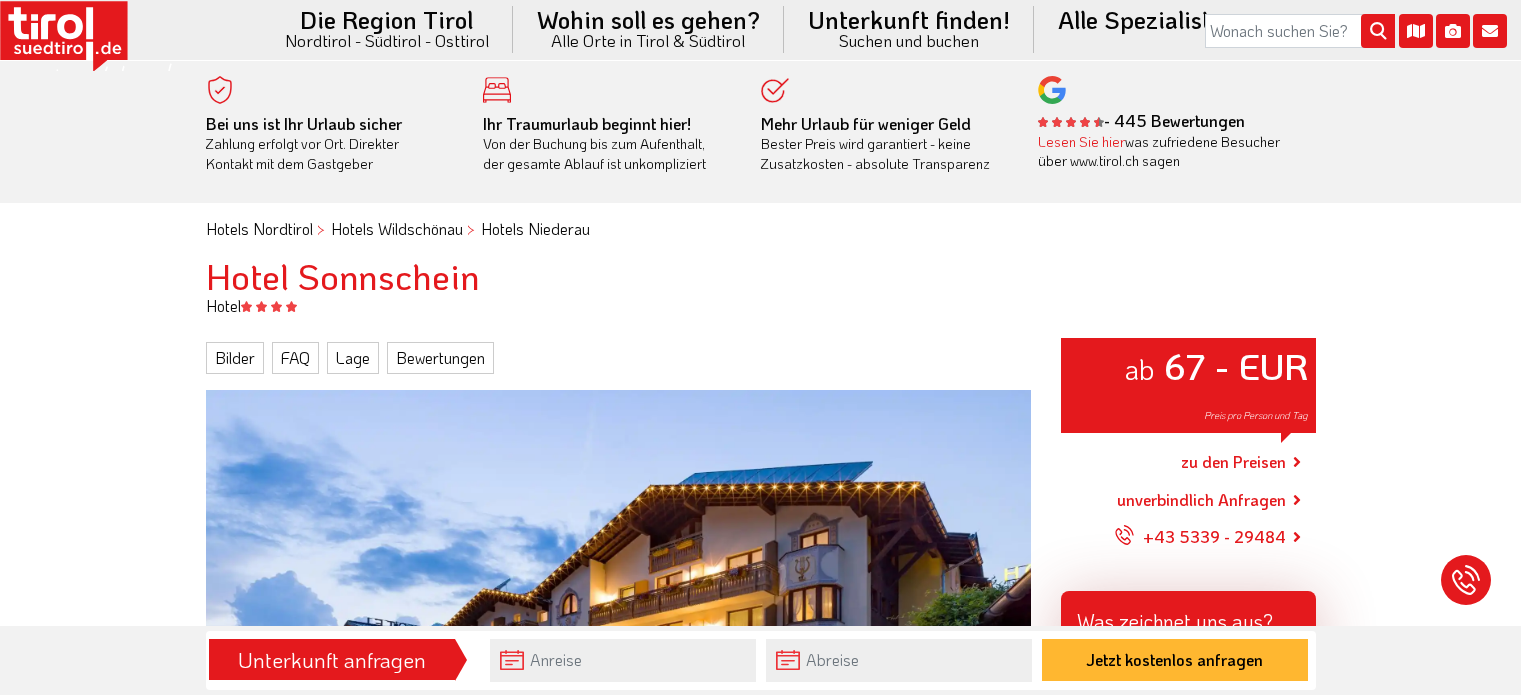 scroll, scrollTop: 0, scrollLeft: 0, axis: both 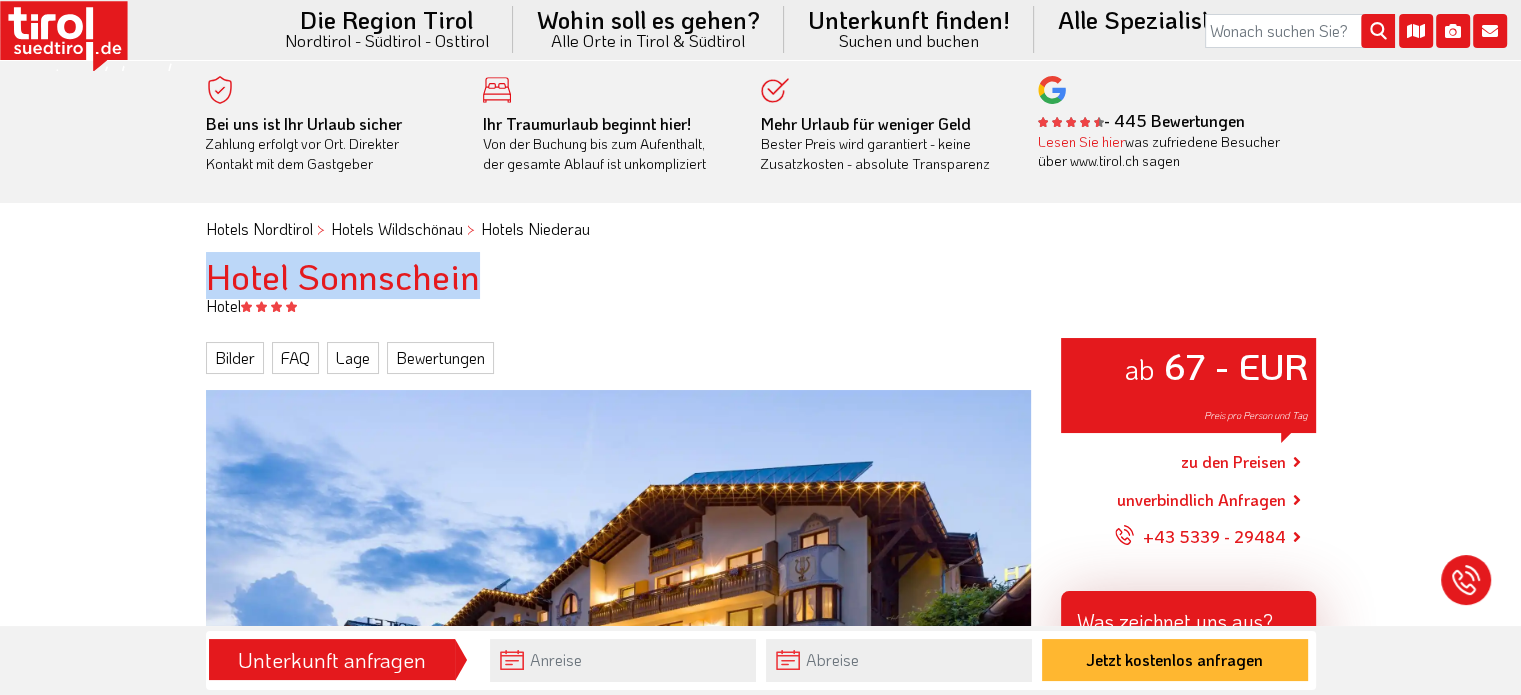 drag, startPoint x: 504, startPoint y: 273, endPoint x: 269, endPoint y: 267, distance: 235.07658 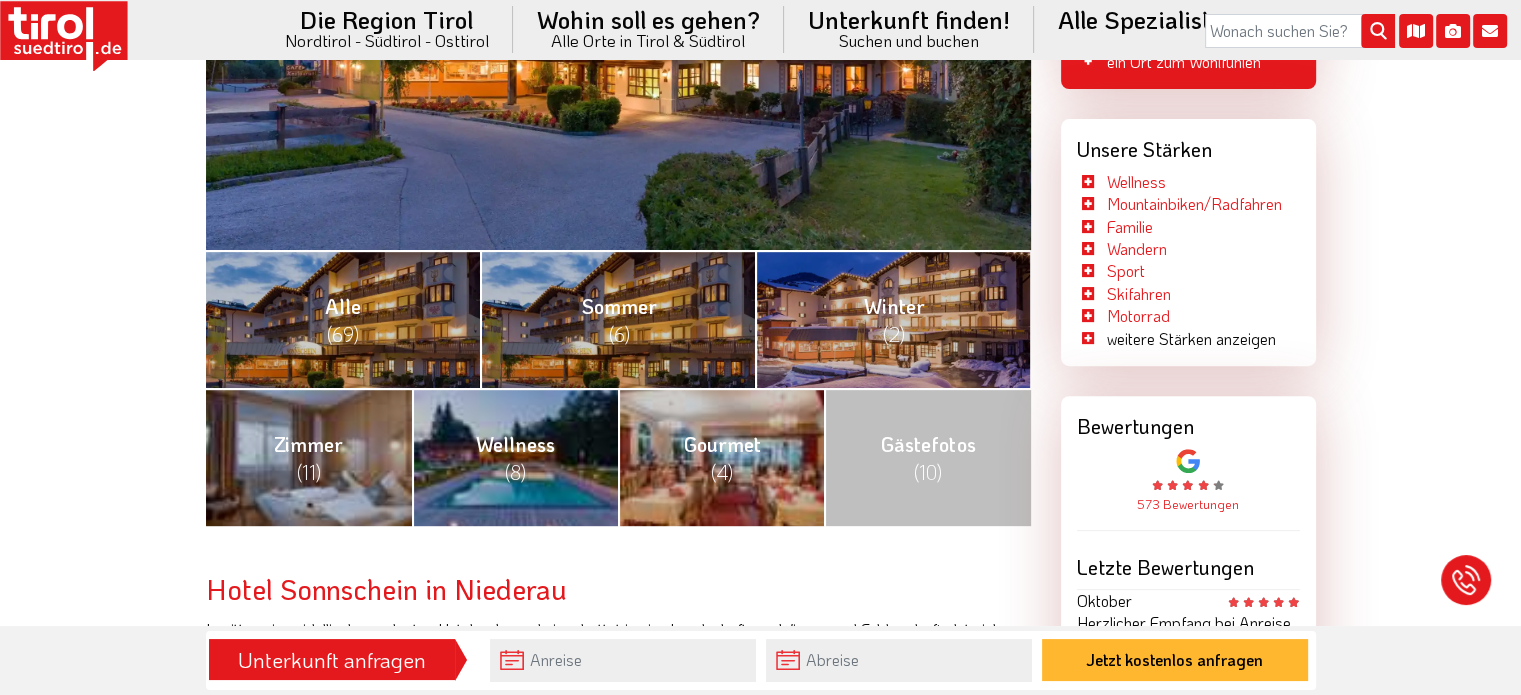scroll, scrollTop: 700, scrollLeft: 0, axis: vertical 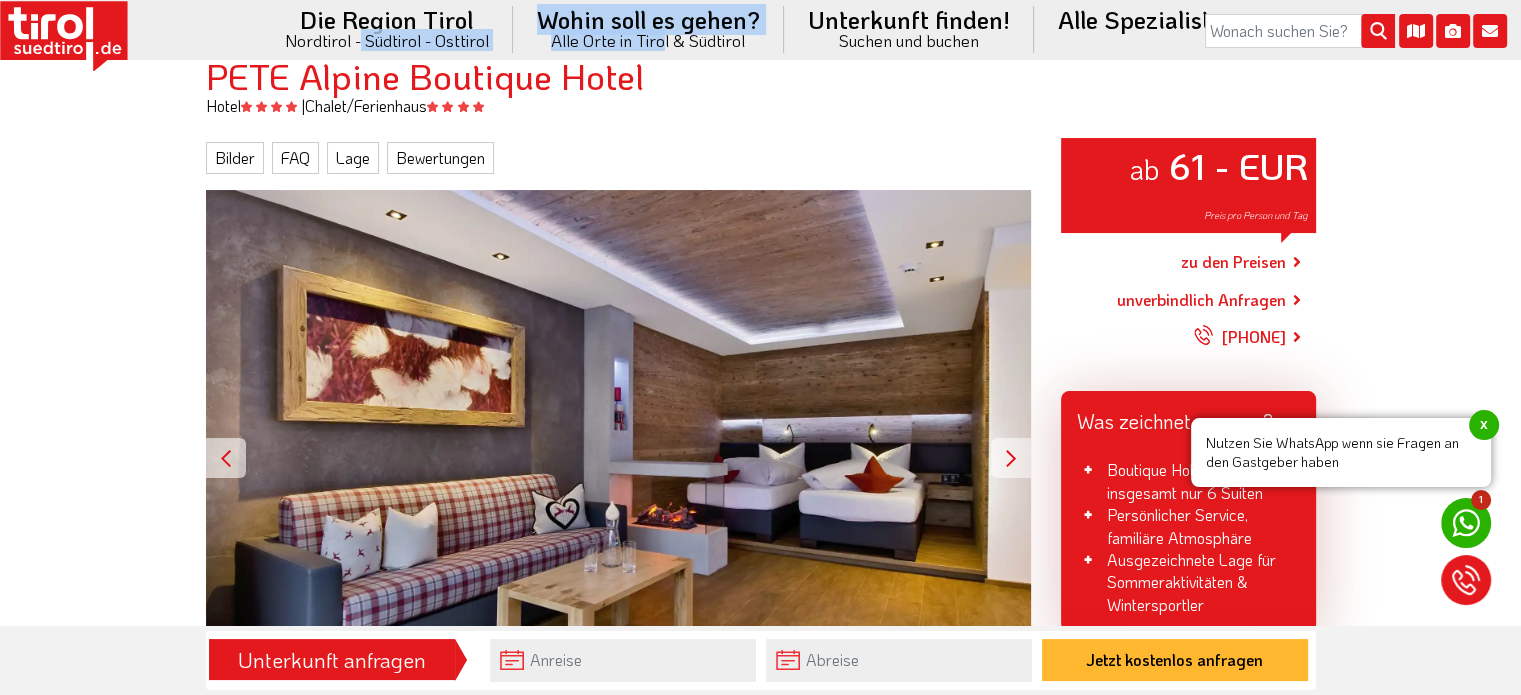 drag, startPoint x: 671, startPoint y: 71, endPoint x: 369, endPoint y: 70, distance: 302.00165 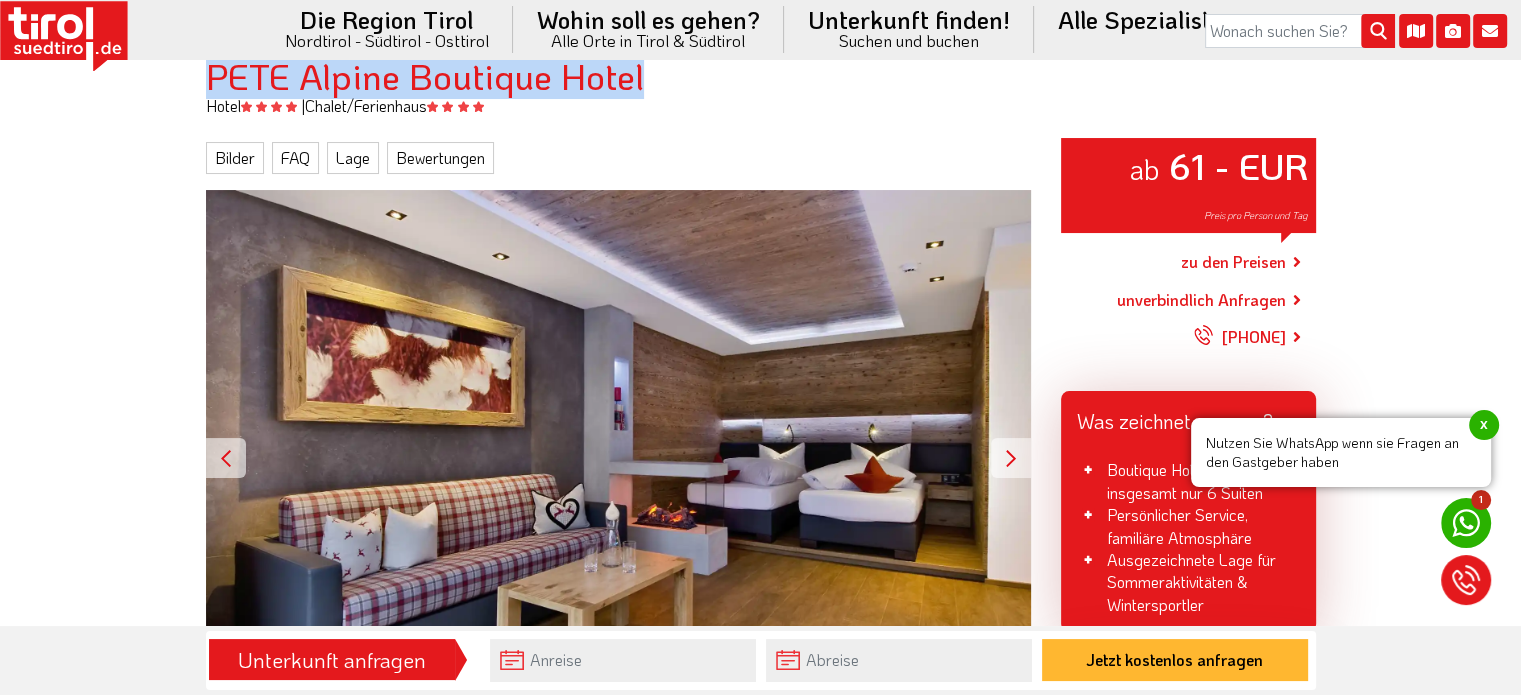 drag, startPoint x: 691, startPoint y: 83, endPoint x: 210, endPoint y: 88, distance: 481.026 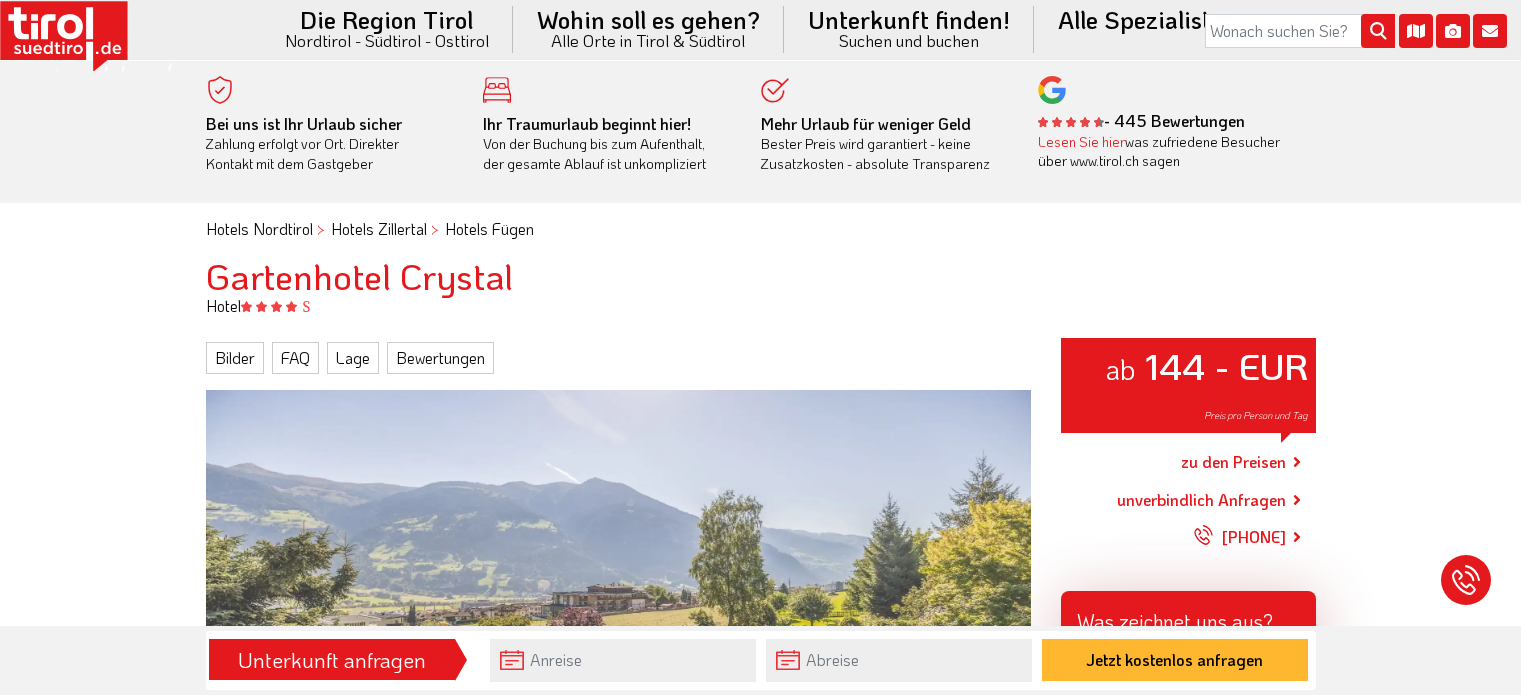scroll, scrollTop: 0, scrollLeft: 0, axis: both 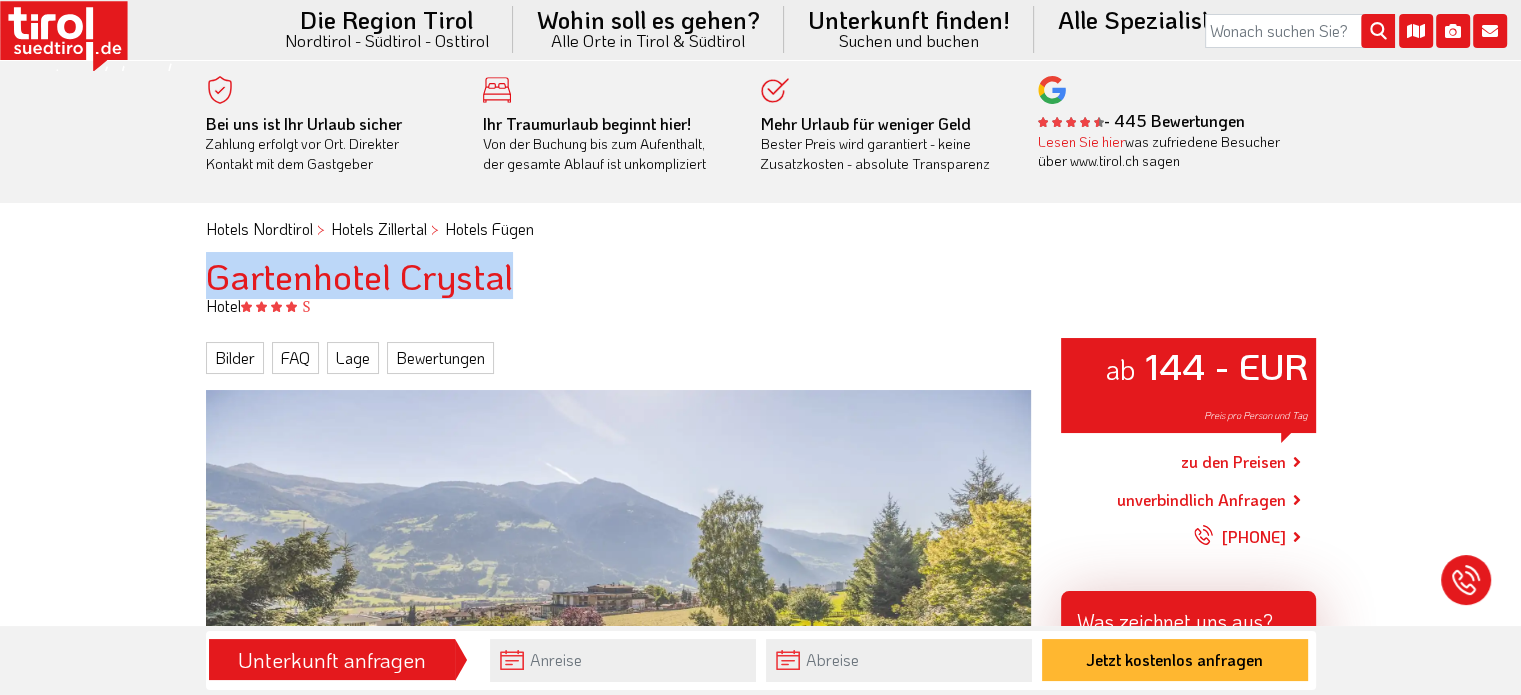 drag, startPoint x: 556, startPoint y: 275, endPoint x: 152, endPoint y: 279, distance: 404.0198 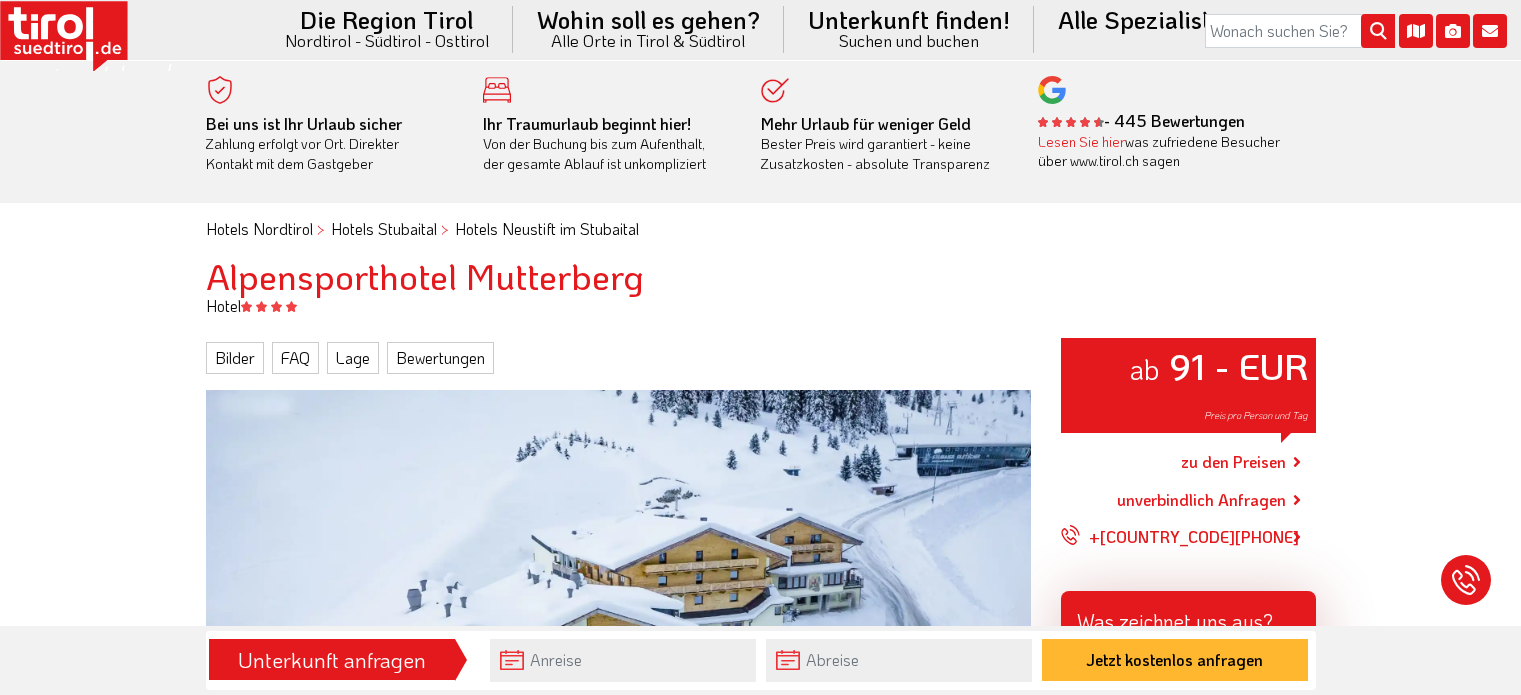 scroll, scrollTop: 0, scrollLeft: 0, axis: both 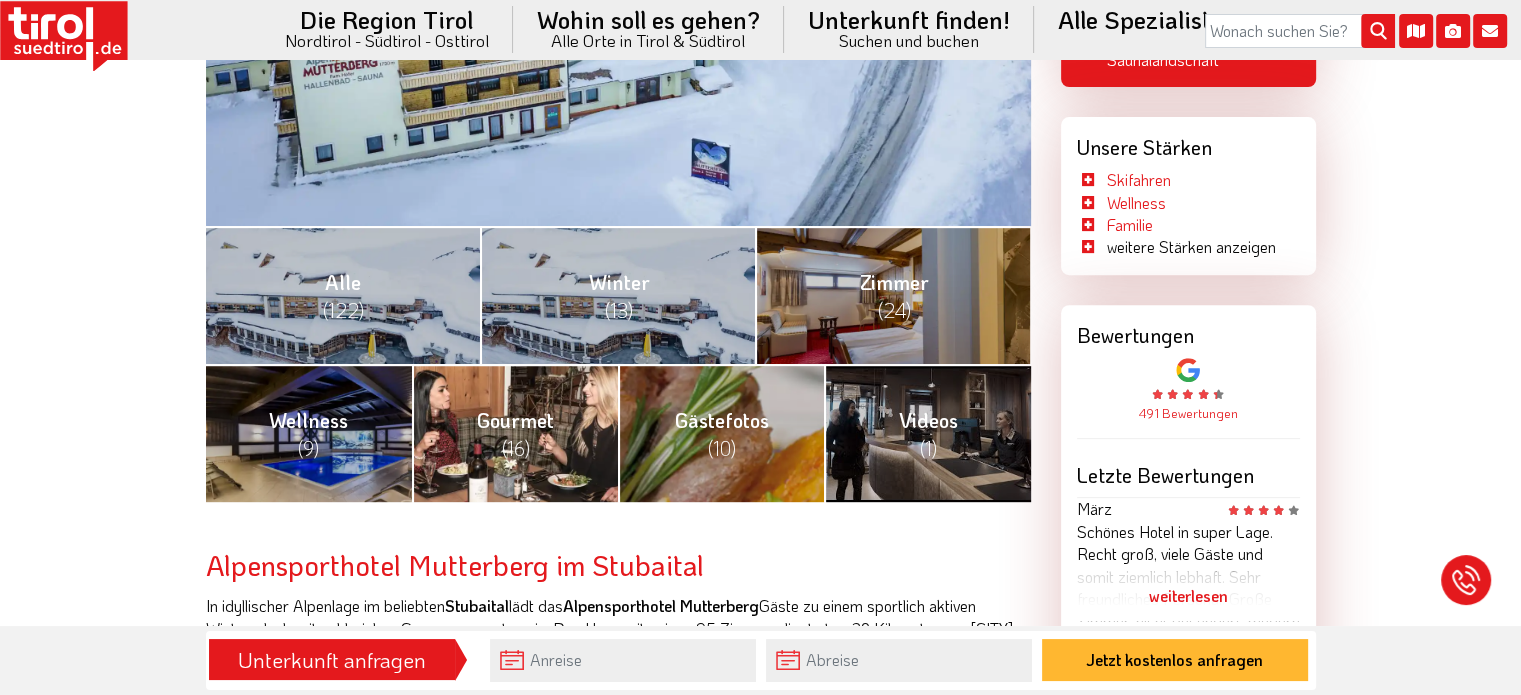 click on "Gourmet   (16)" at bounding box center (515, 433) 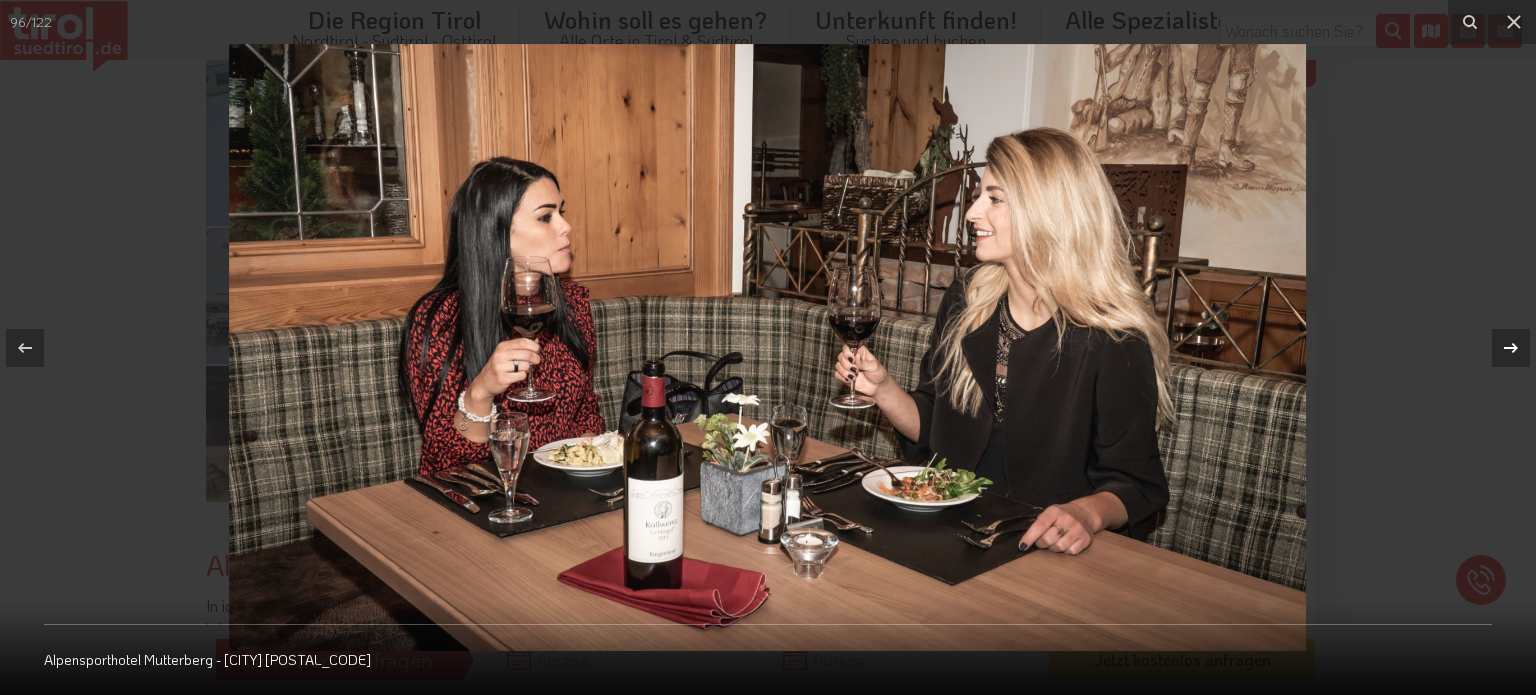 click 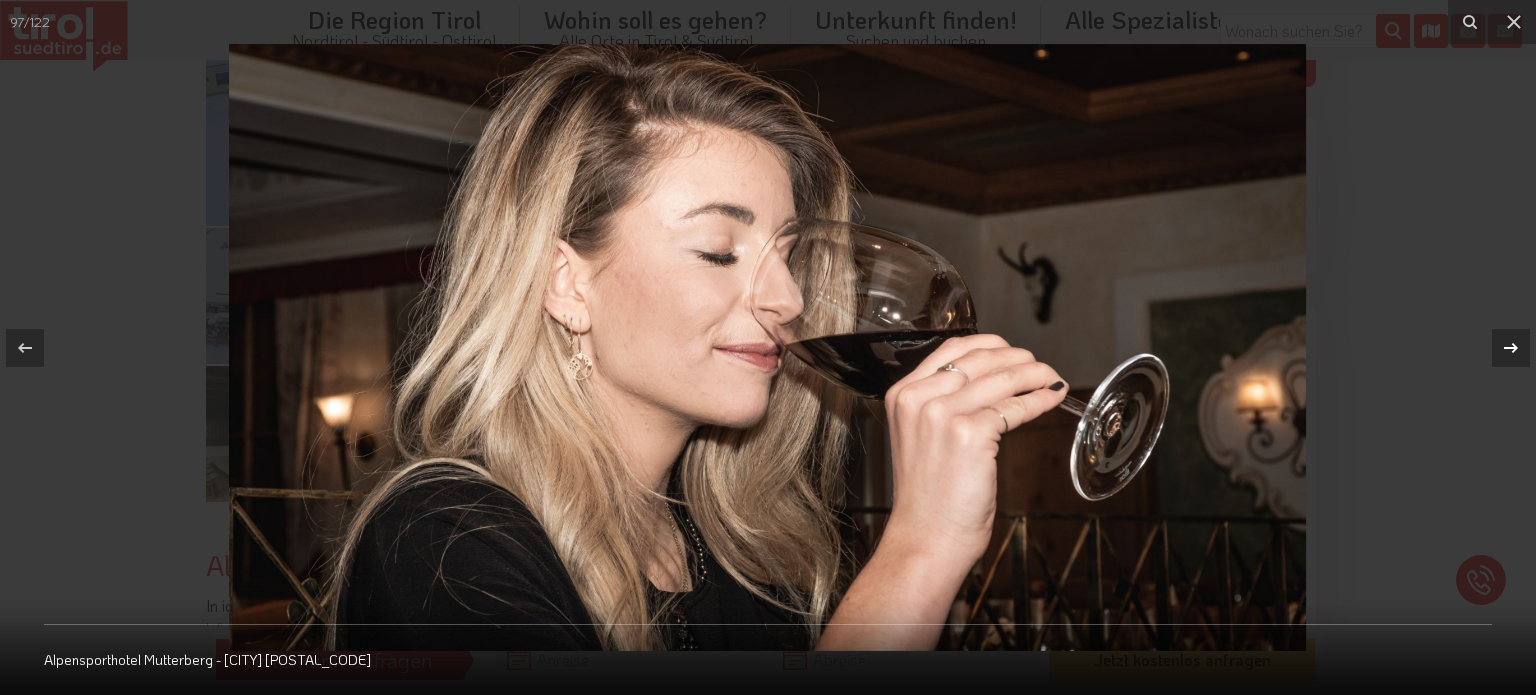 click 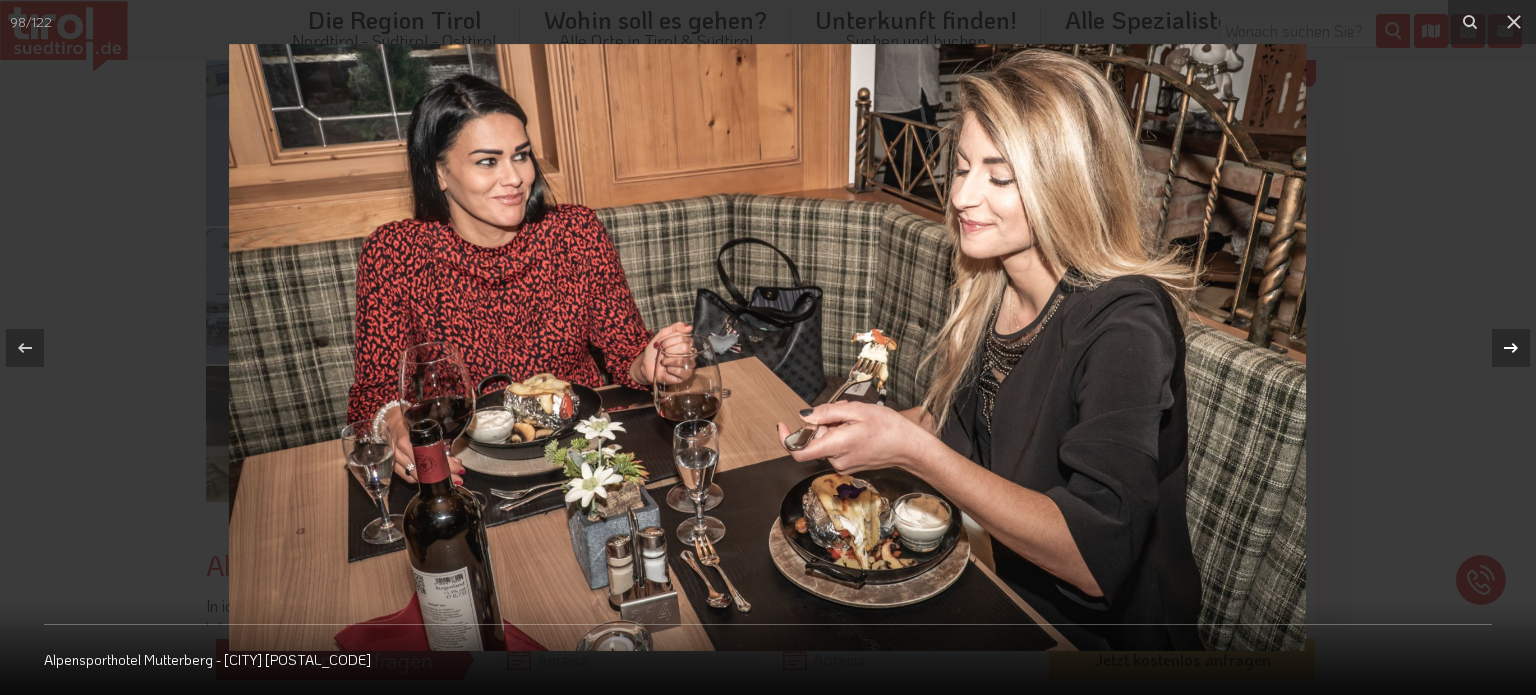 click 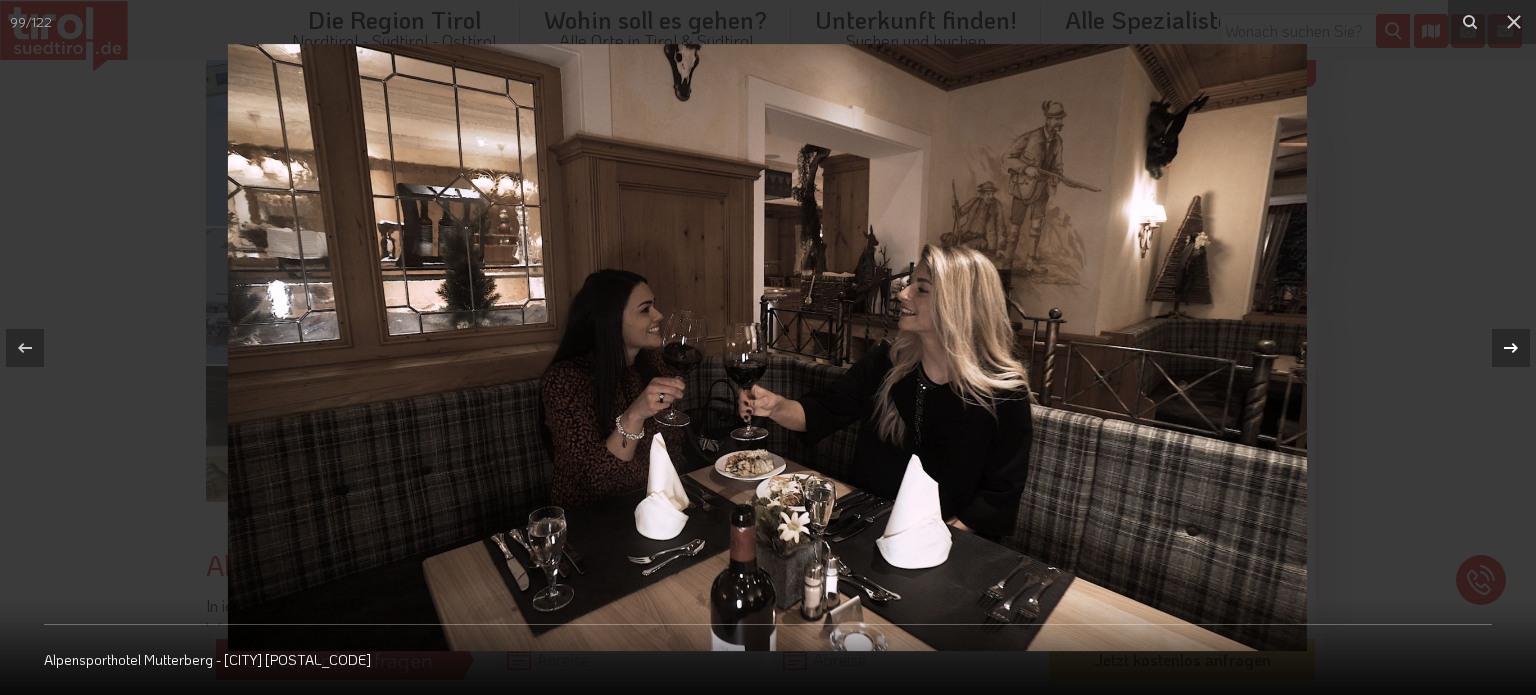 click 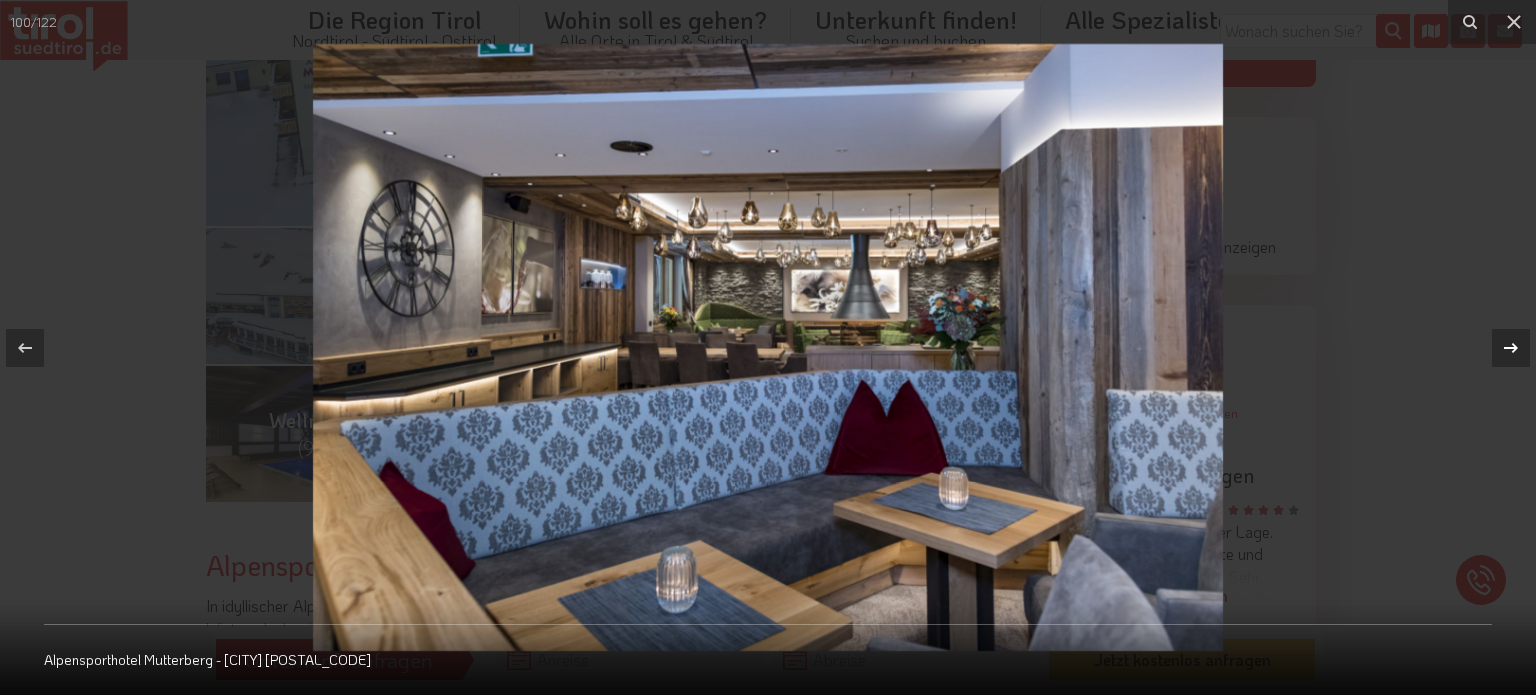 click 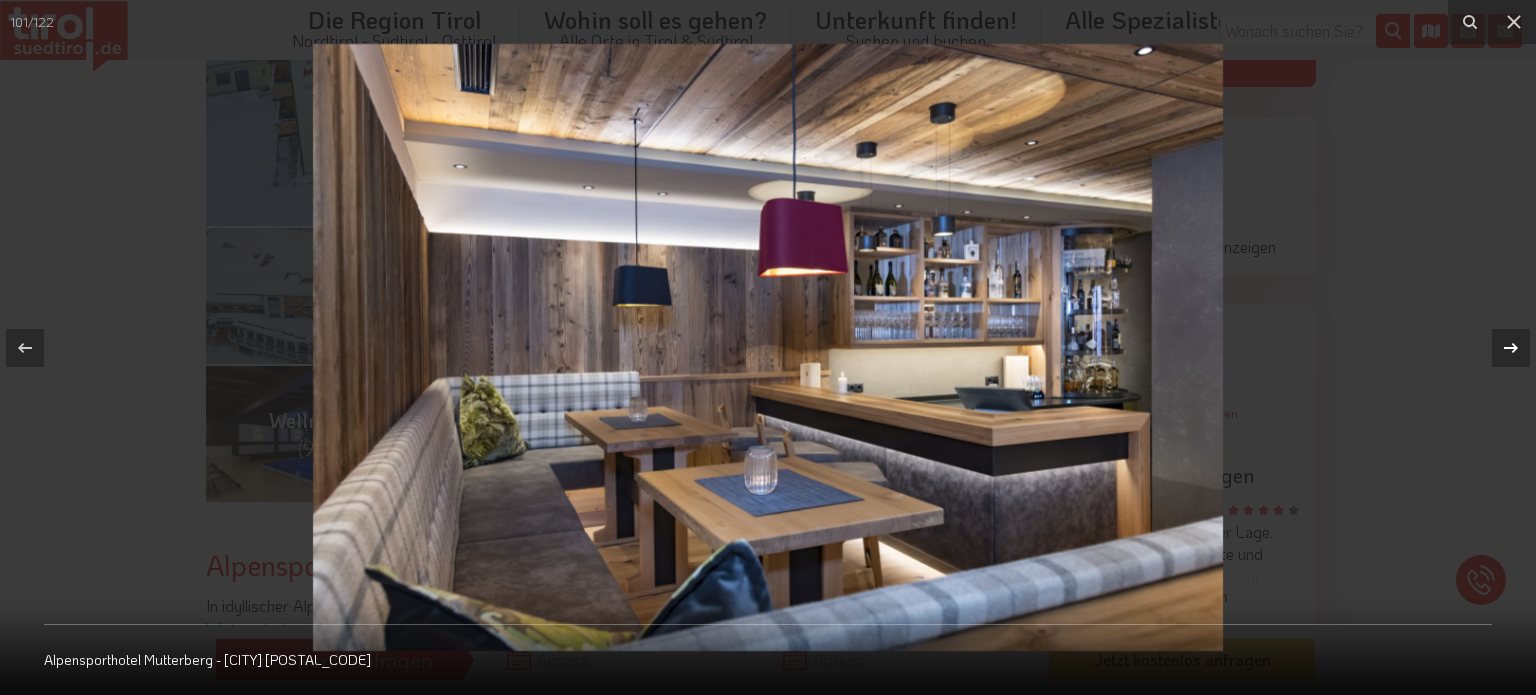 click 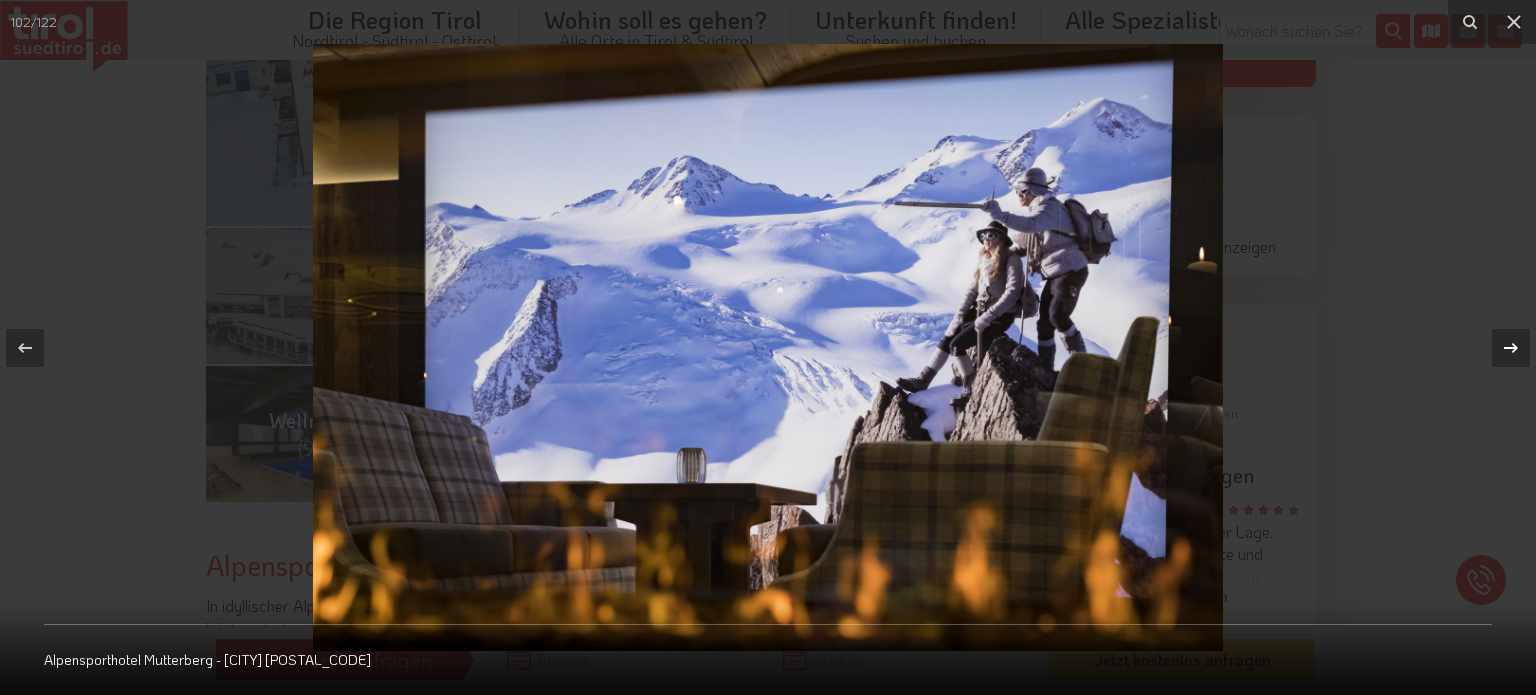 click 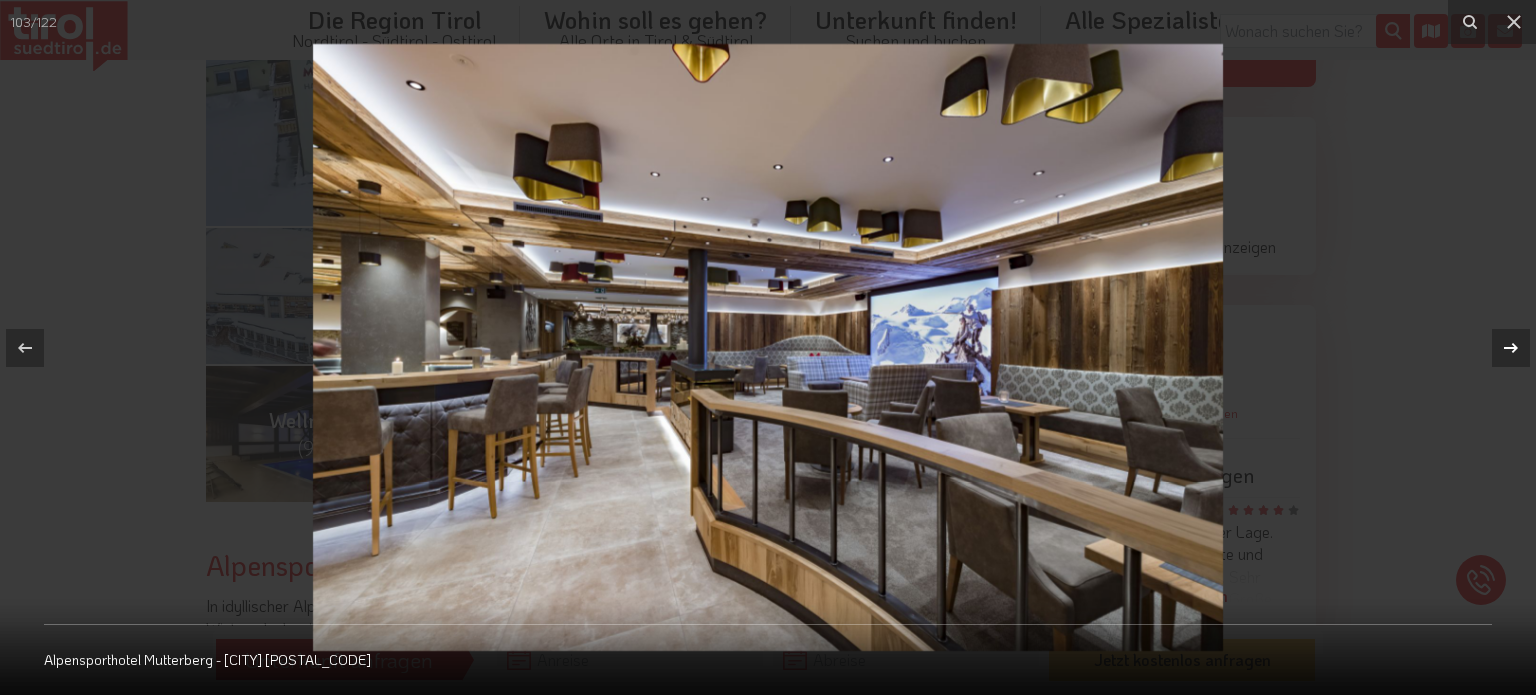 click 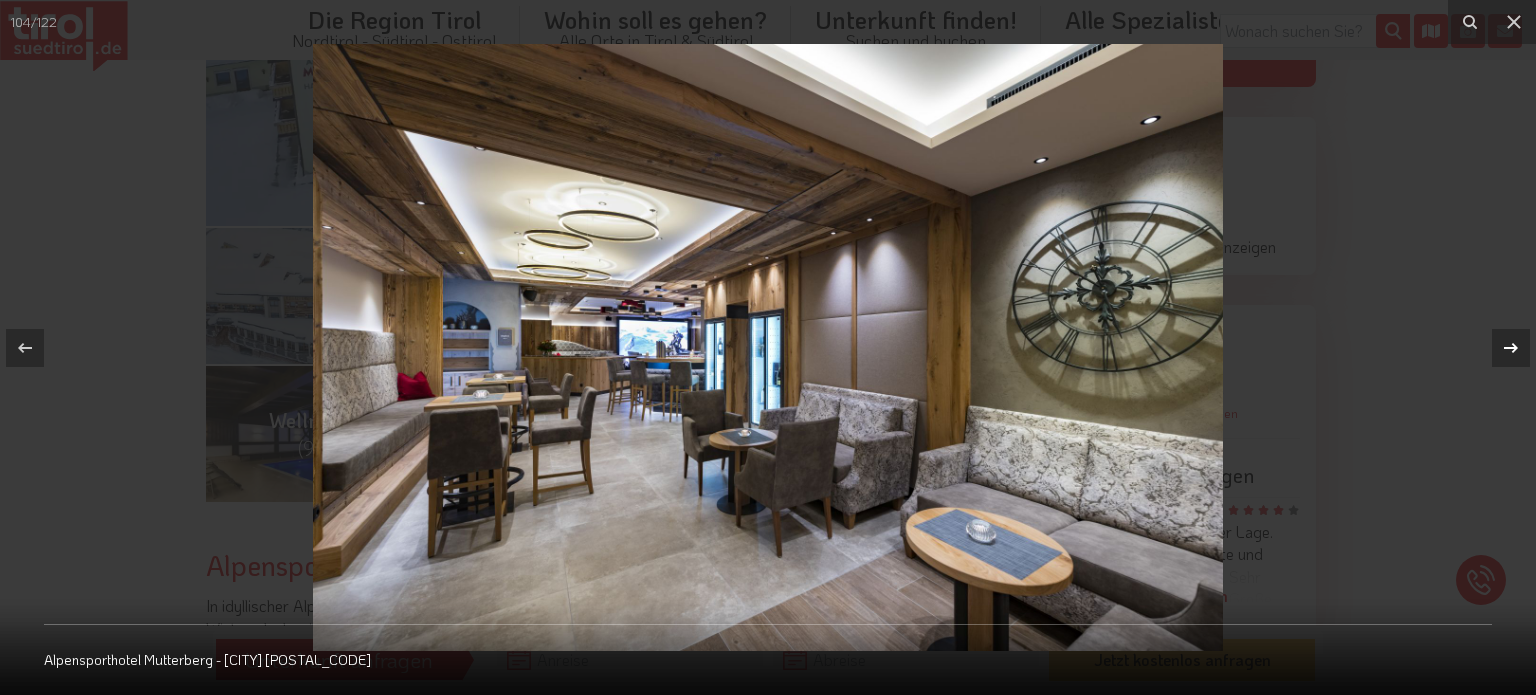 click 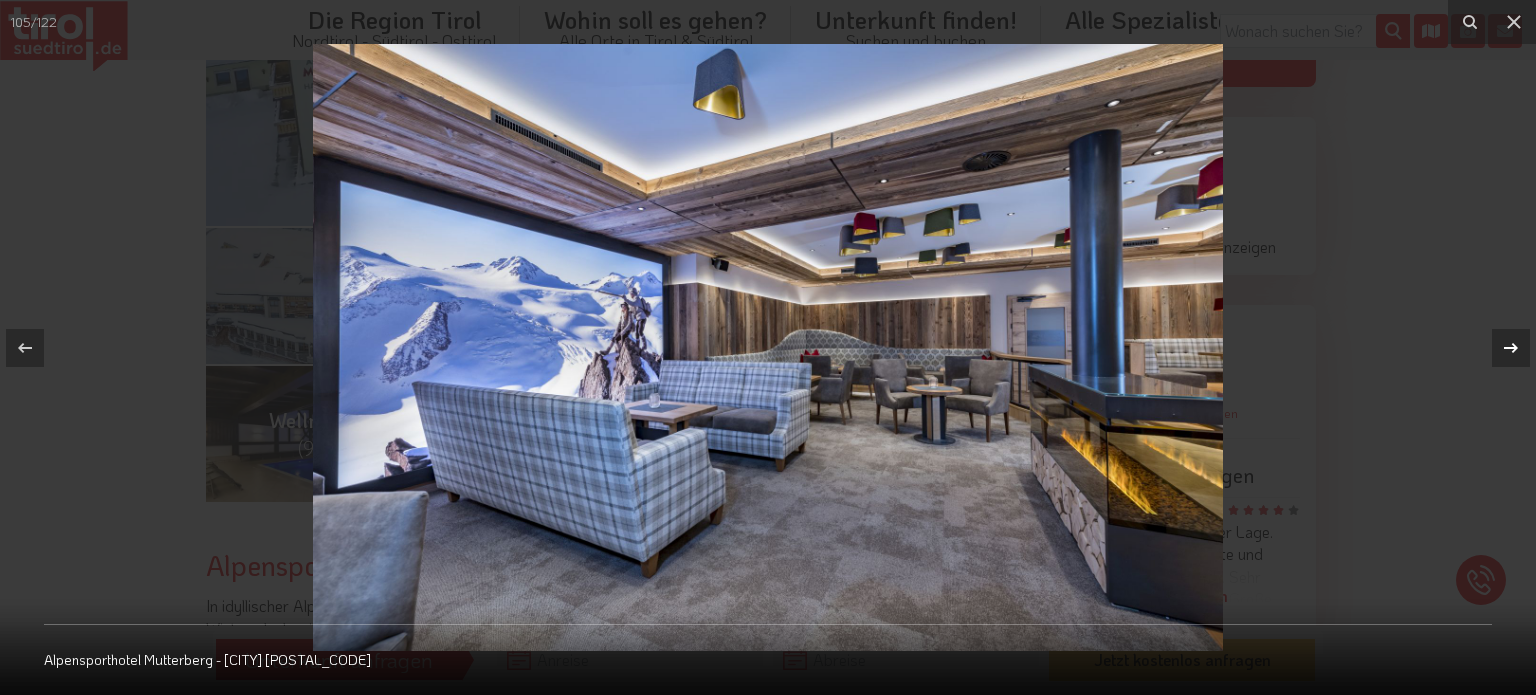 click 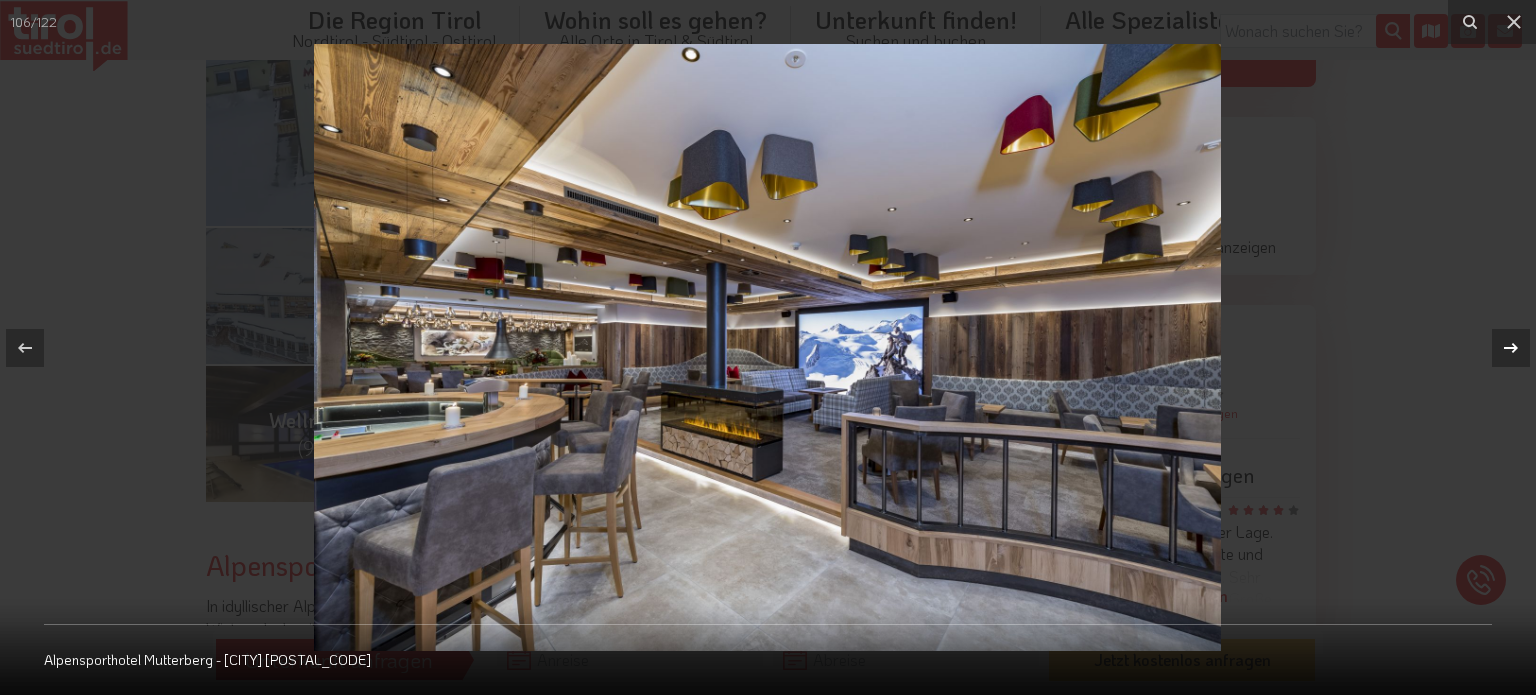 click 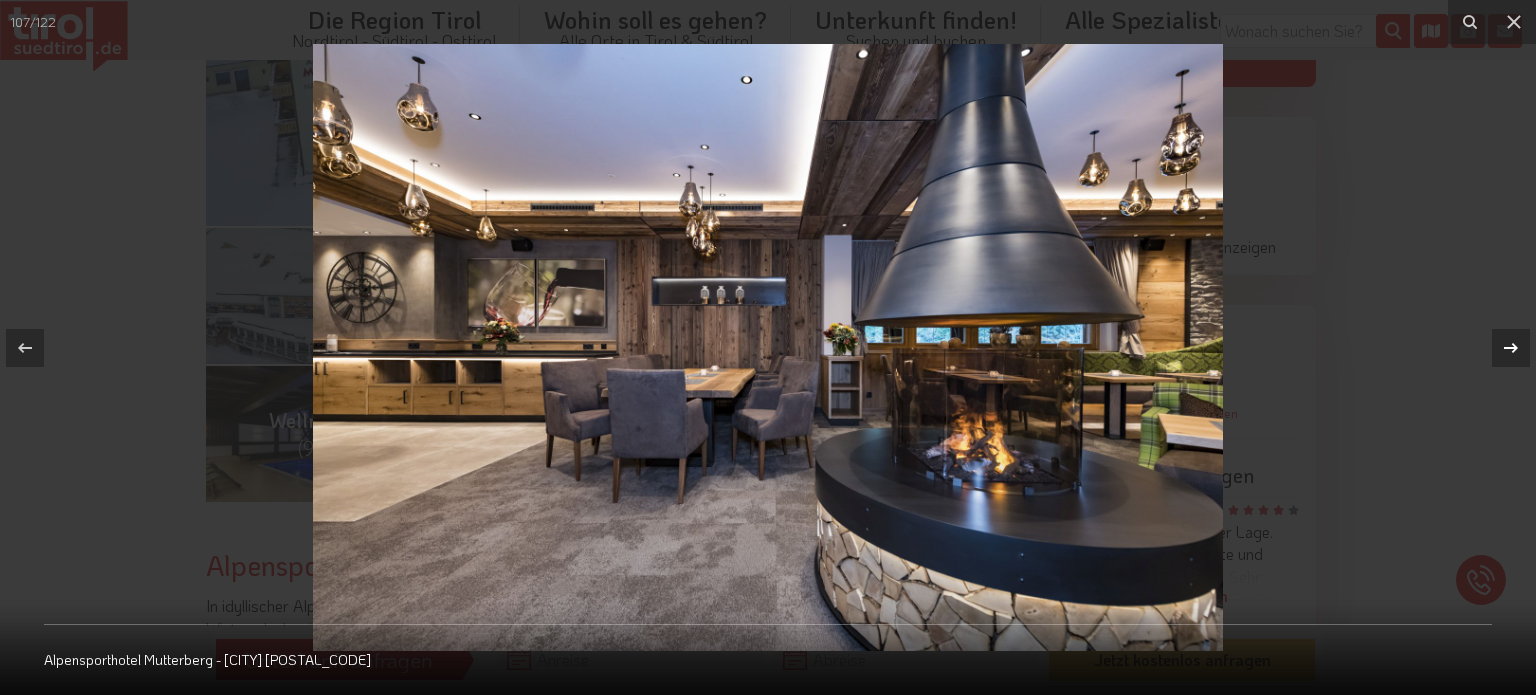 click 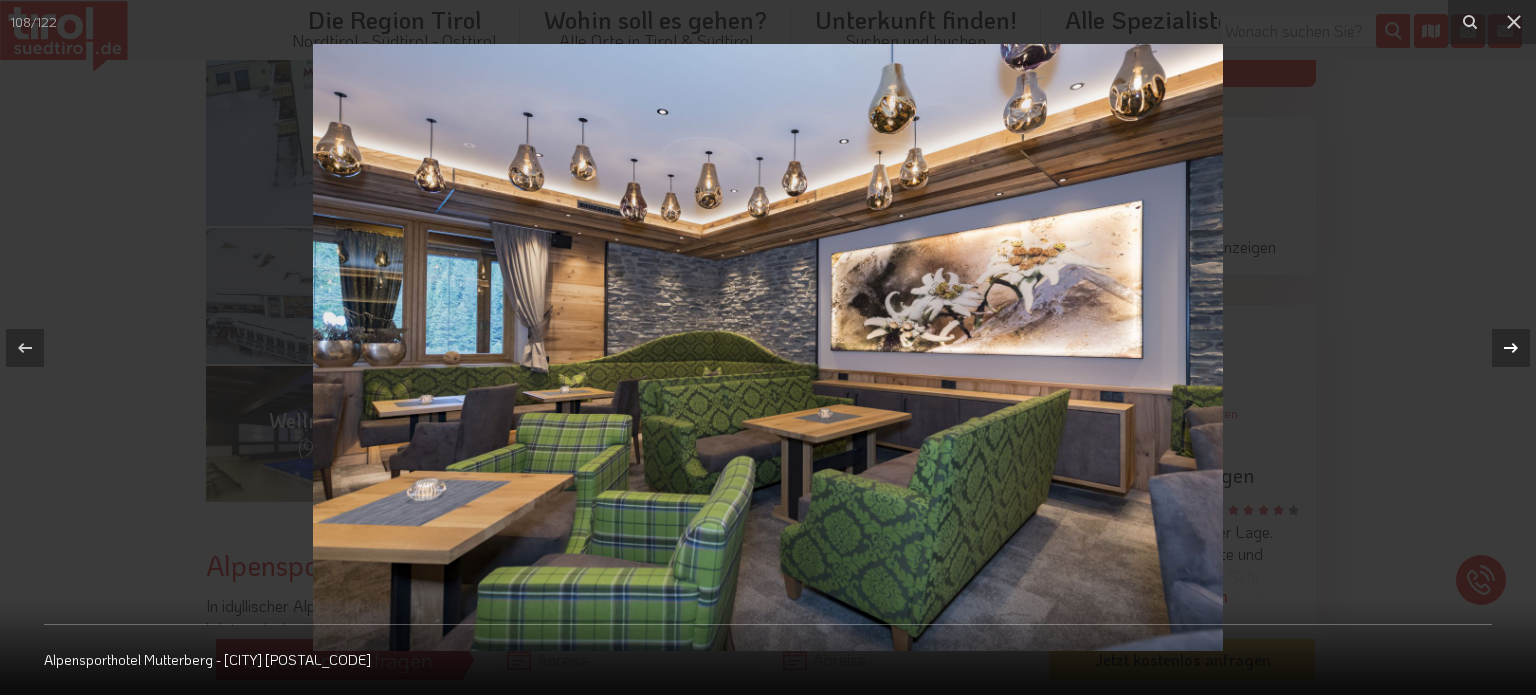 click 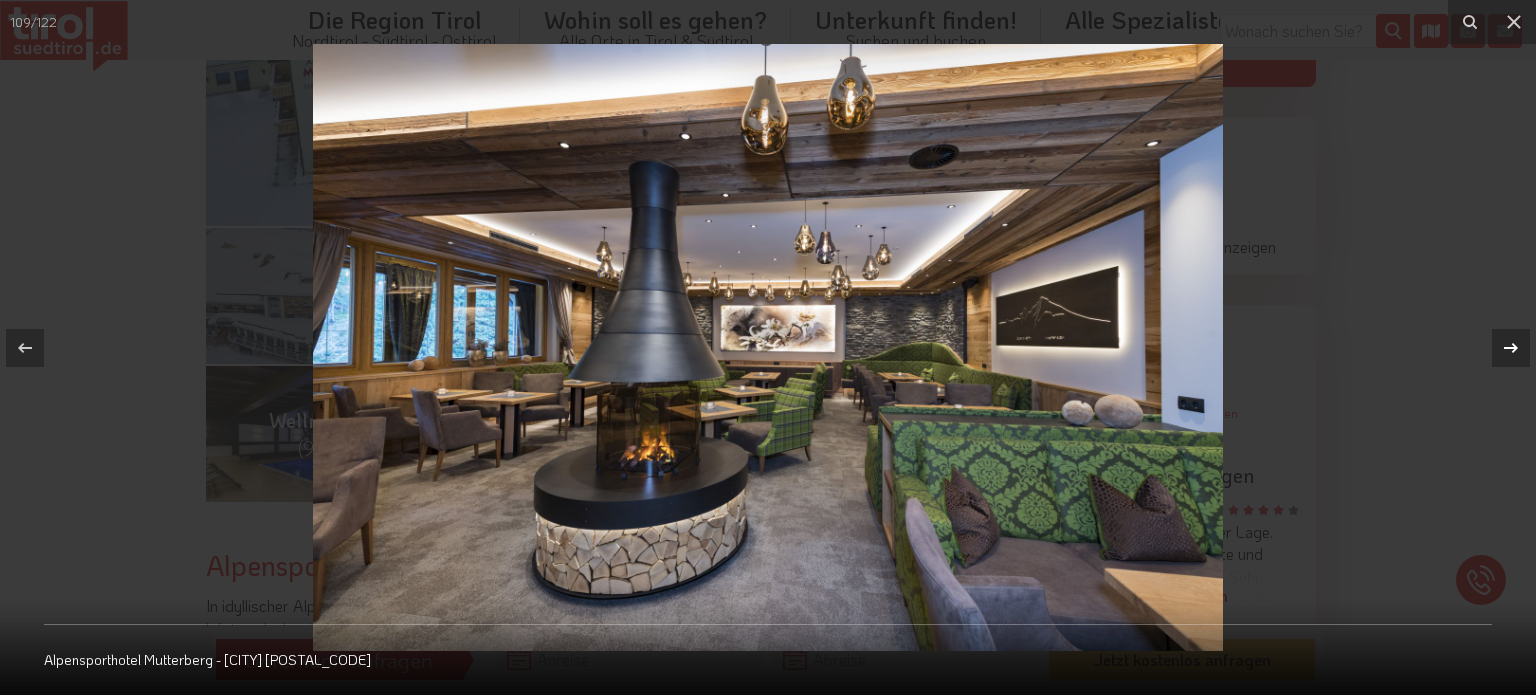 click 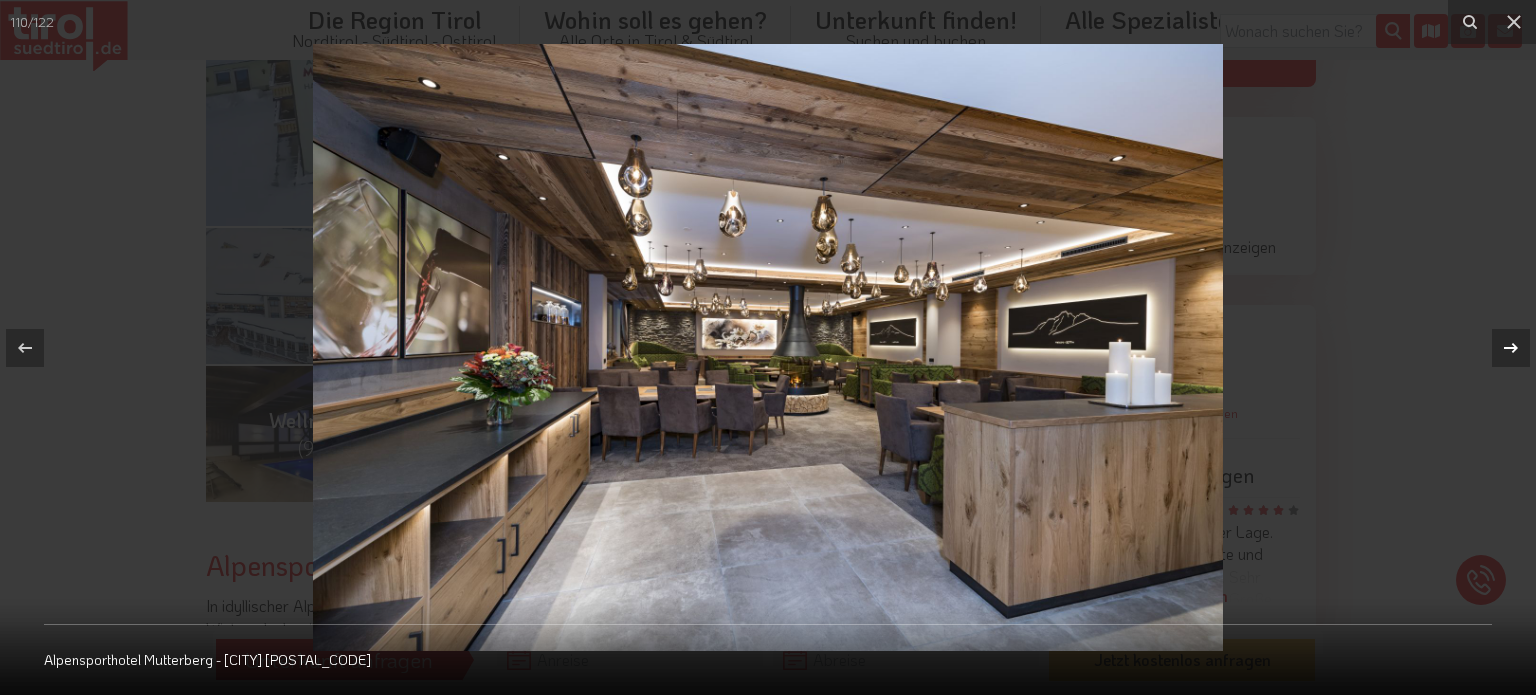 click 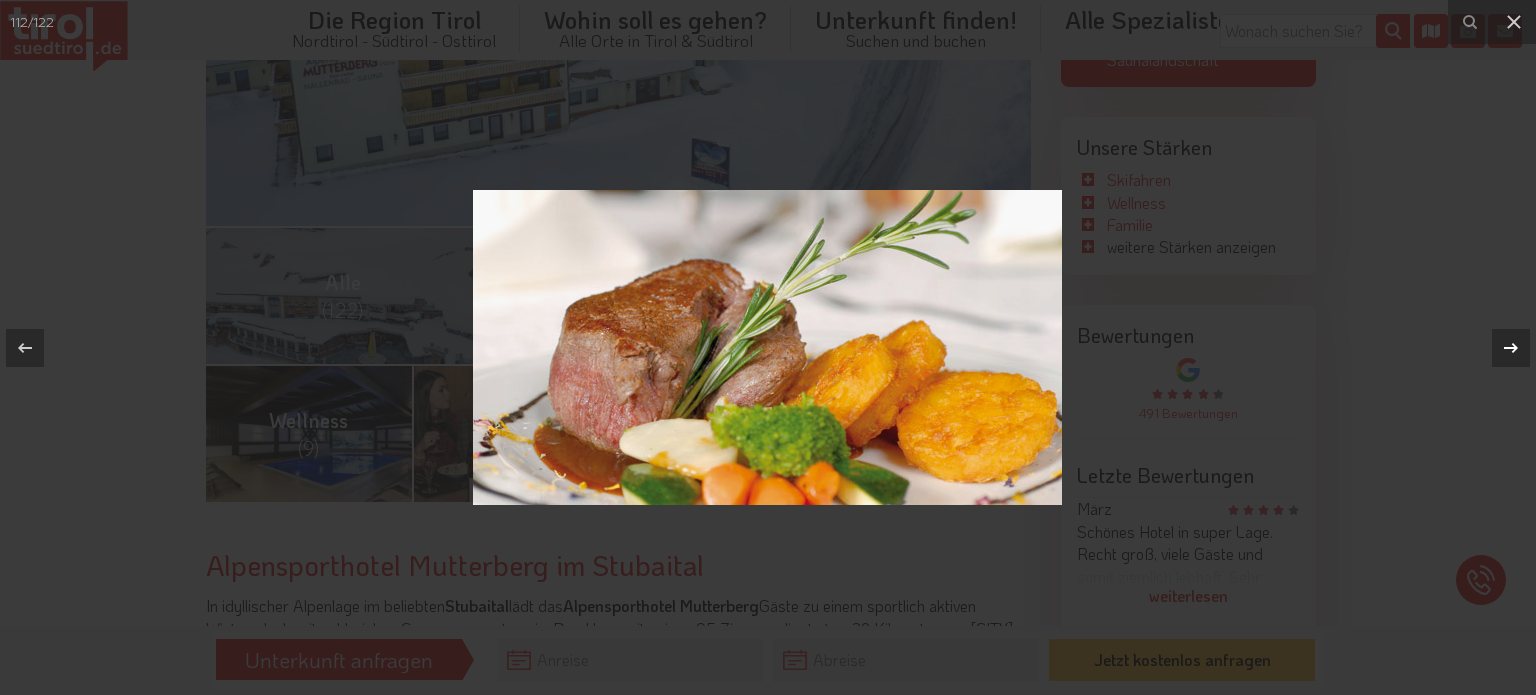 click 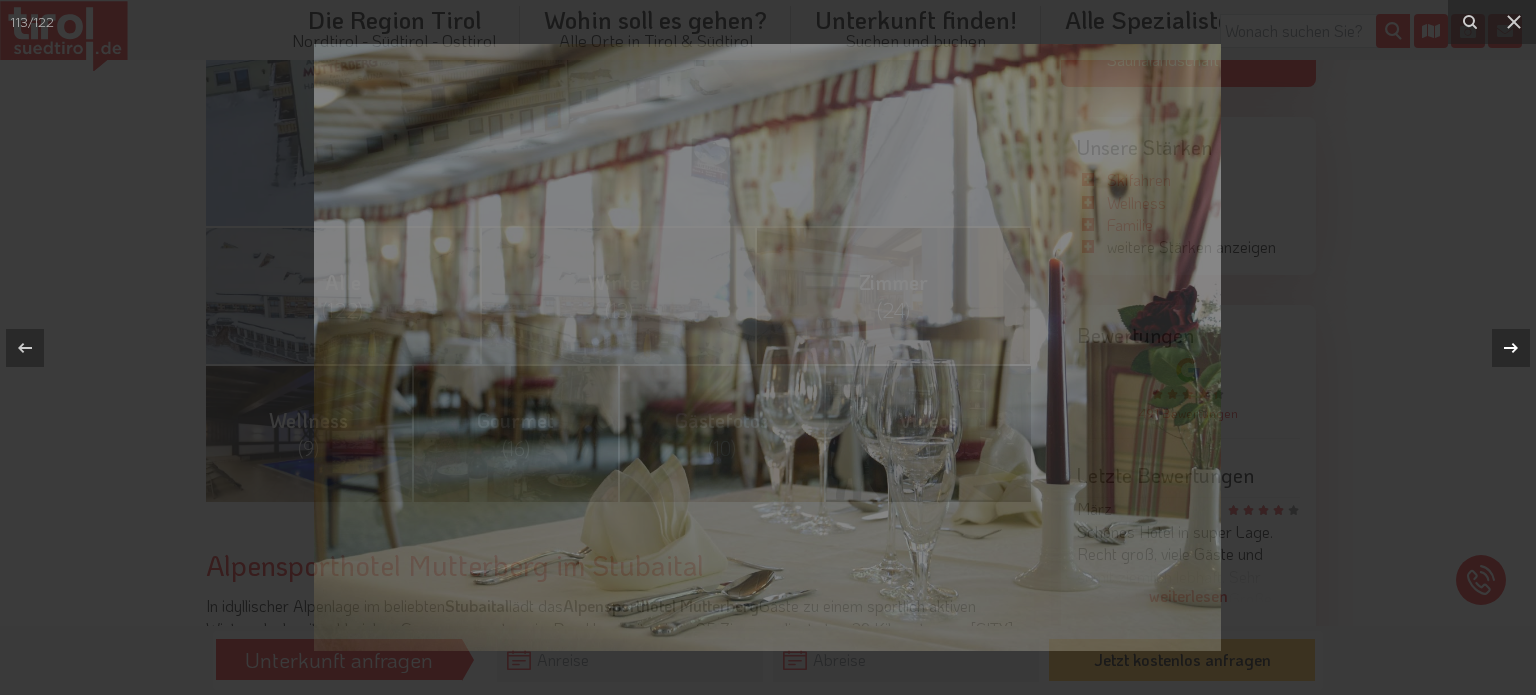 click 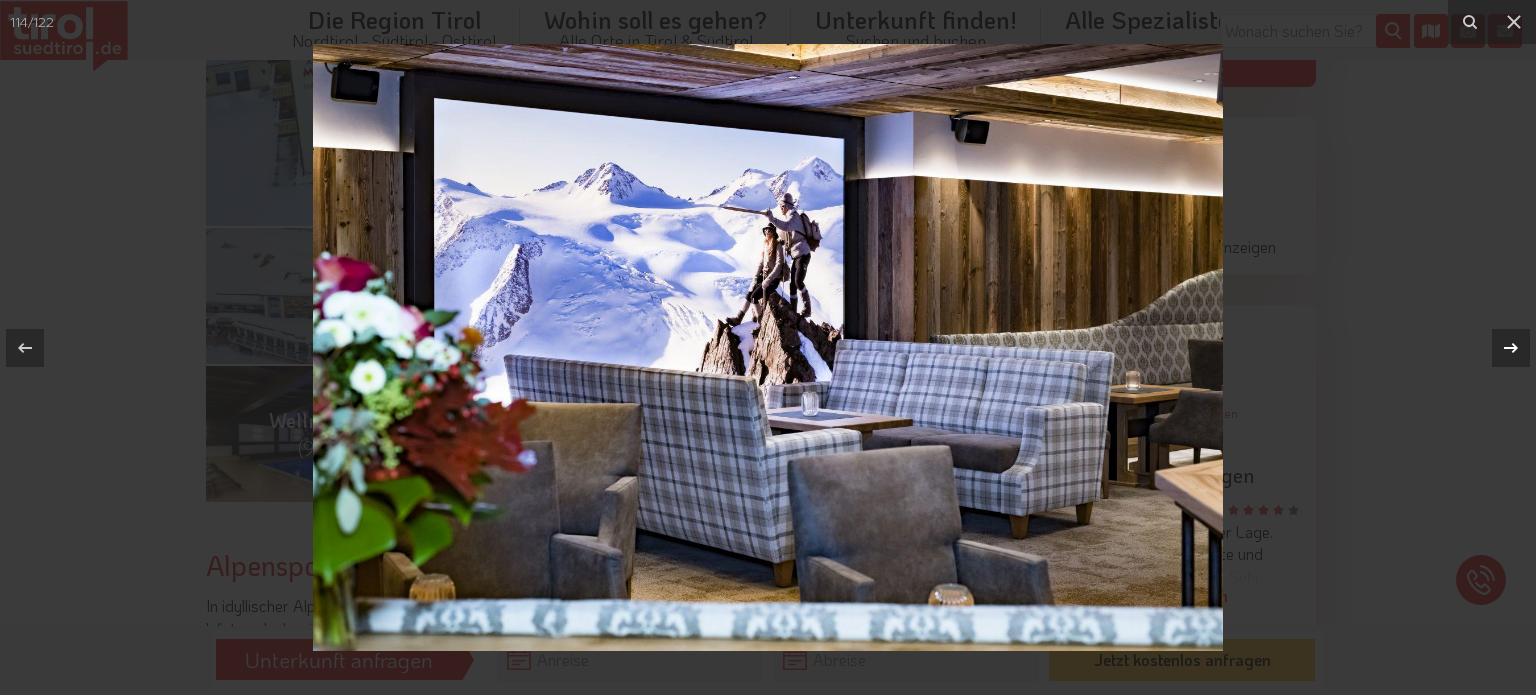 click 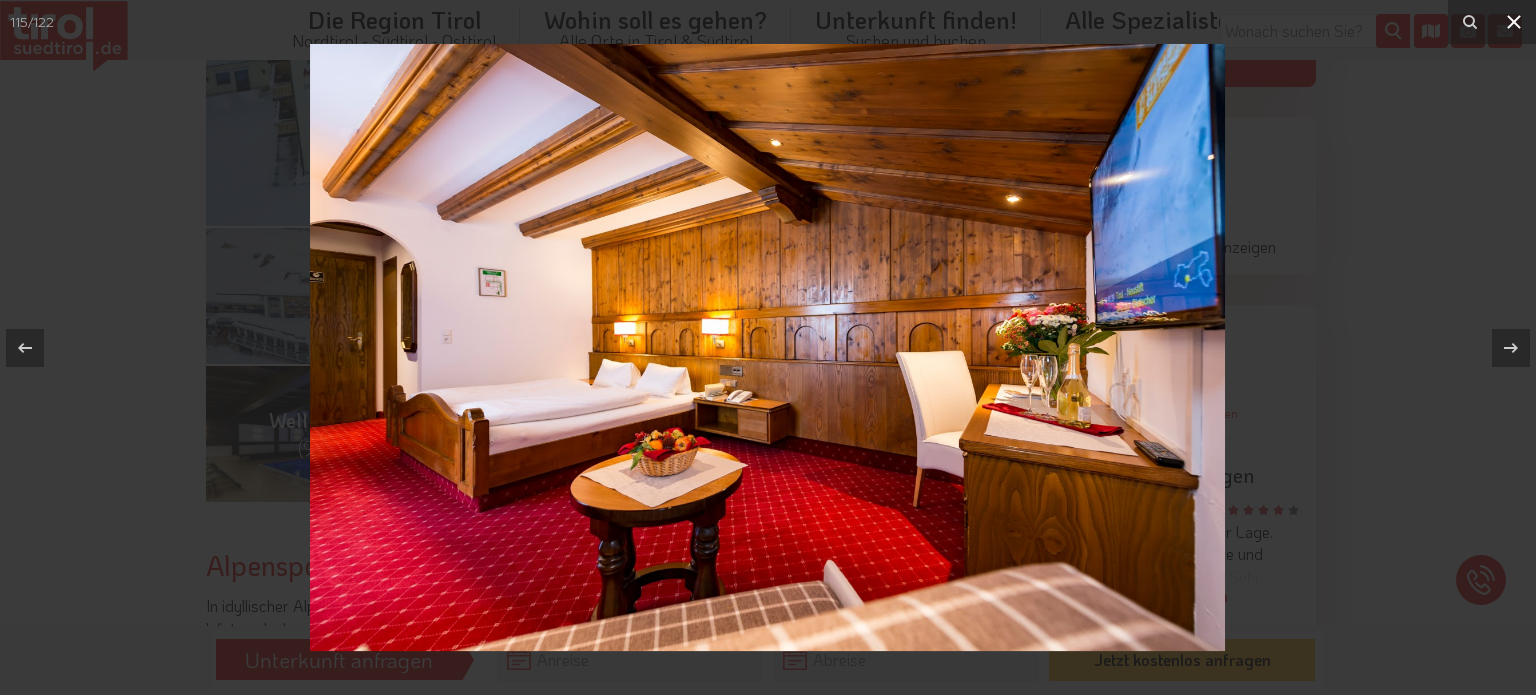 click 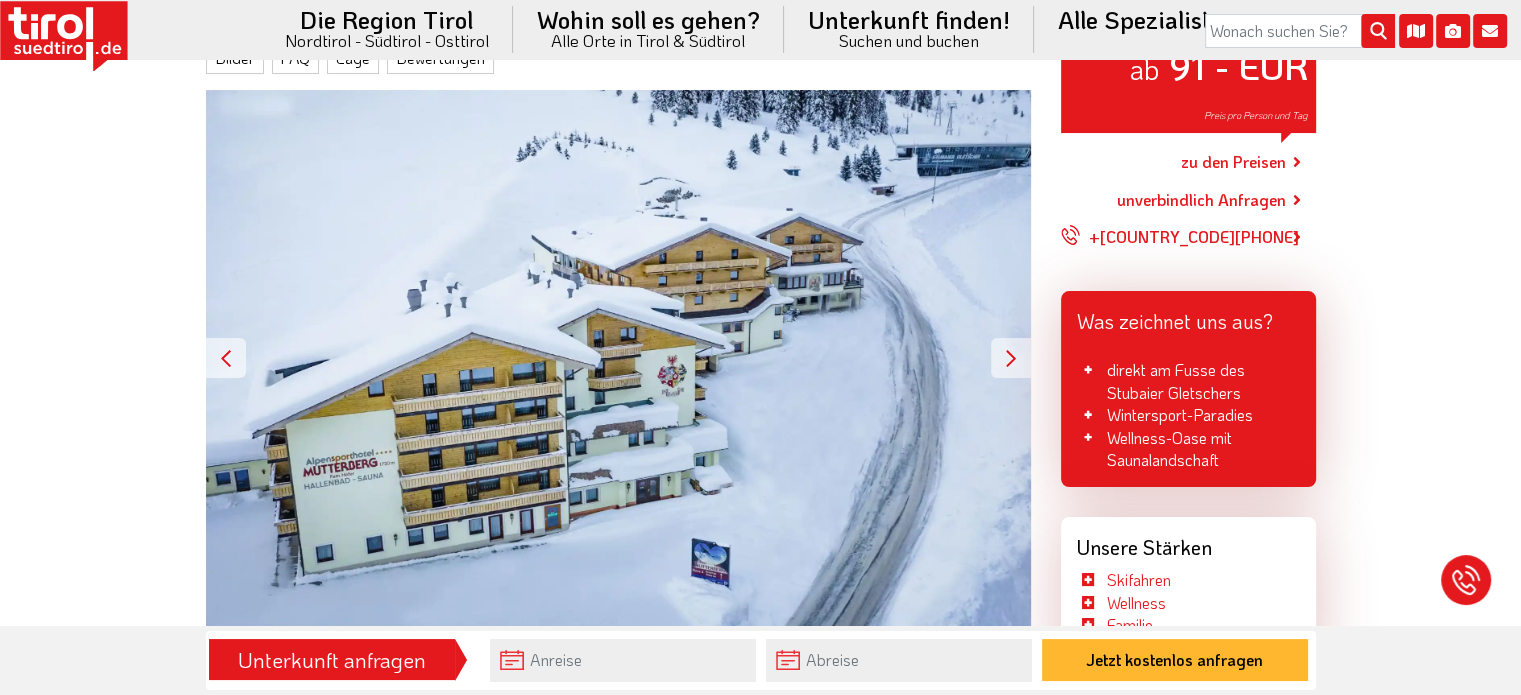 scroll, scrollTop: 0, scrollLeft: 0, axis: both 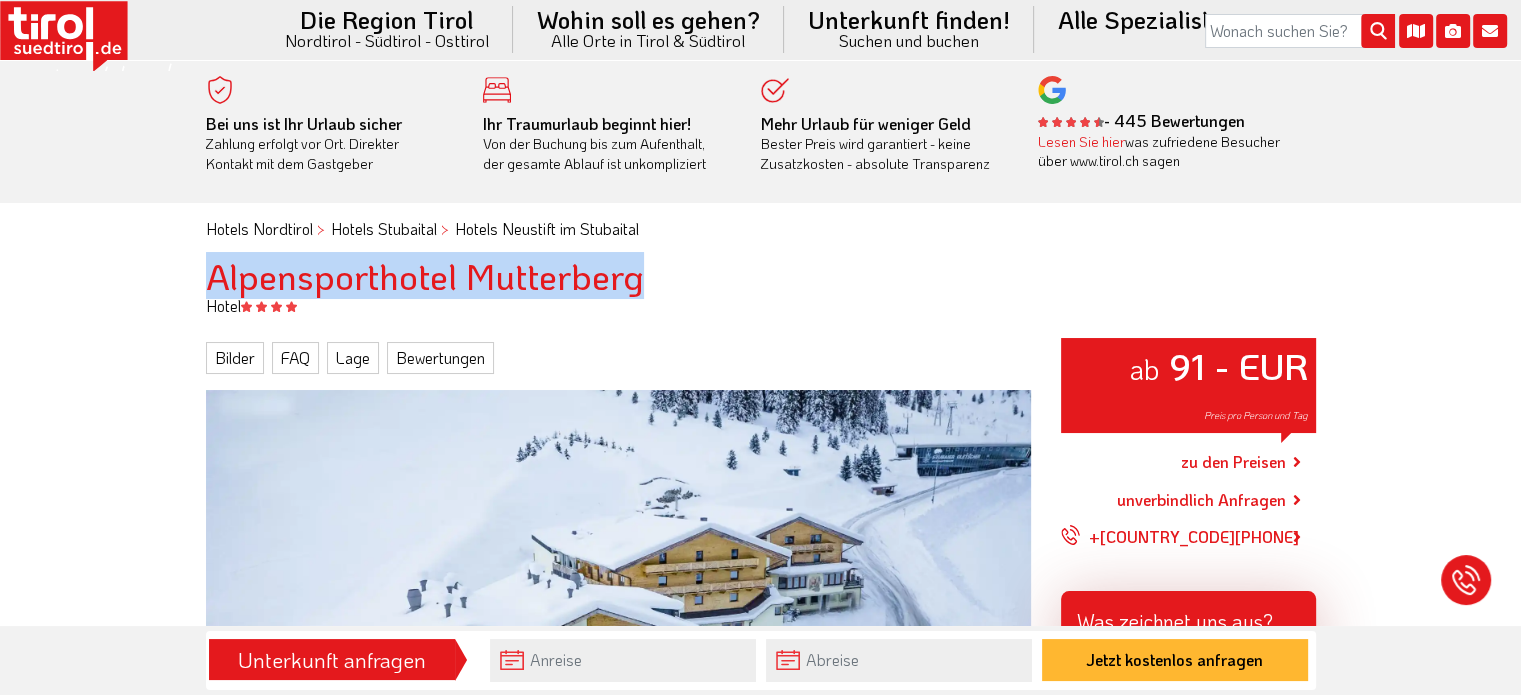 drag, startPoint x: 696, startPoint y: 276, endPoint x: 200, endPoint y: 272, distance: 496.01614 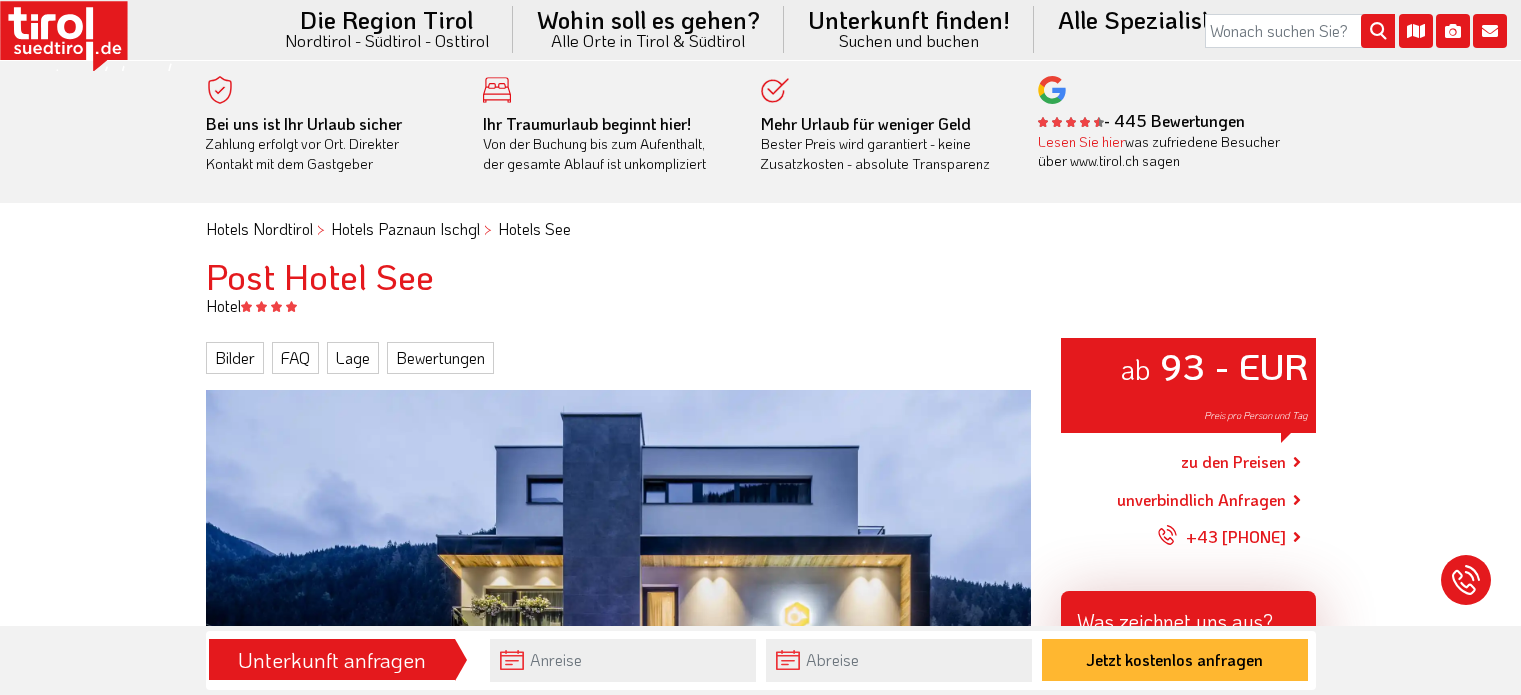 scroll, scrollTop: 0, scrollLeft: 0, axis: both 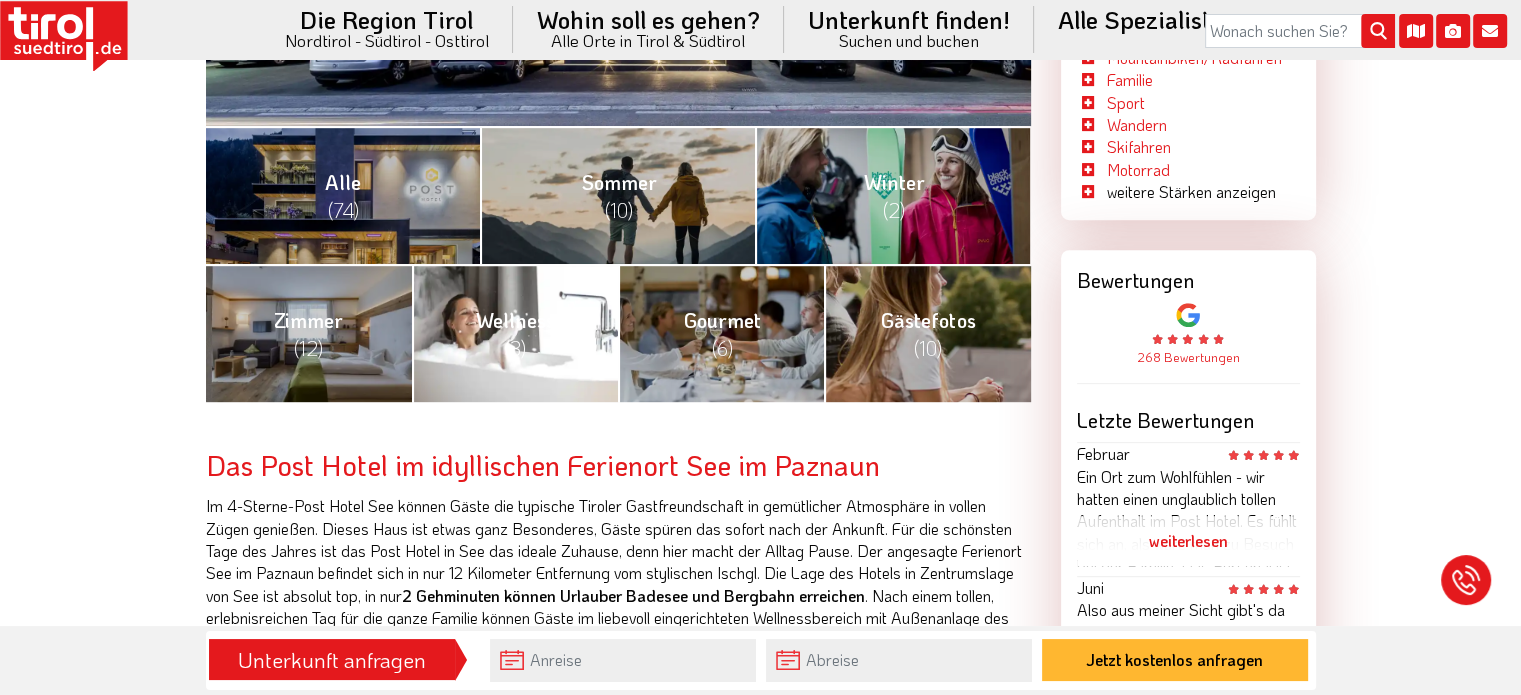 click on "Wellness   (3)" at bounding box center [515, 333] 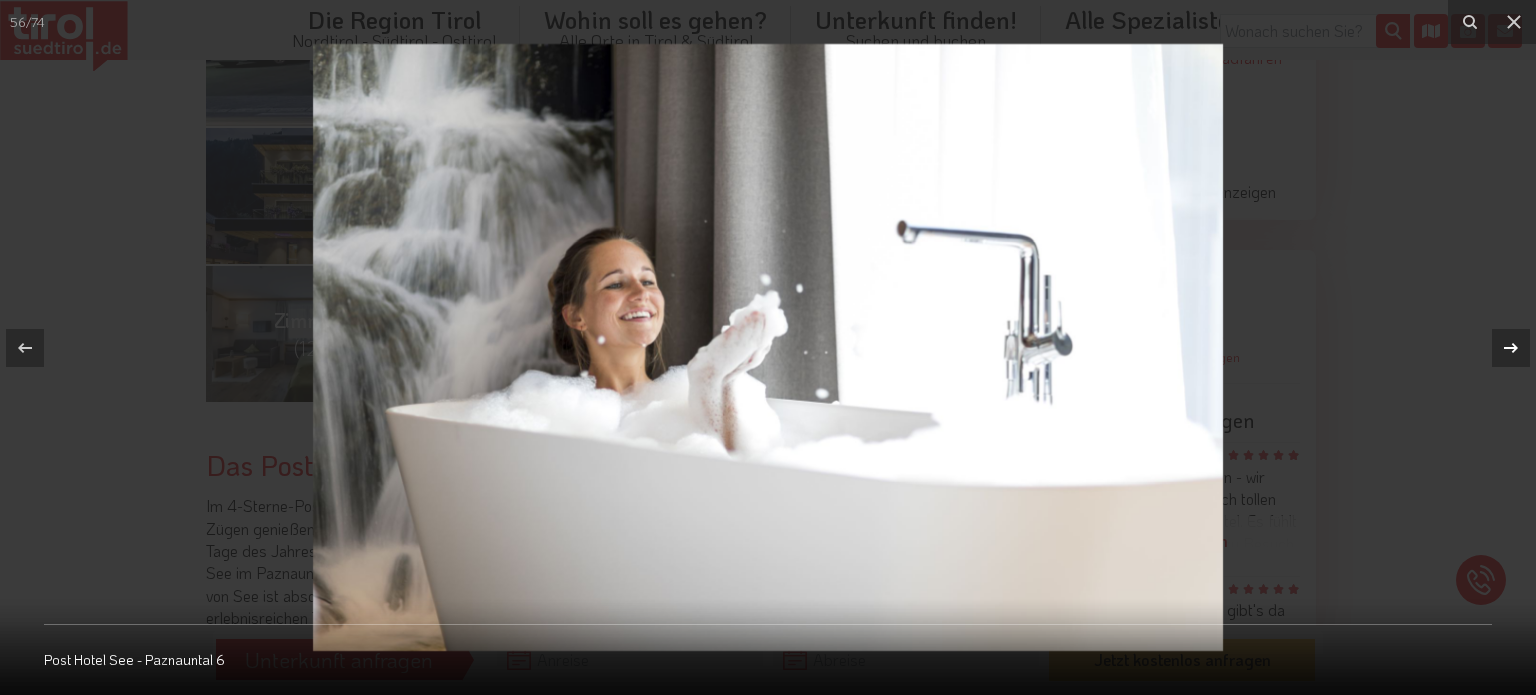 click 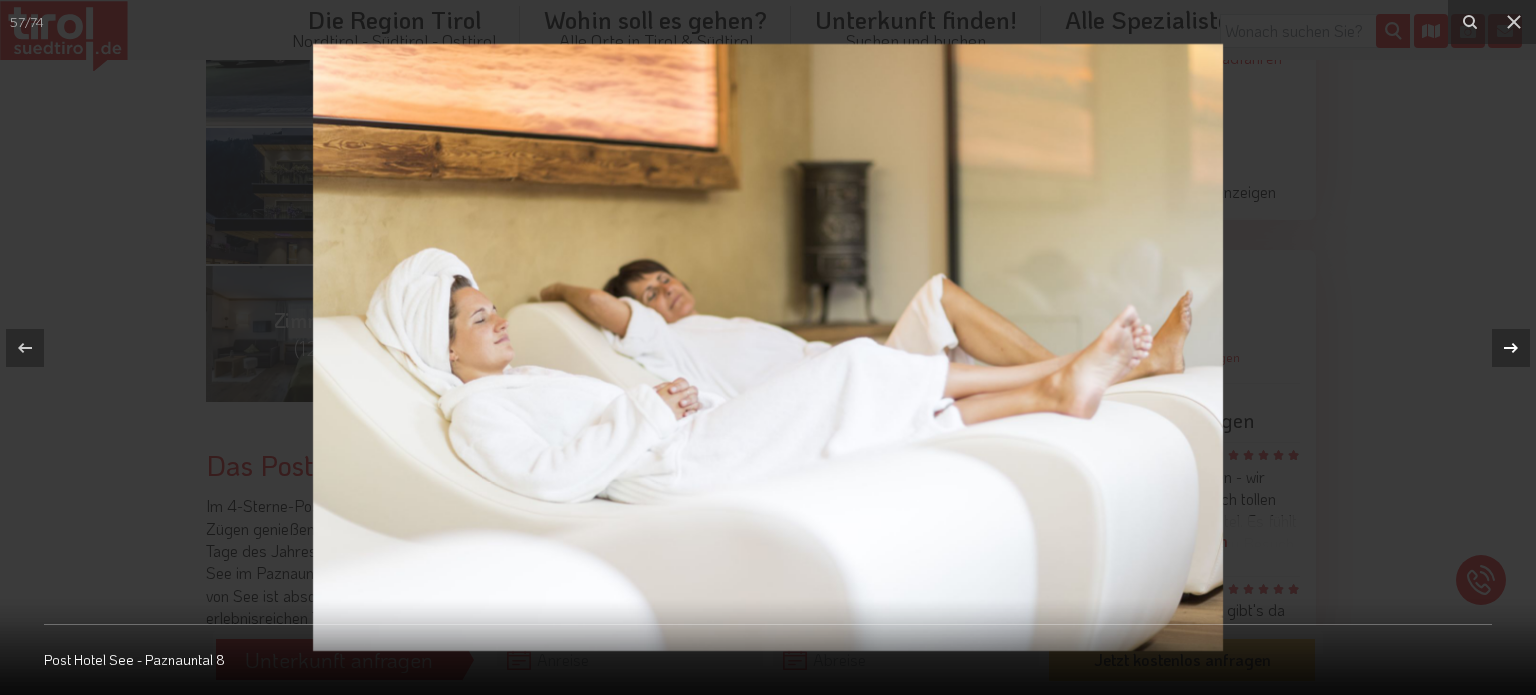 click 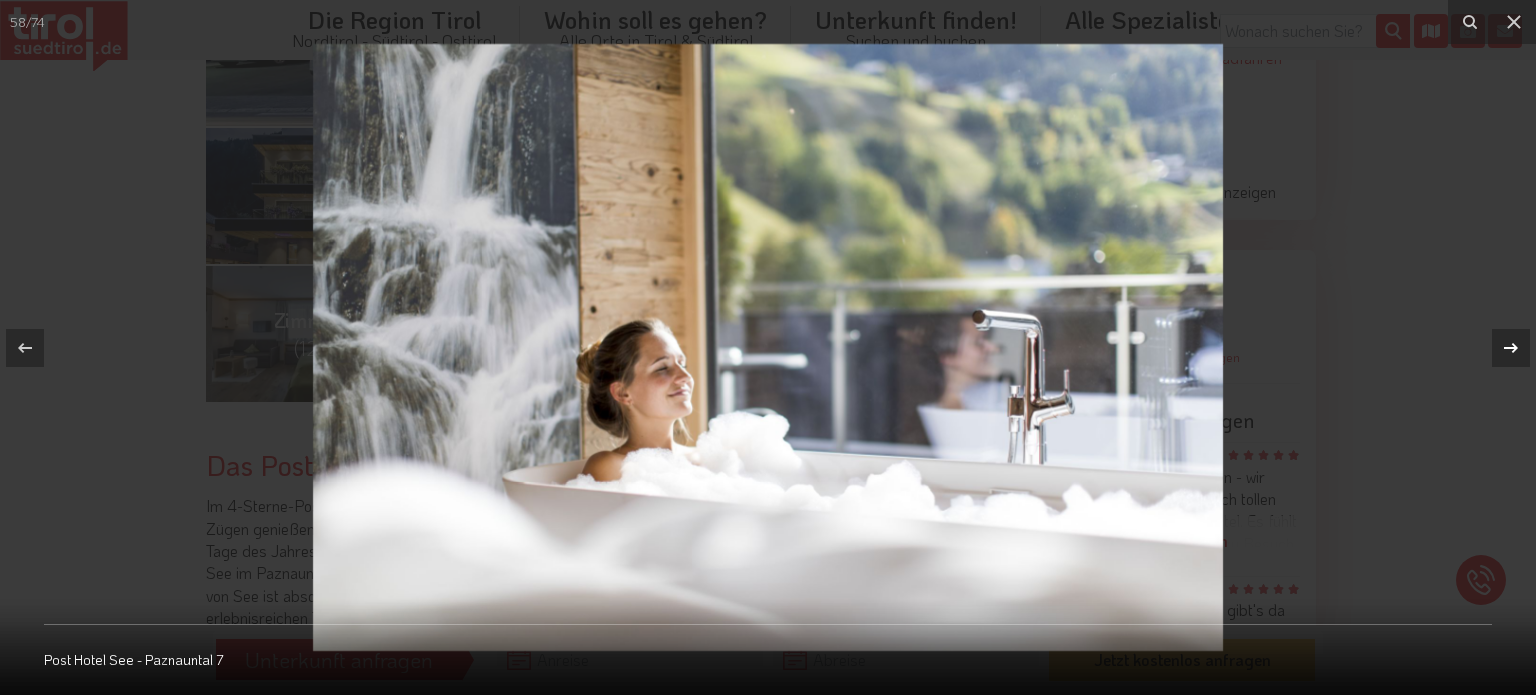 click 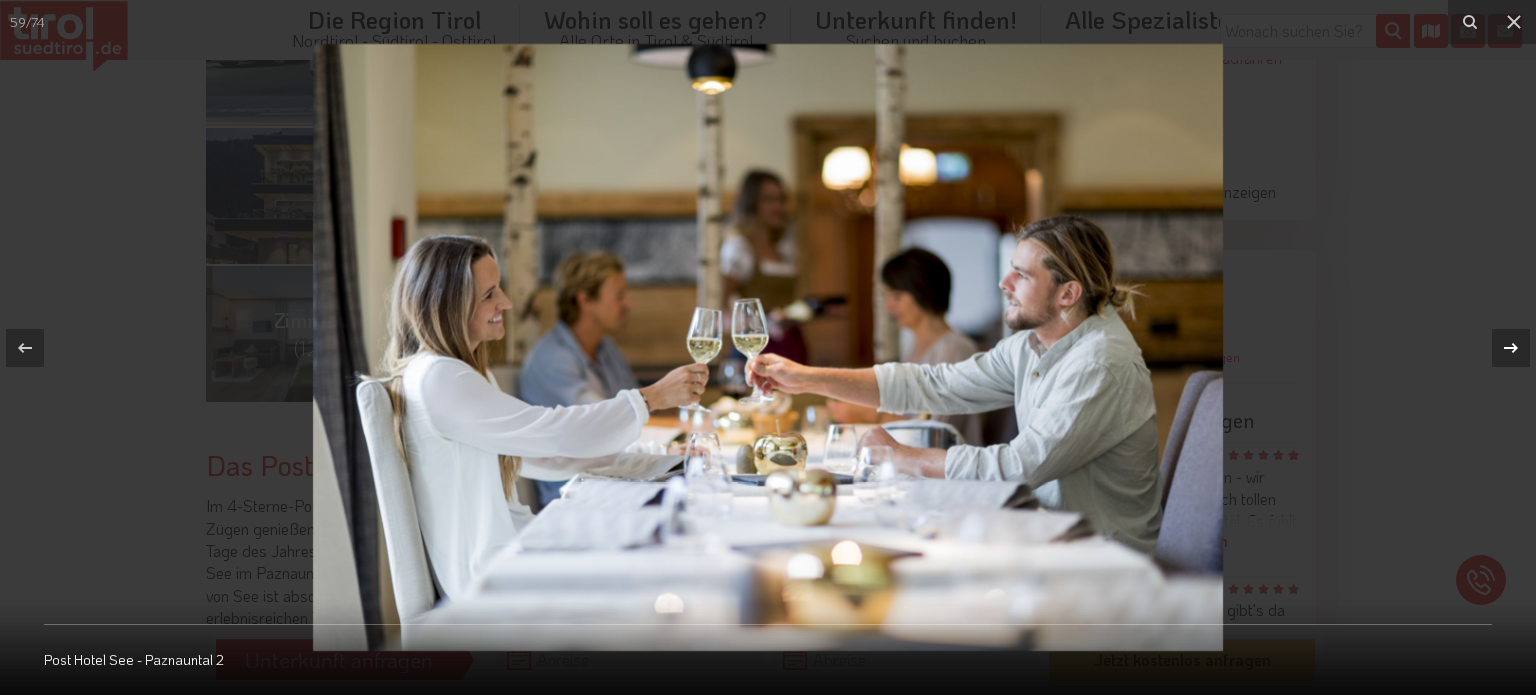 click 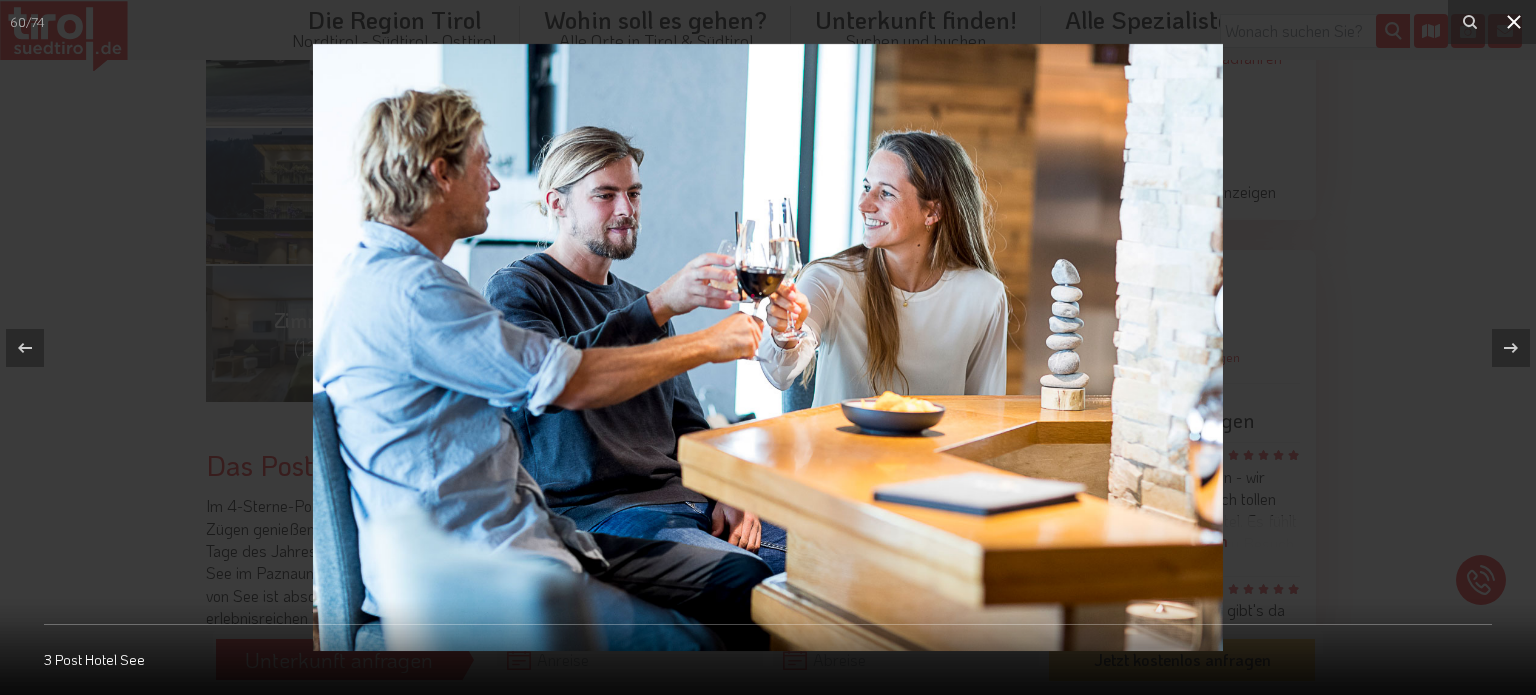 click 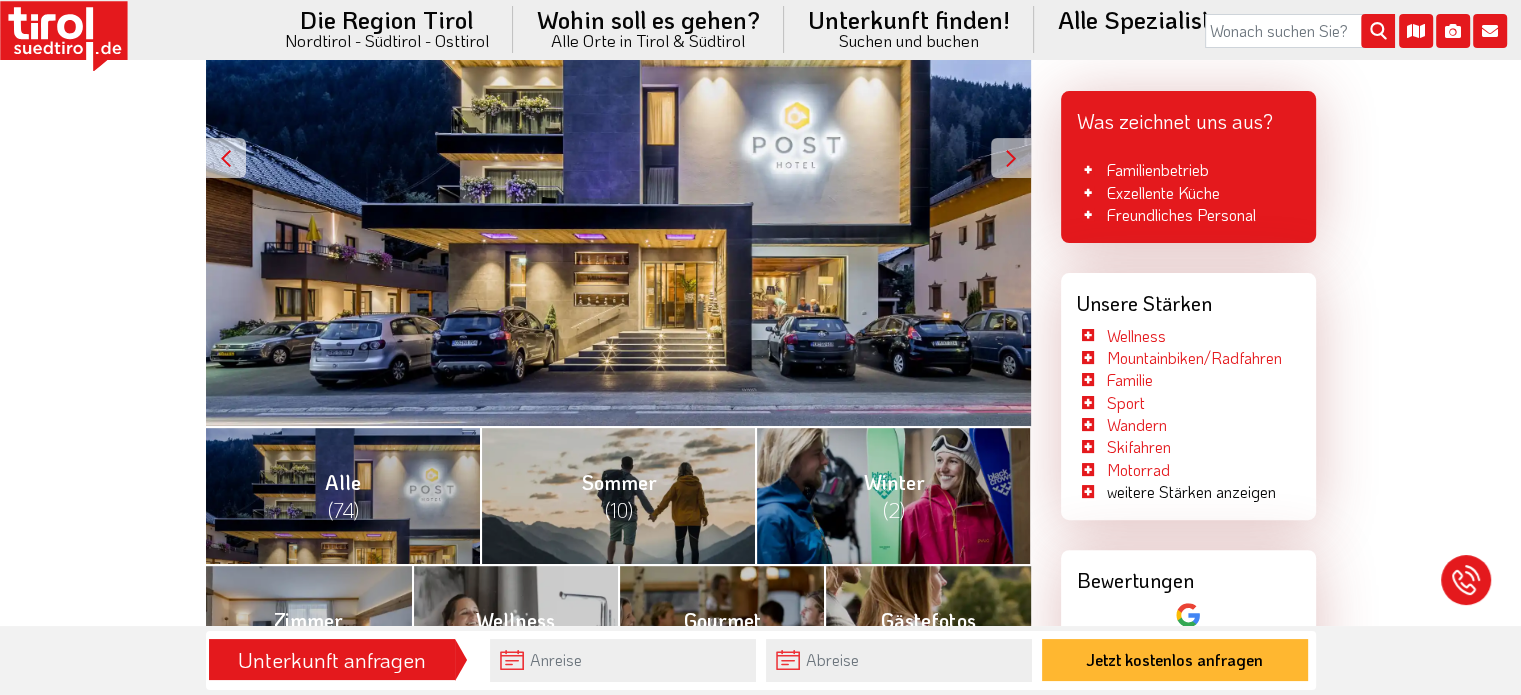 scroll, scrollTop: 200, scrollLeft: 0, axis: vertical 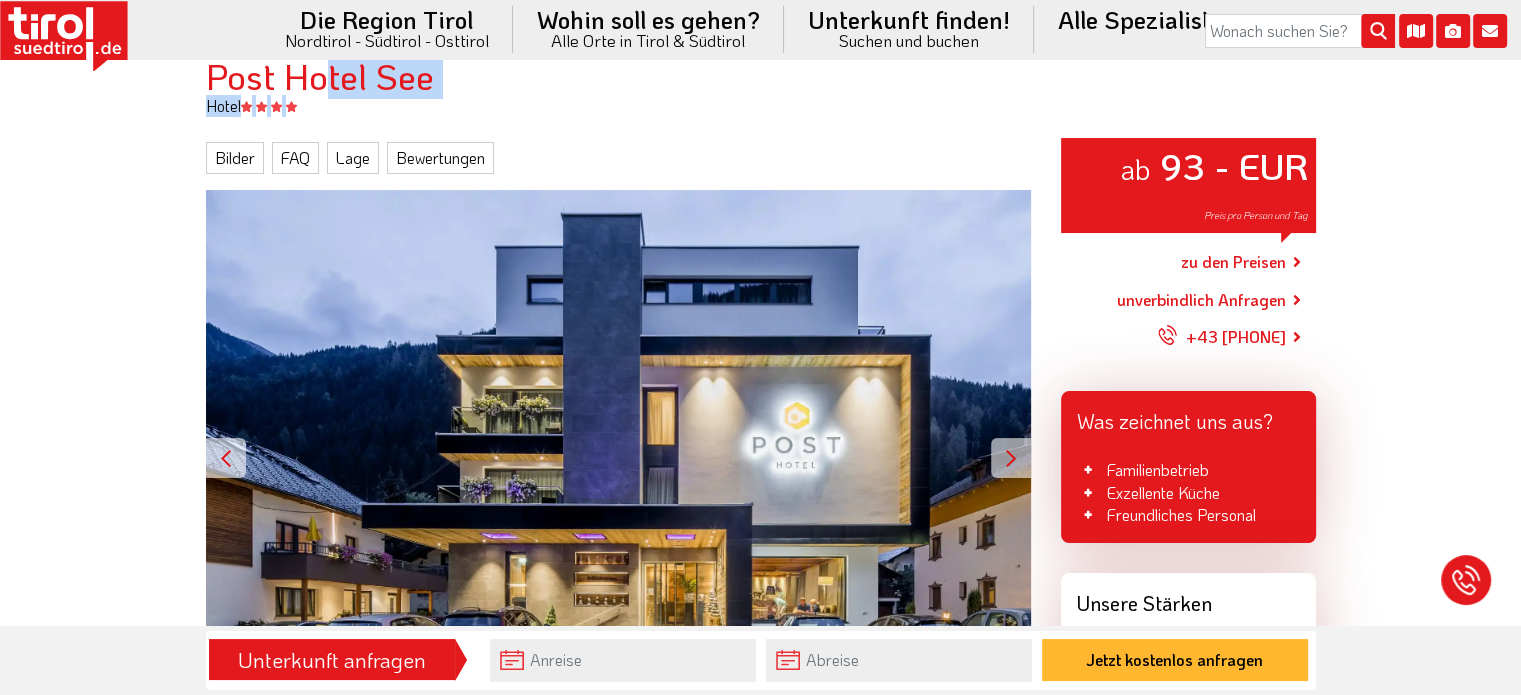 drag, startPoint x: 534, startPoint y: 86, endPoint x: 319, endPoint y: 75, distance: 215.2812 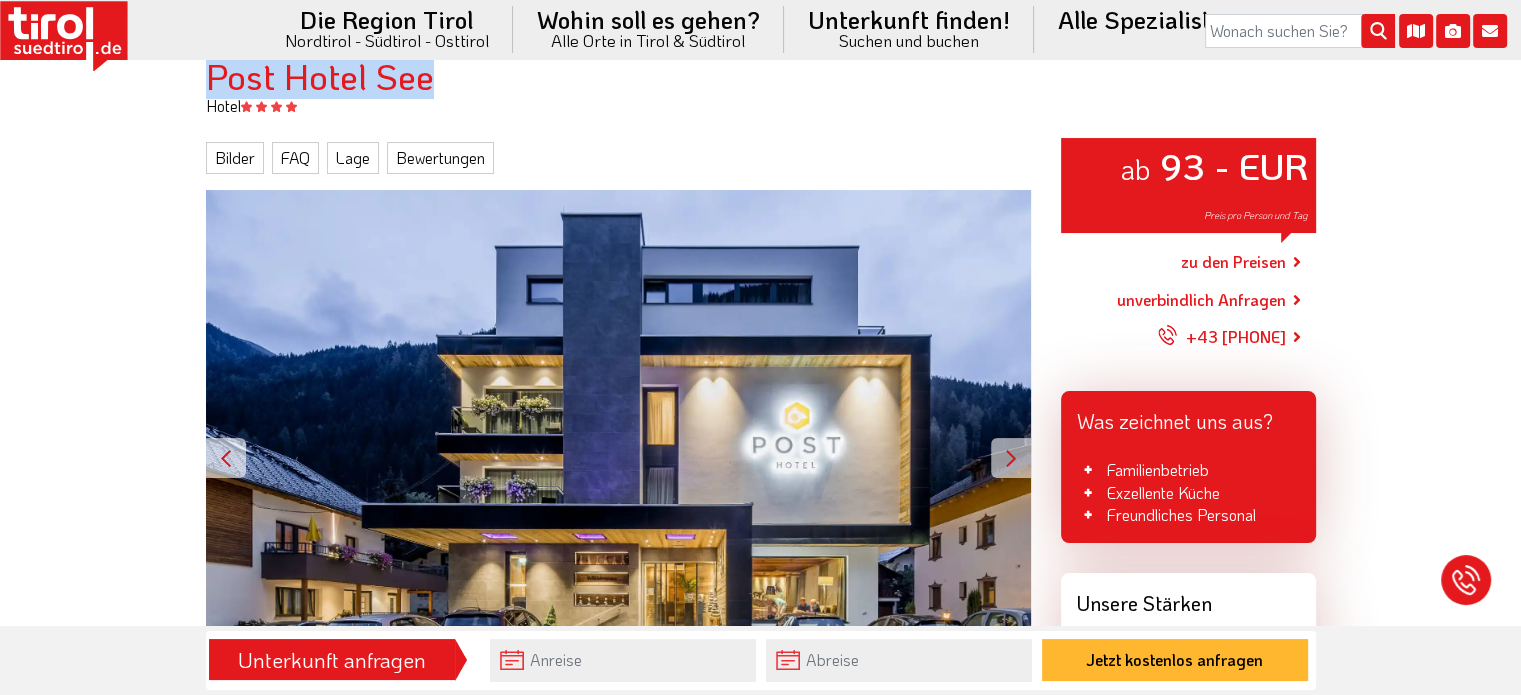 drag, startPoint x: 523, startPoint y: 80, endPoint x: 212, endPoint y: 79, distance: 311.00162 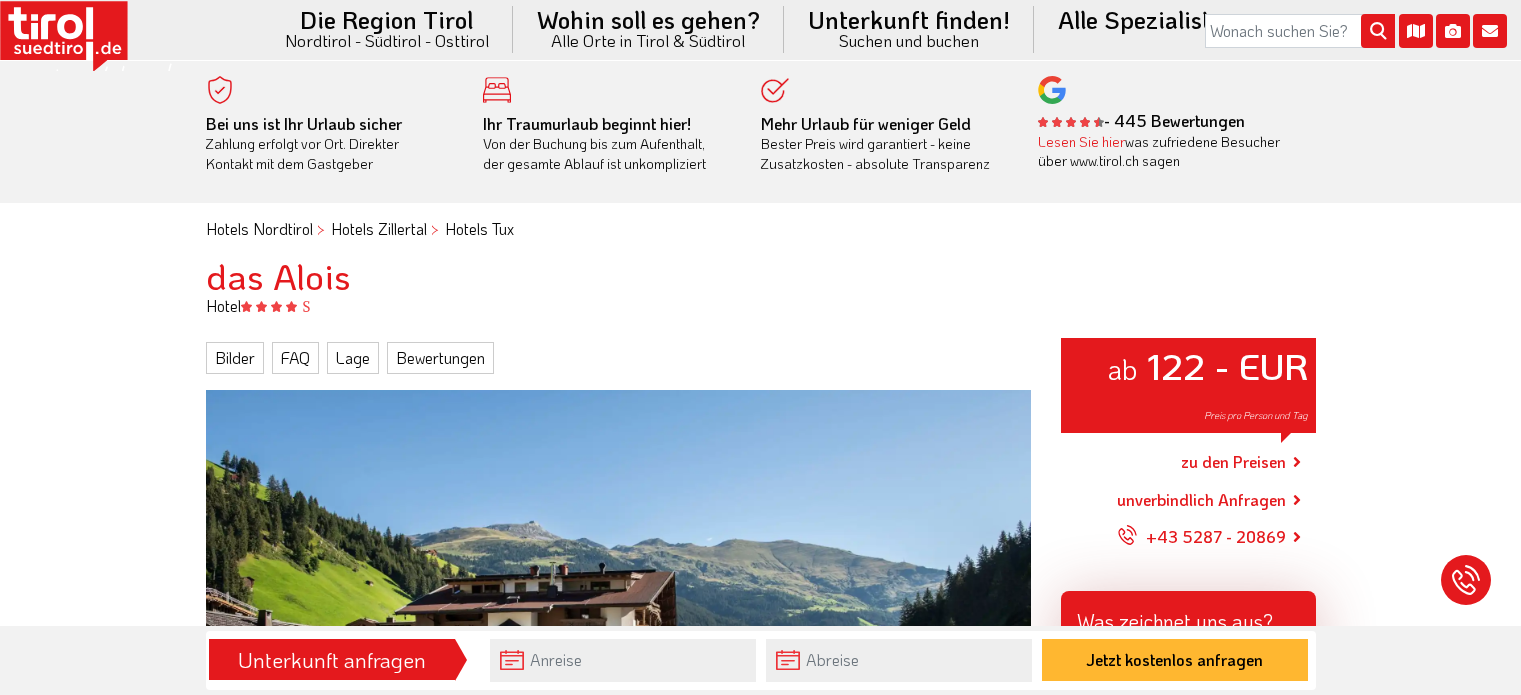 scroll, scrollTop: 0, scrollLeft: 0, axis: both 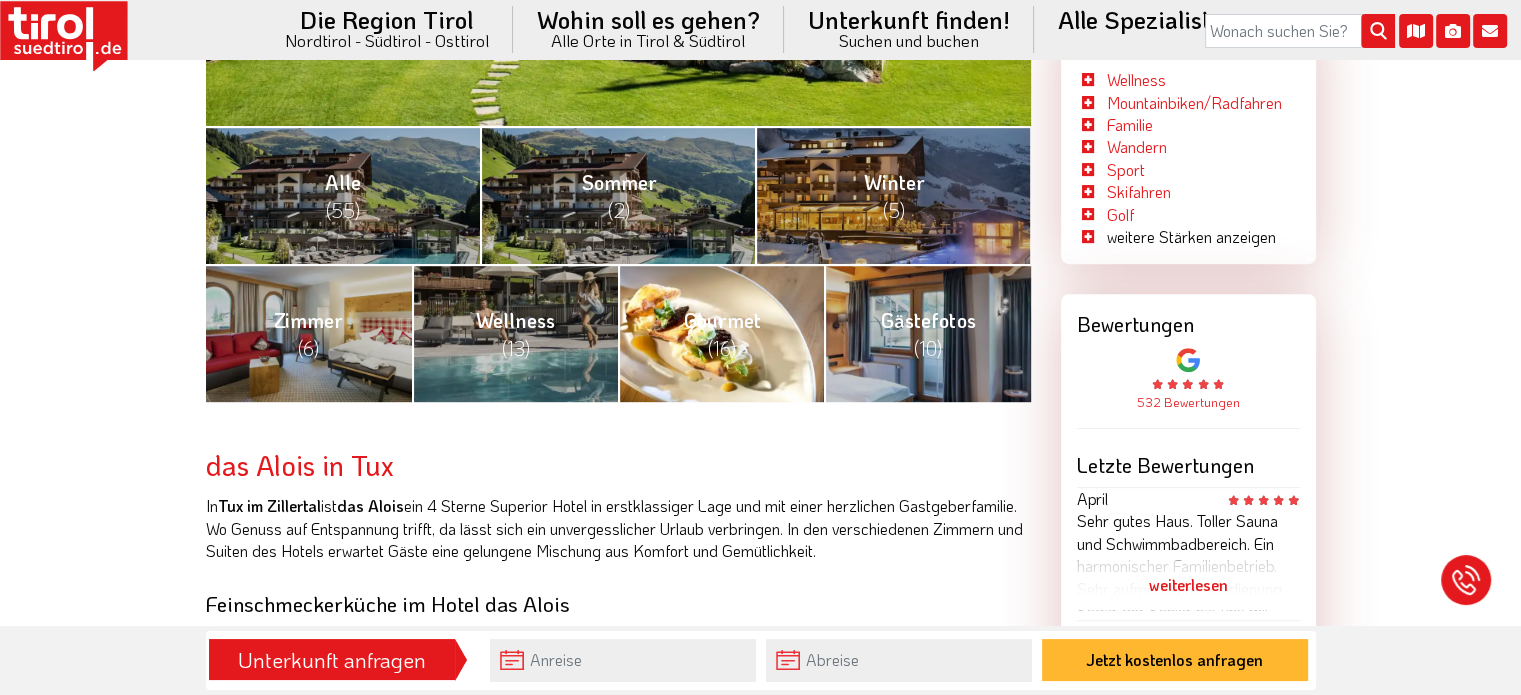 click on "Gourmet   (16)" at bounding box center [721, 333] 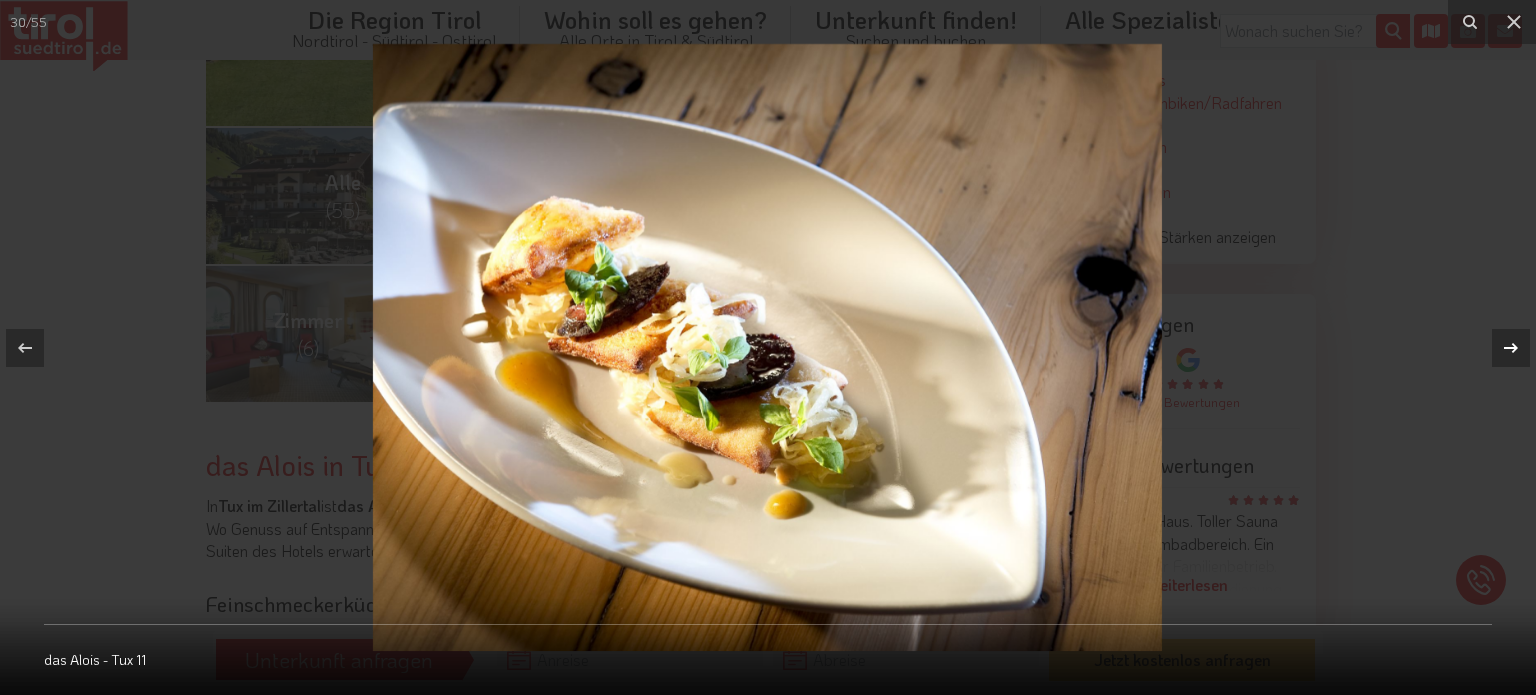 click 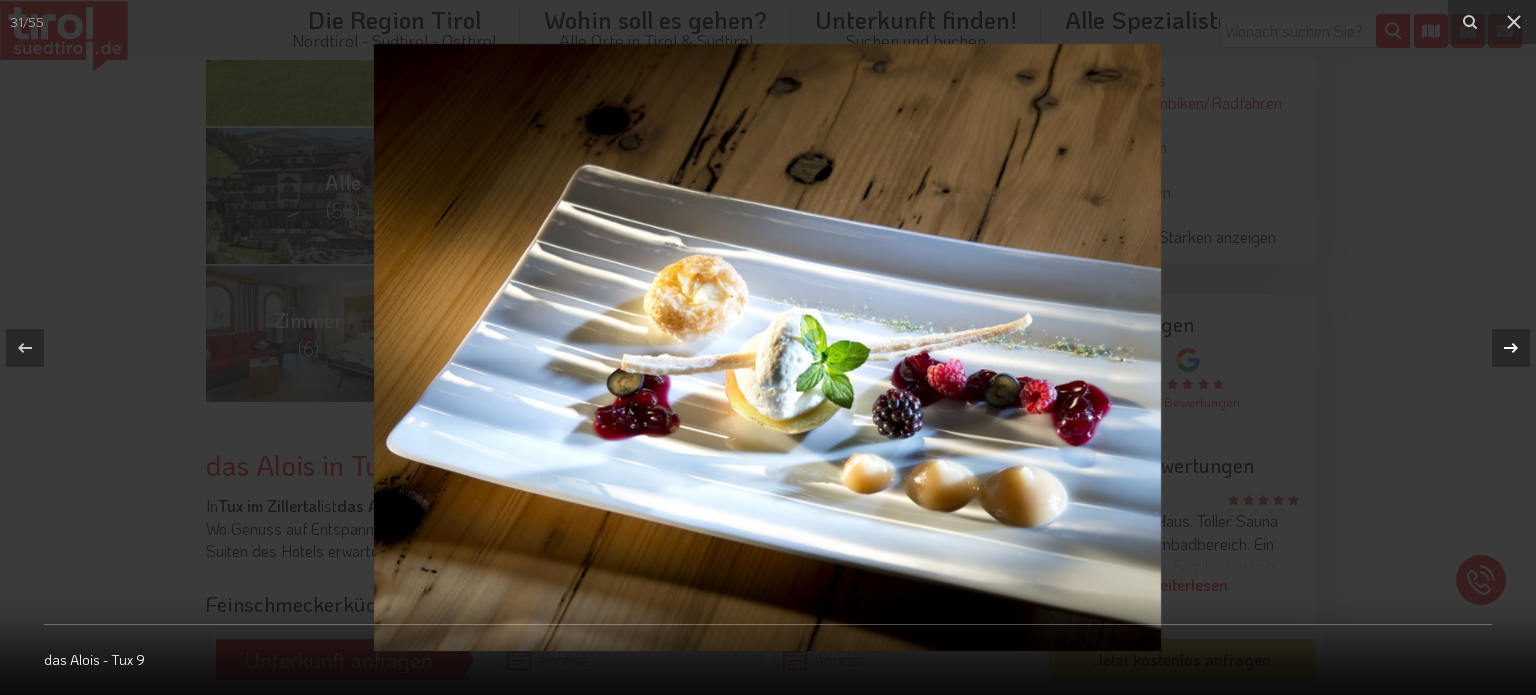 click 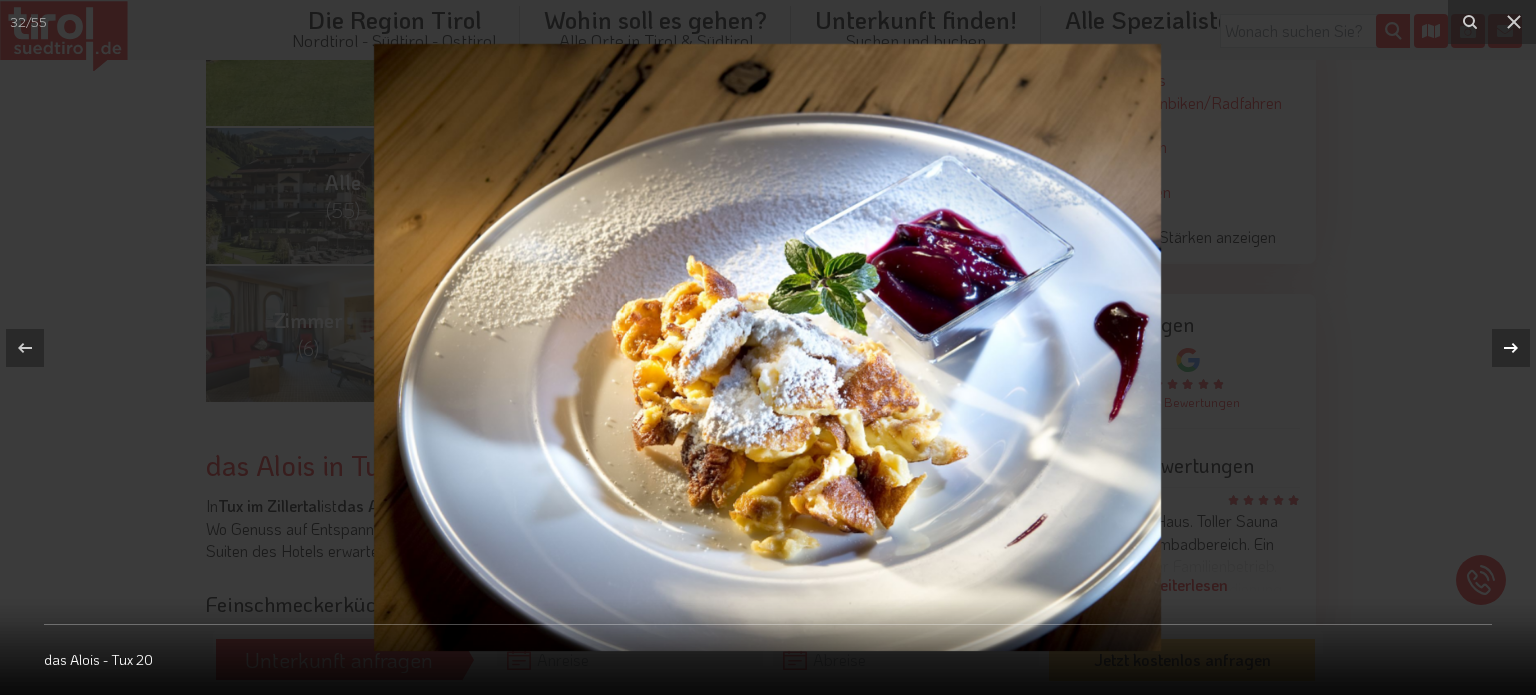click 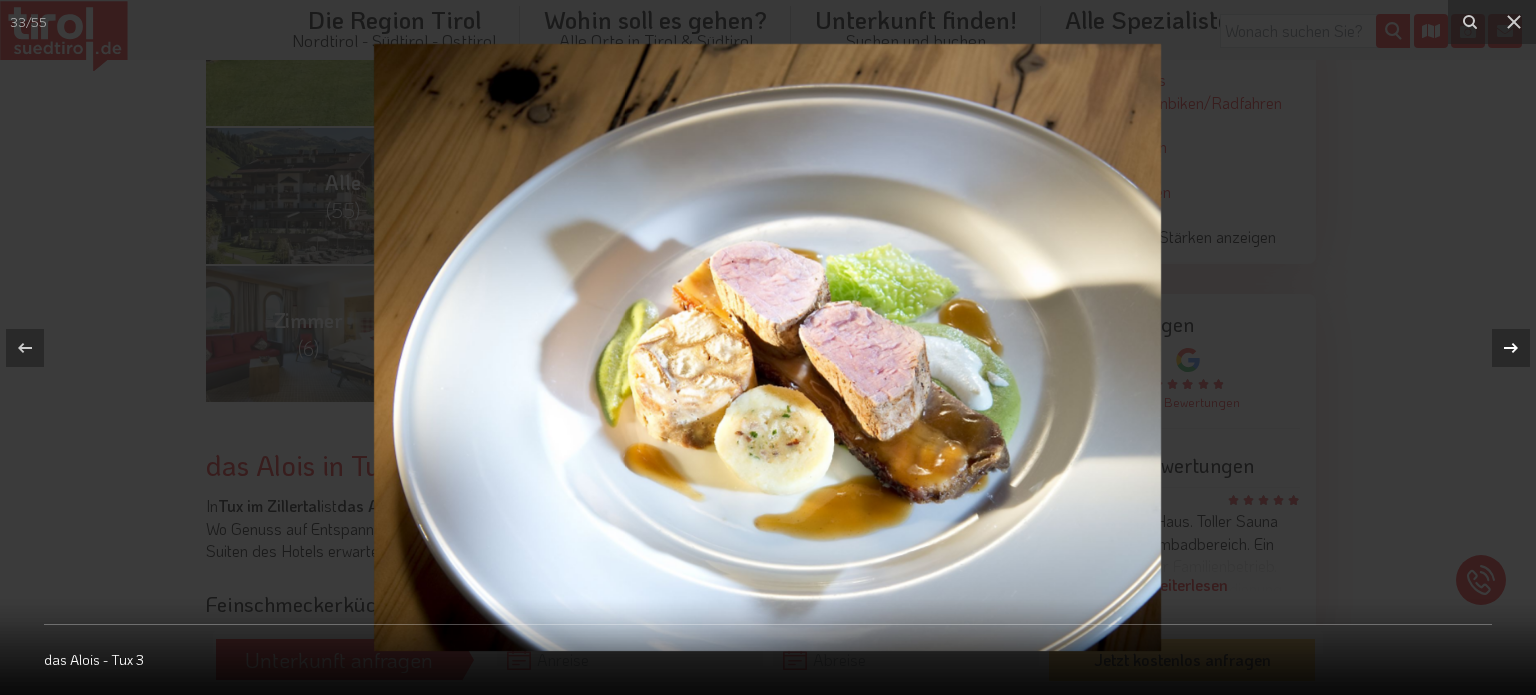 click 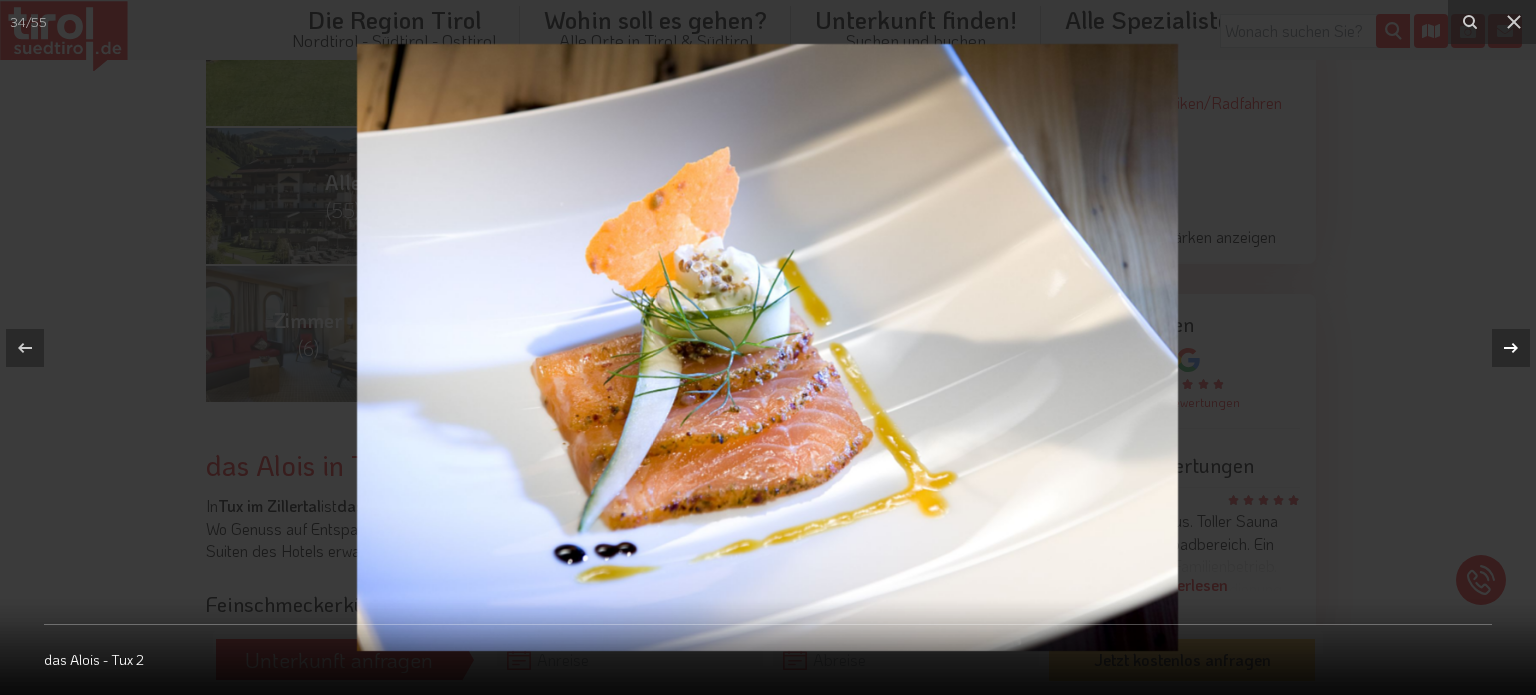 click 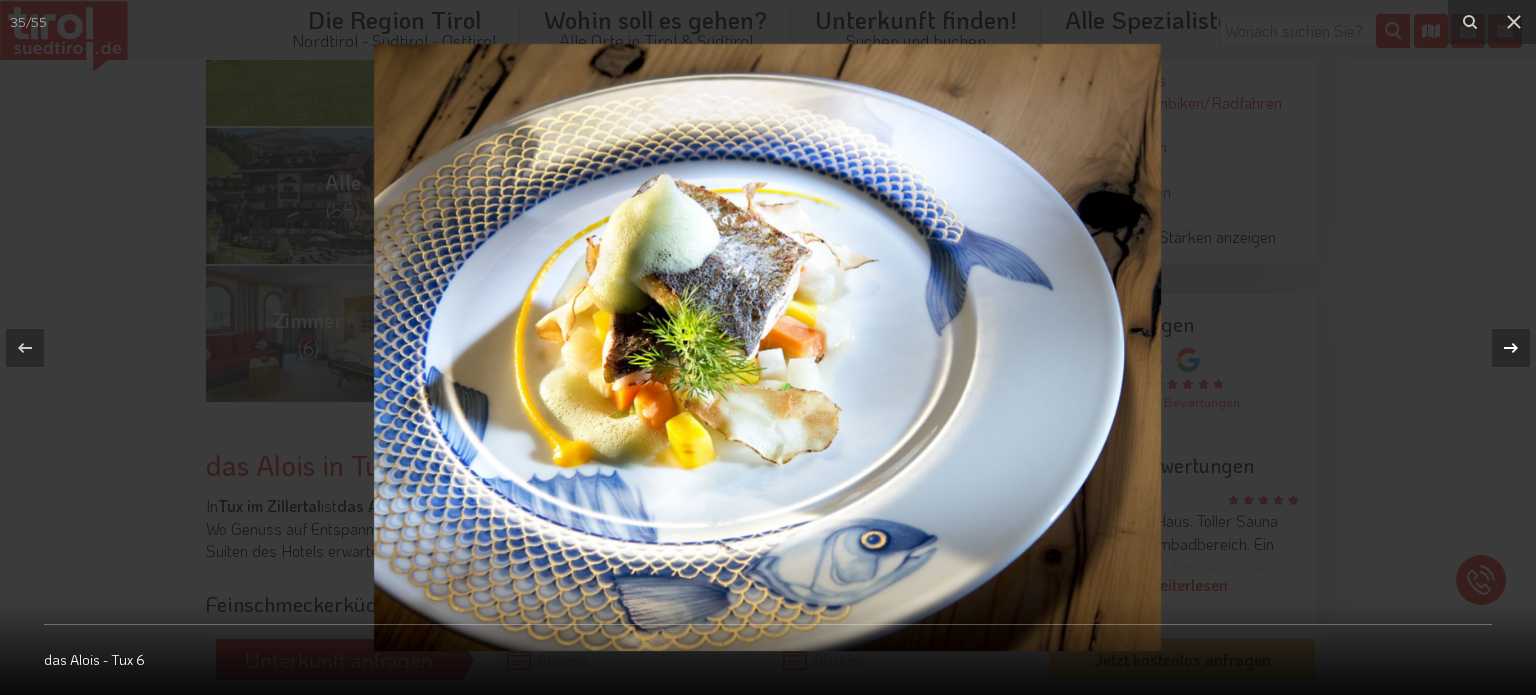 click 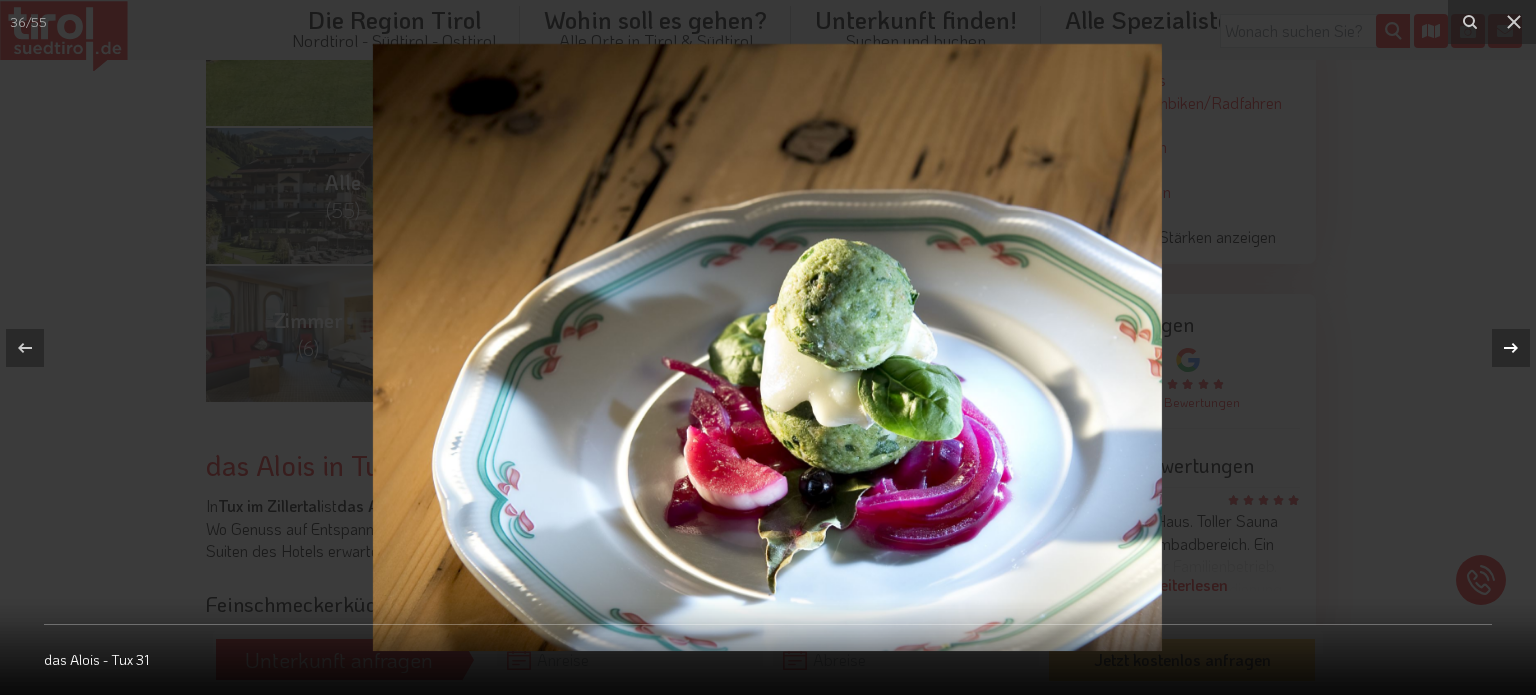 click 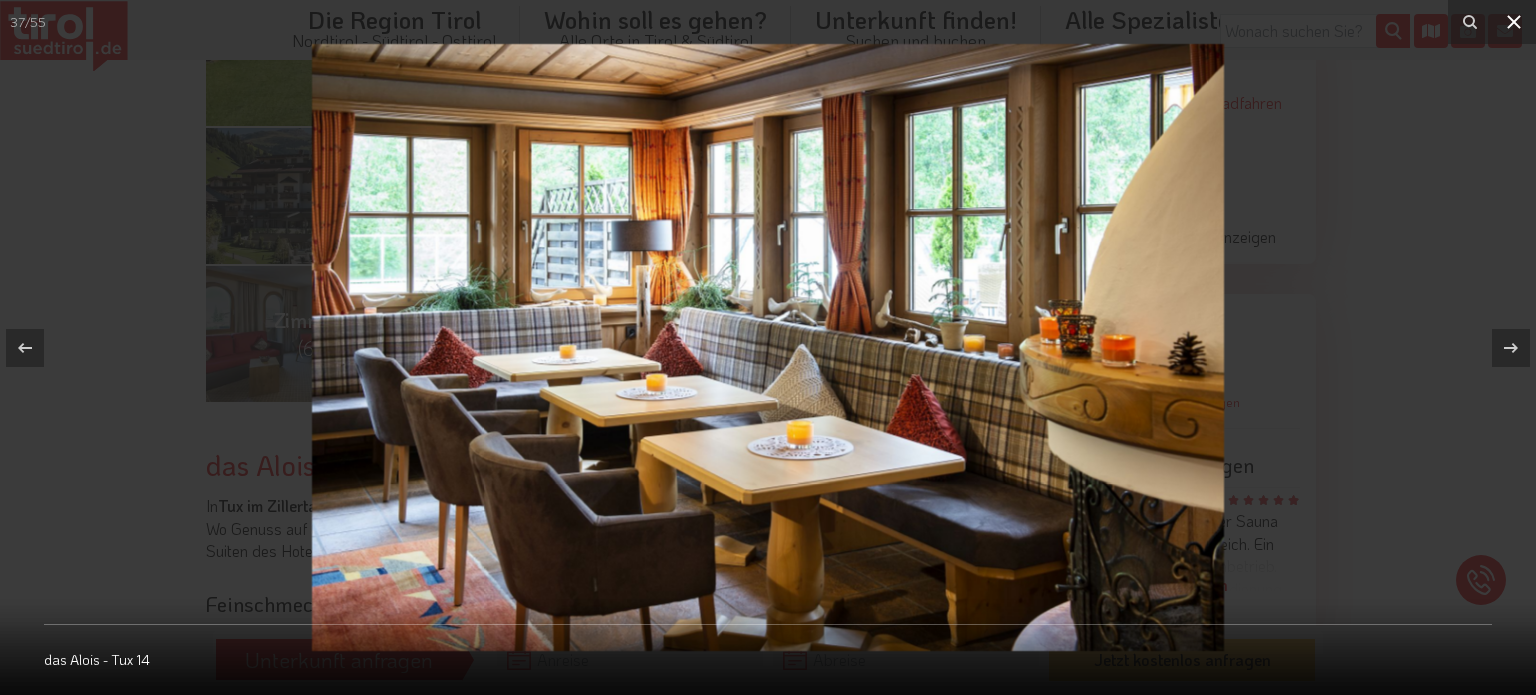 click 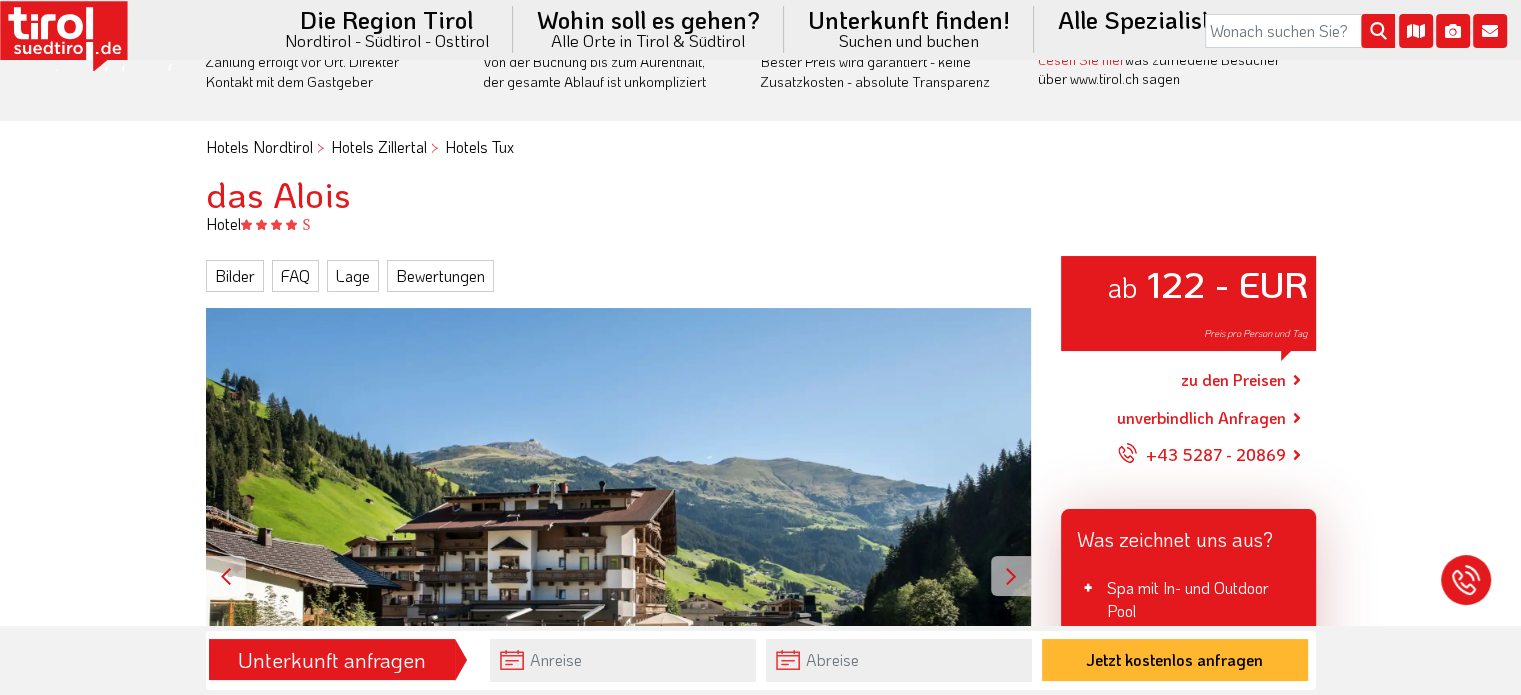 scroll, scrollTop: 0, scrollLeft: 0, axis: both 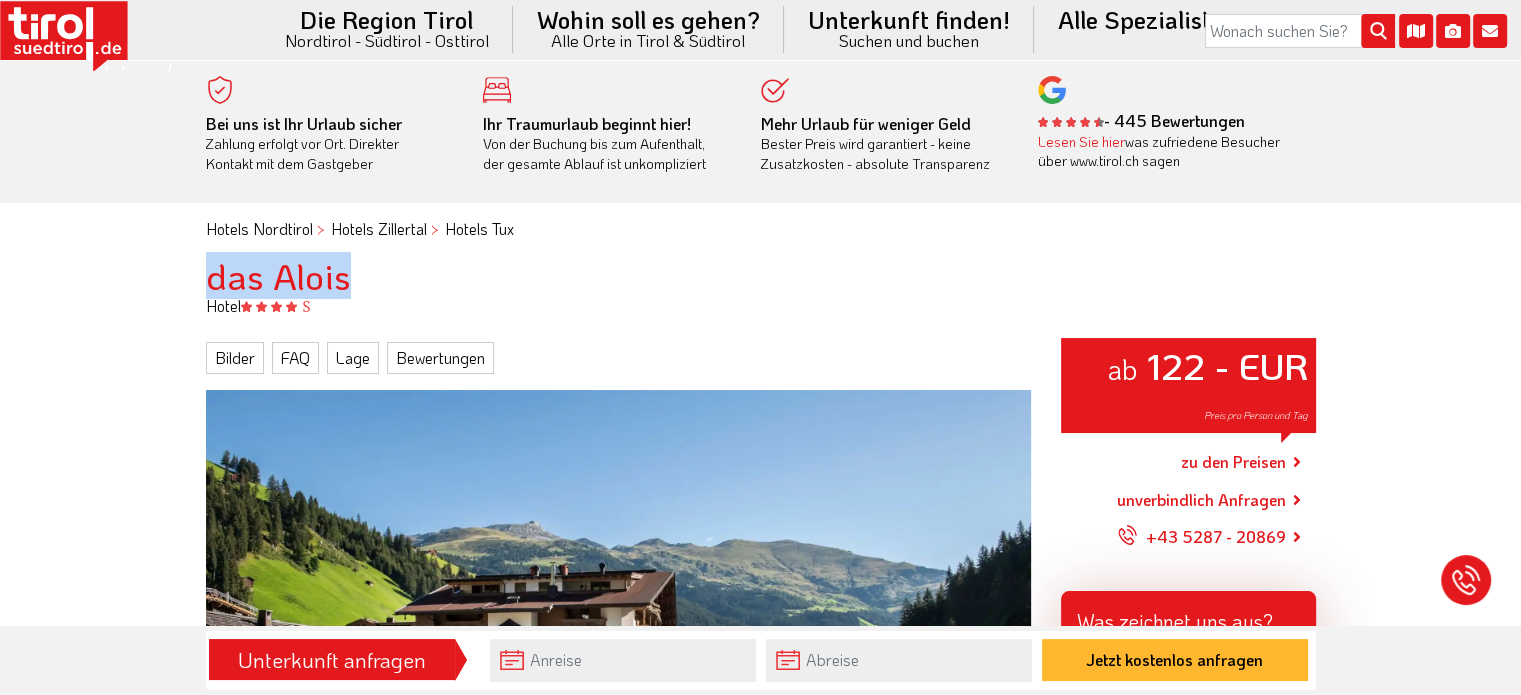 drag, startPoint x: 338, startPoint y: 294, endPoint x: 211, endPoint y: 287, distance: 127.192764 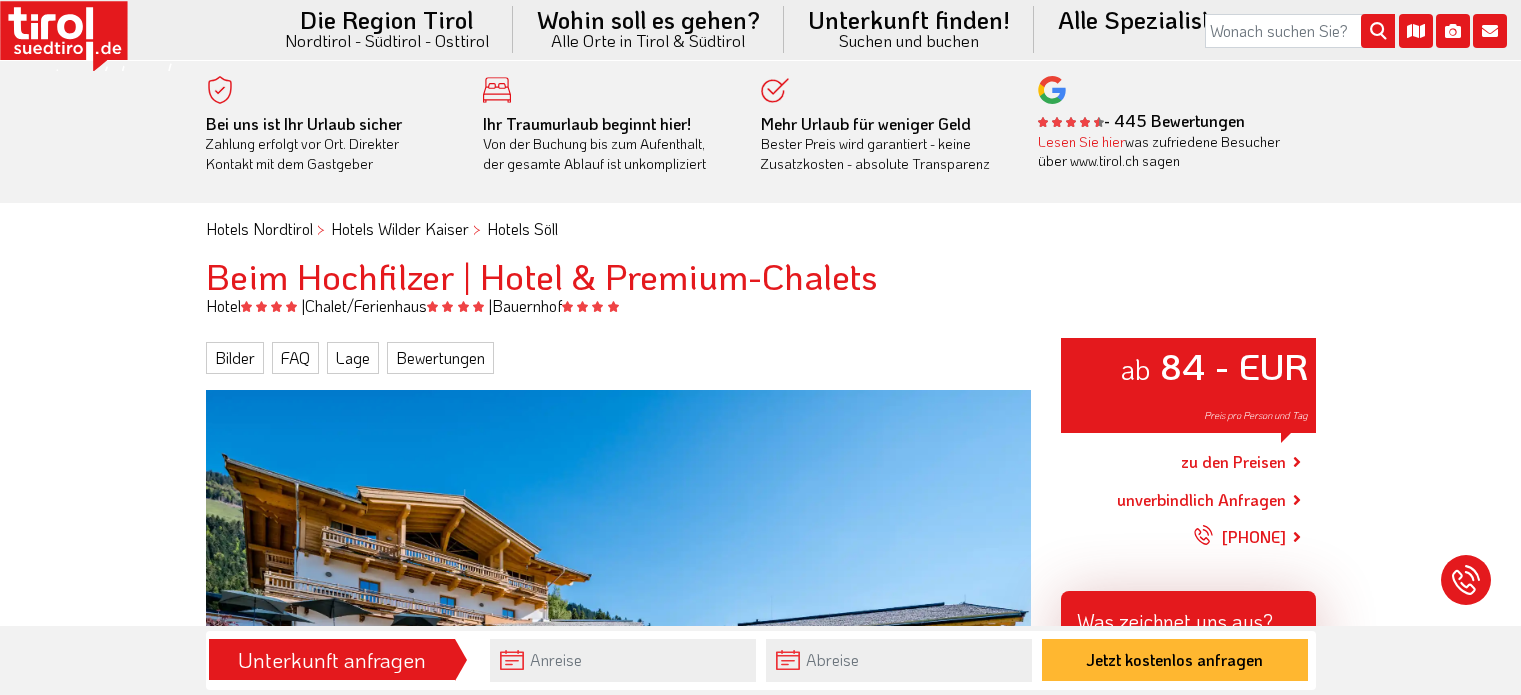 scroll, scrollTop: 0, scrollLeft: 0, axis: both 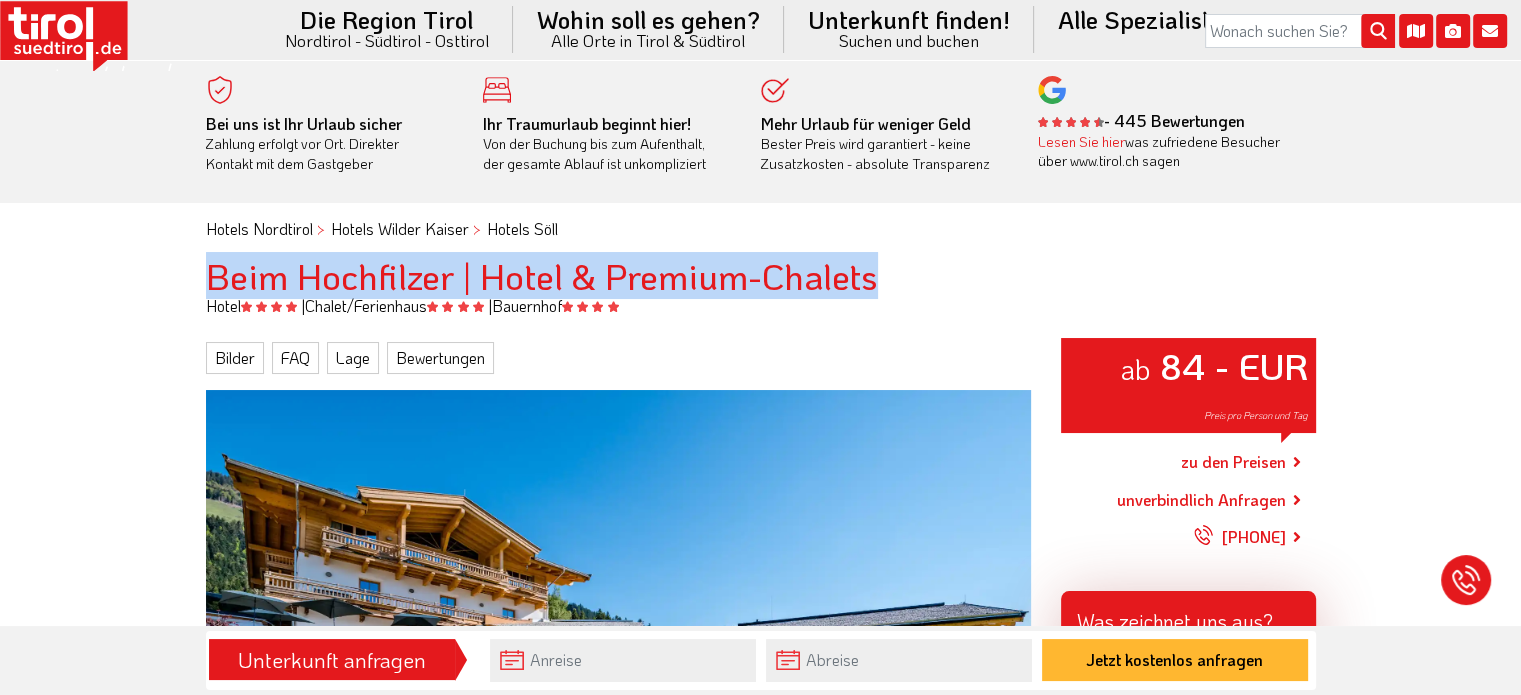 drag, startPoint x: 912, startPoint y: 283, endPoint x: 191, endPoint y: 294, distance: 721.0839 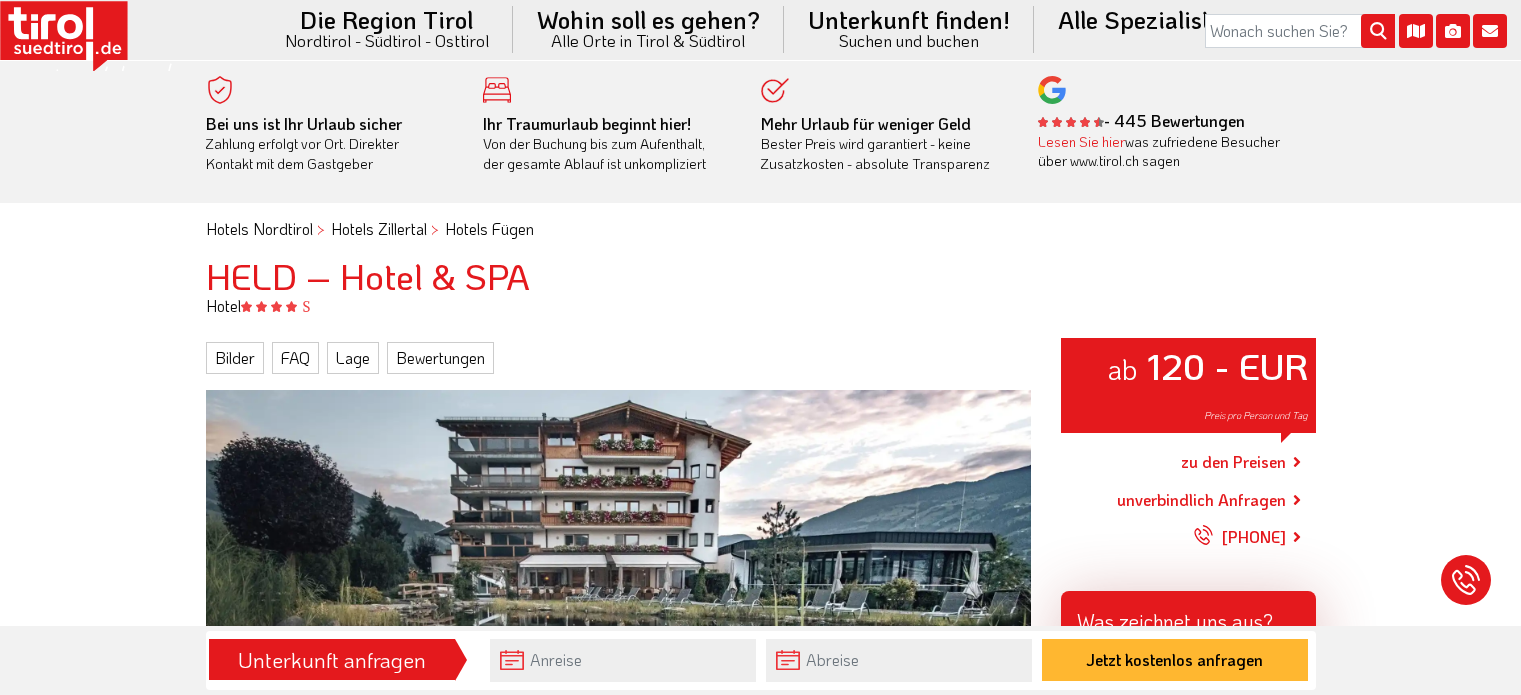 scroll, scrollTop: 0, scrollLeft: 0, axis: both 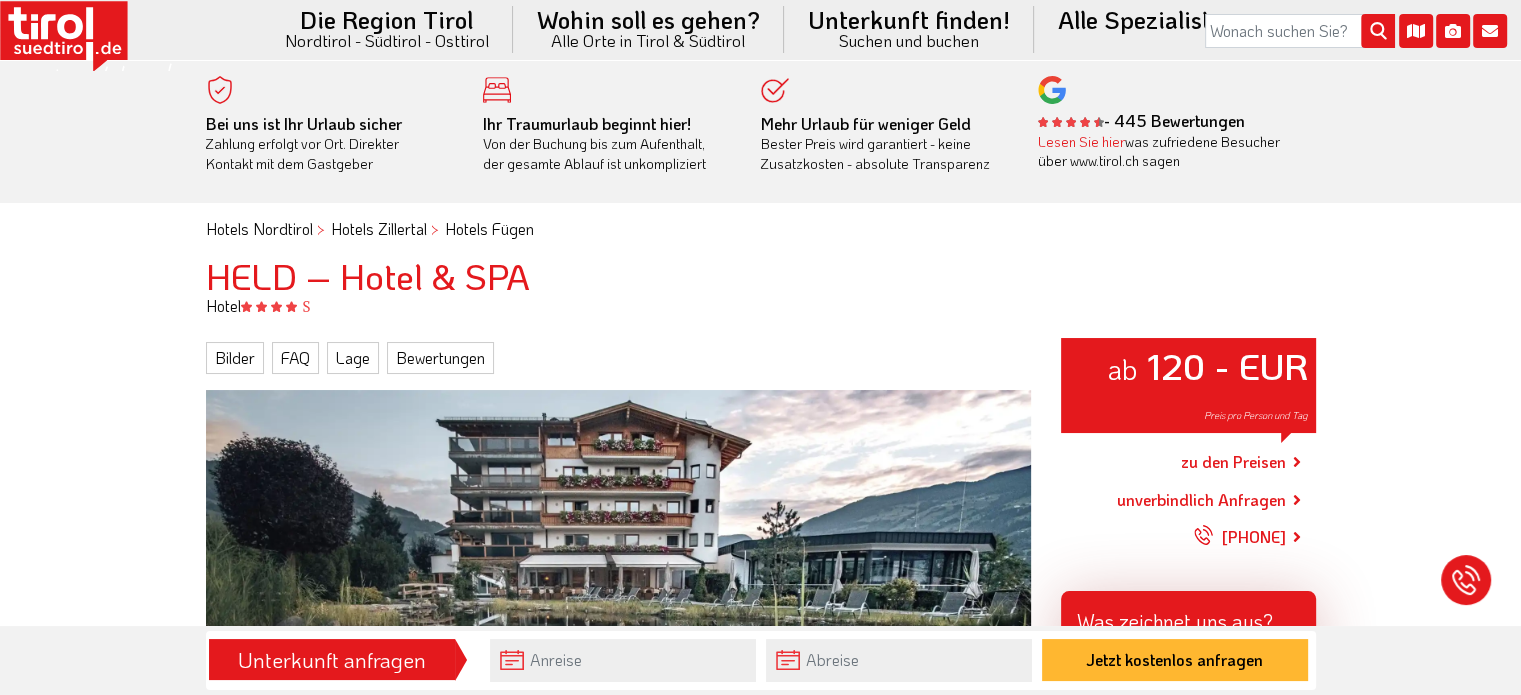 click on "HELD – Hotel & SPA" at bounding box center [761, 276] 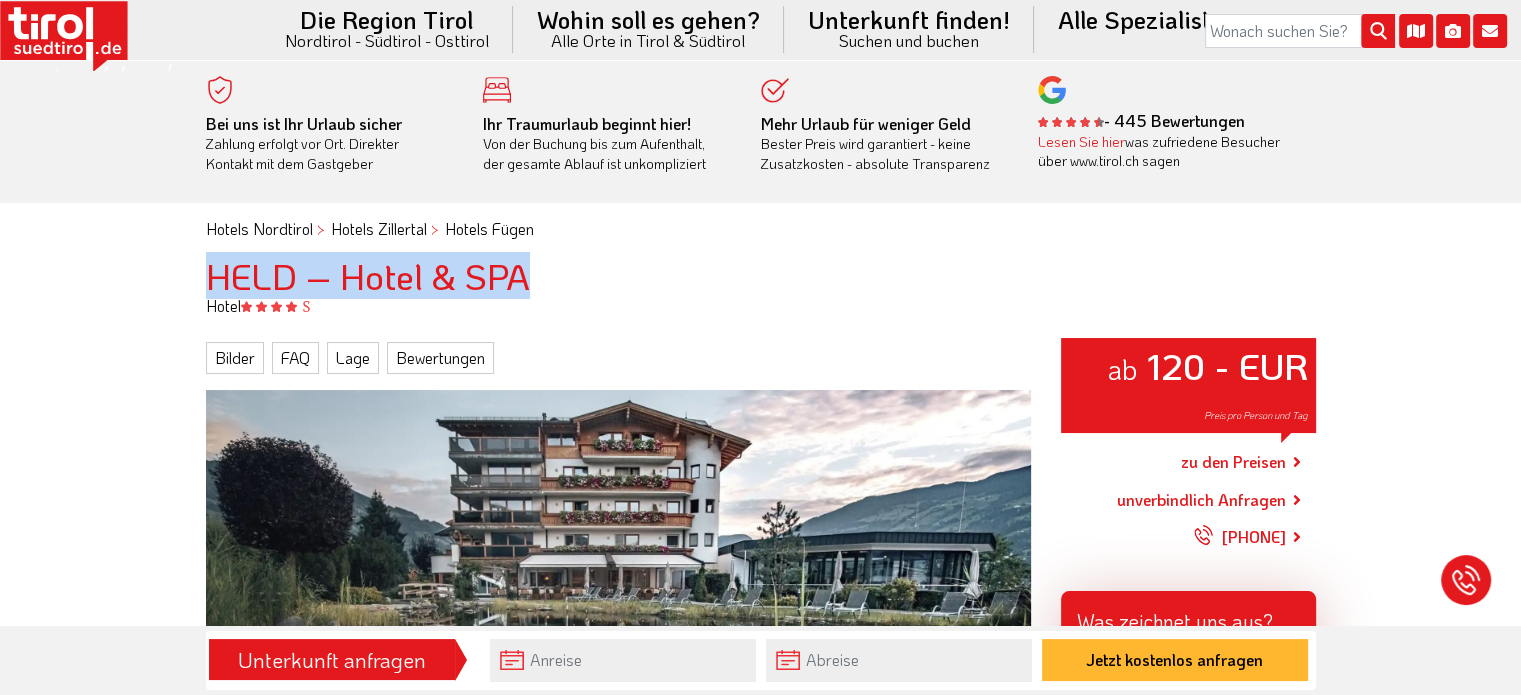 drag, startPoint x: 519, startPoint y: 273, endPoint x: 211, endPoint y: 270, distance: 308.01462 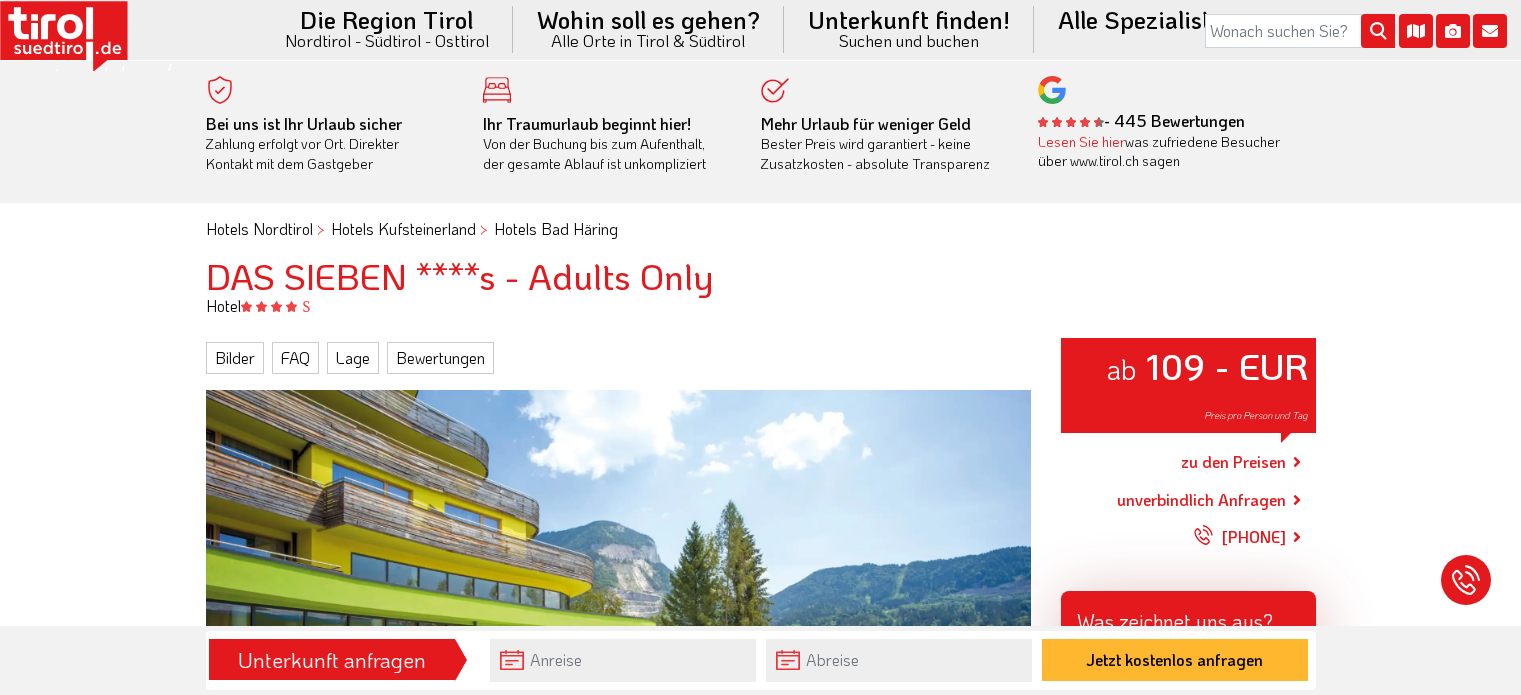 scroll, scrollTop: 0, scrollLeft: 0, axis: both 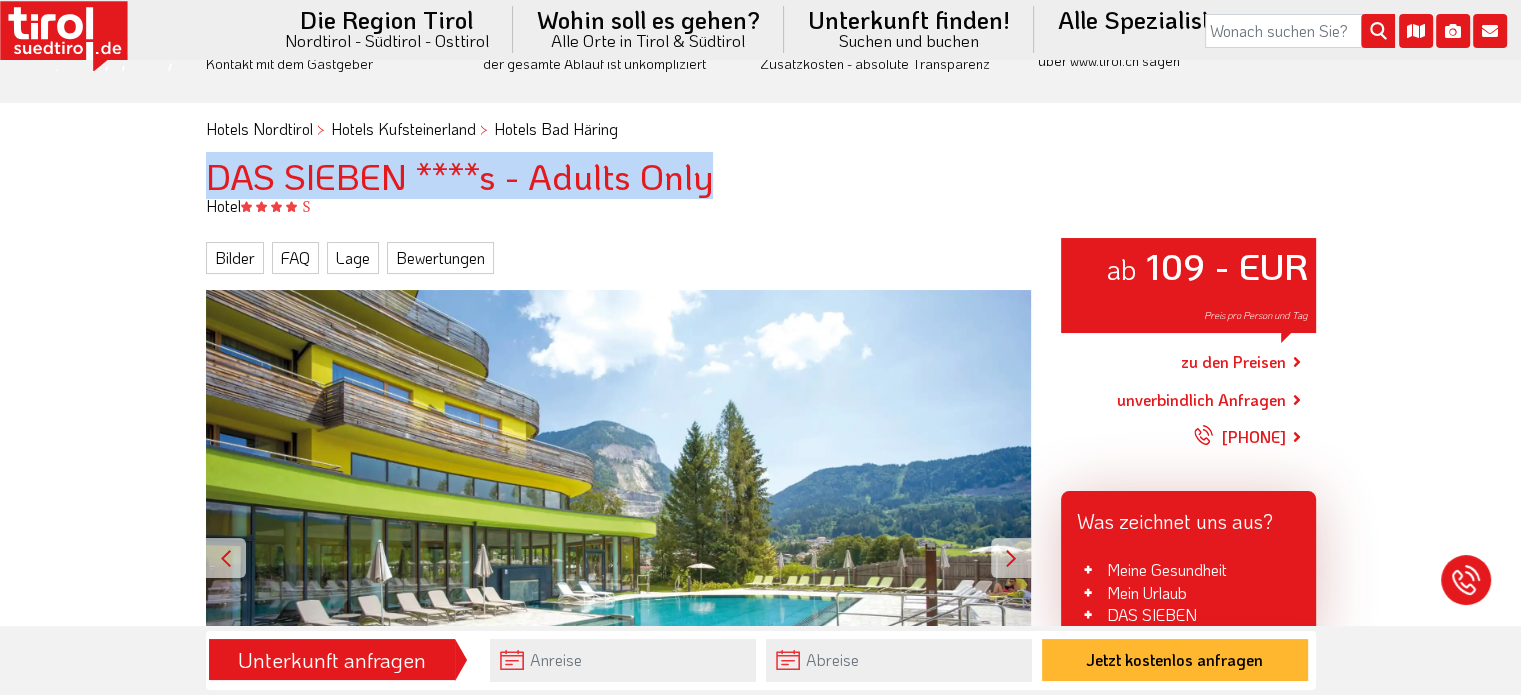 drag, startPoint x: 744, startPoint y: 189, endPoint x: 194, endPoint y: 186, distance: 550.0082 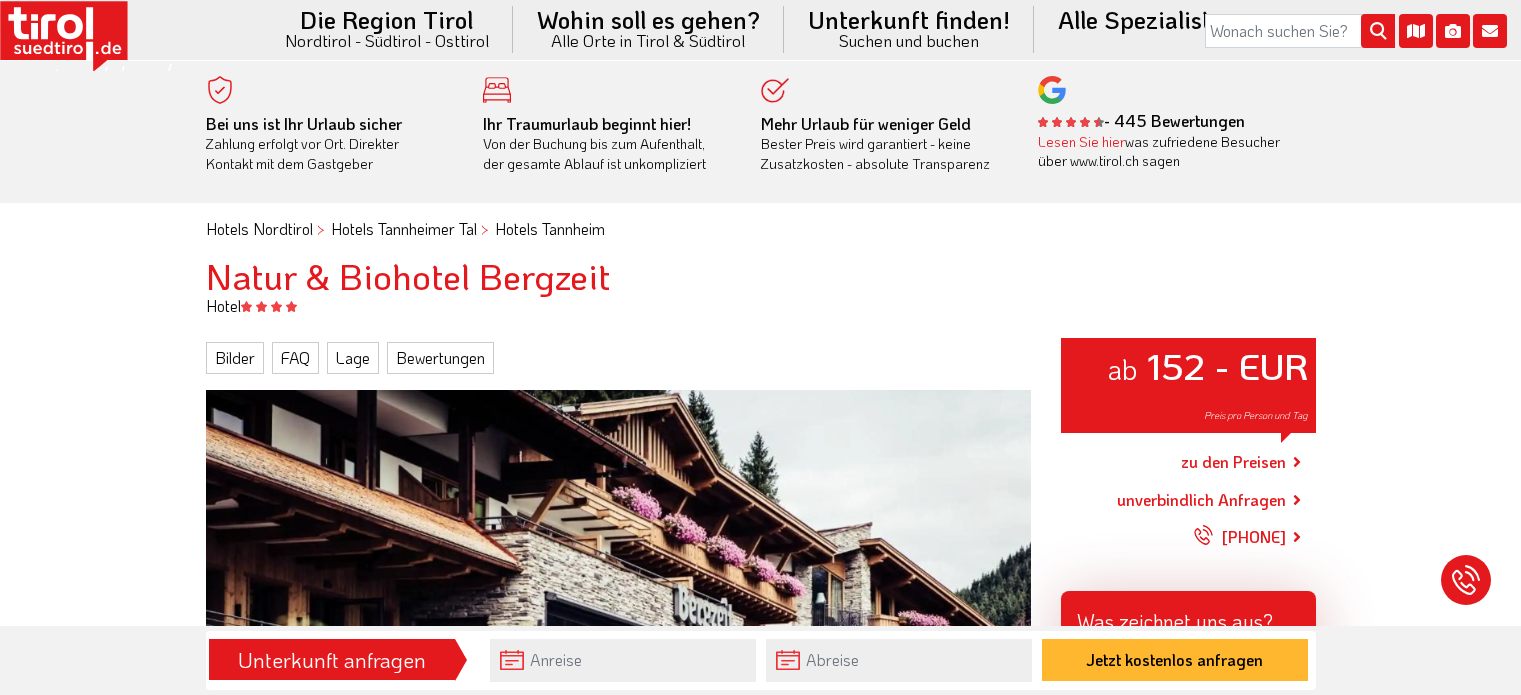 scroll, scrollTop: 0, scrollLeft: 0, axis: both 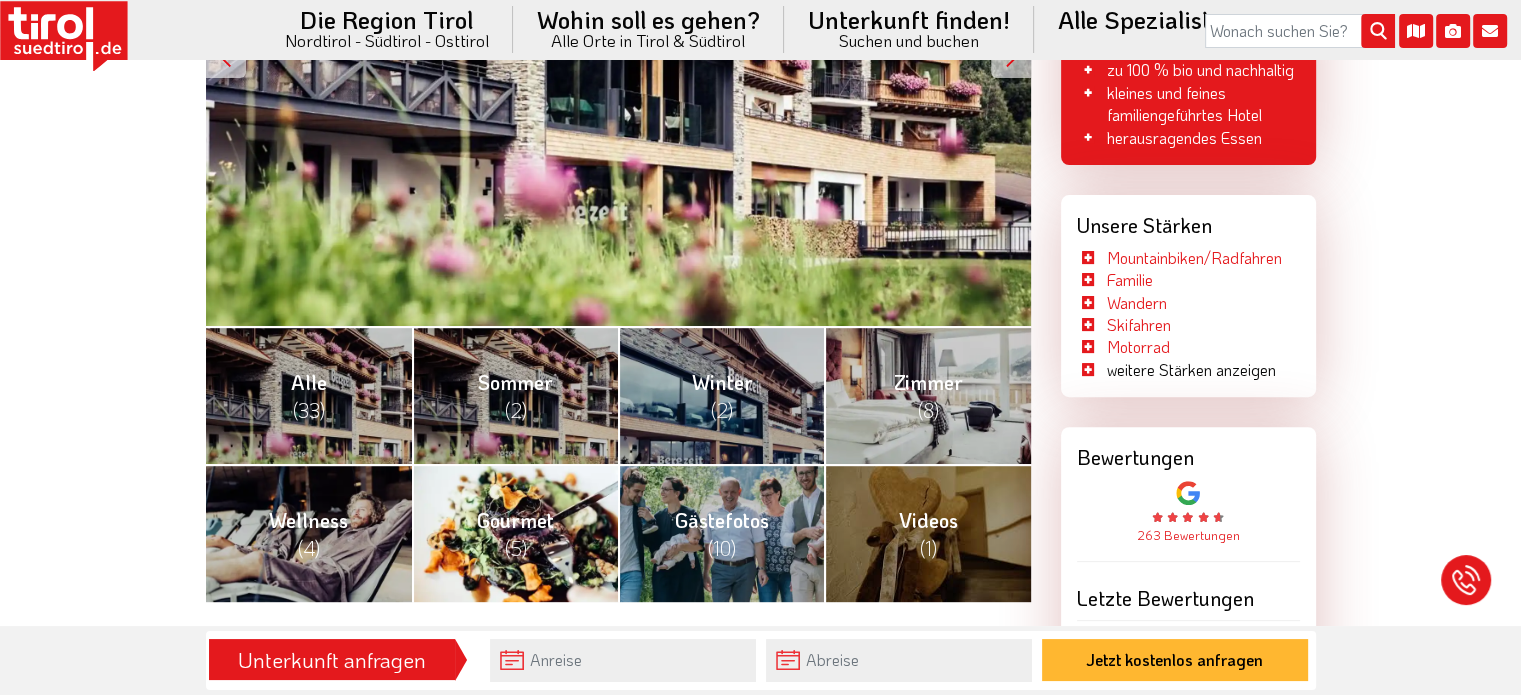 click on "Gourmet   (5)" at bounding box center [515, 534] 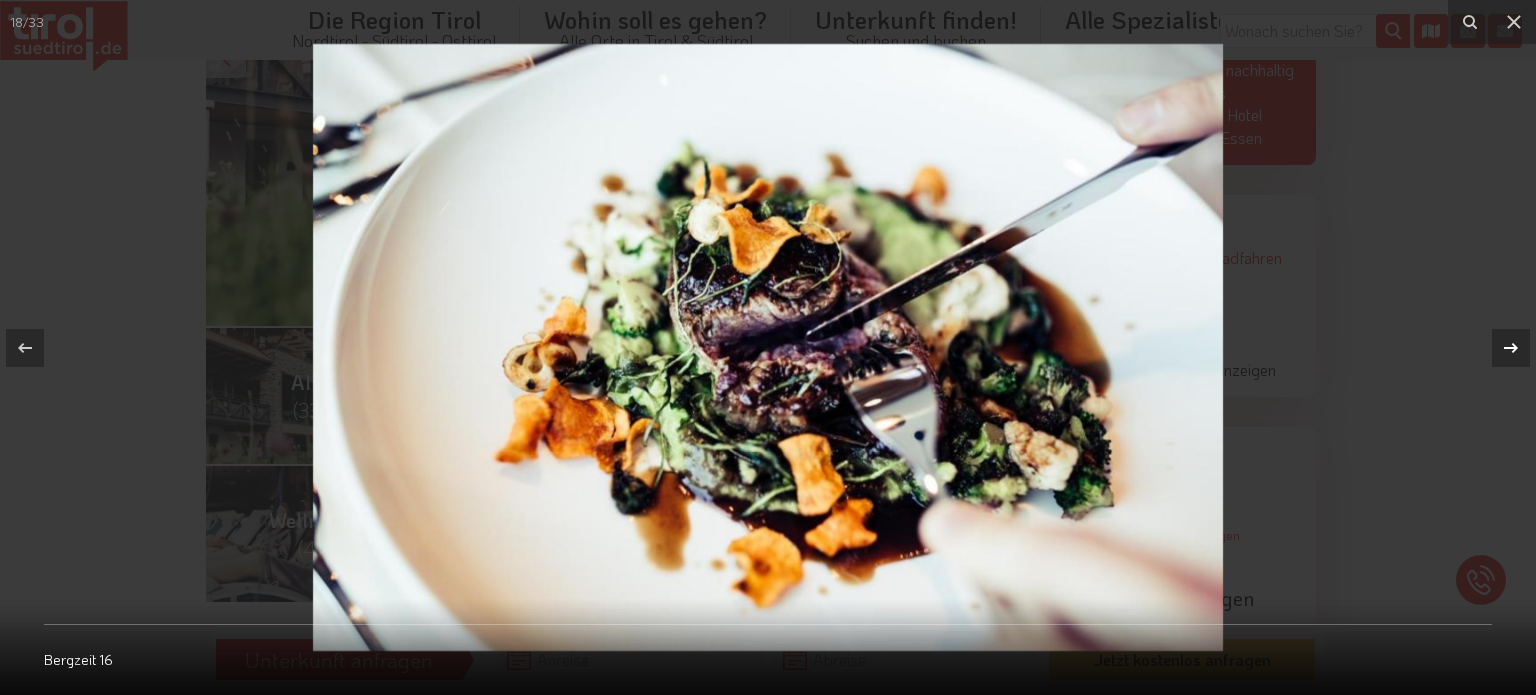click 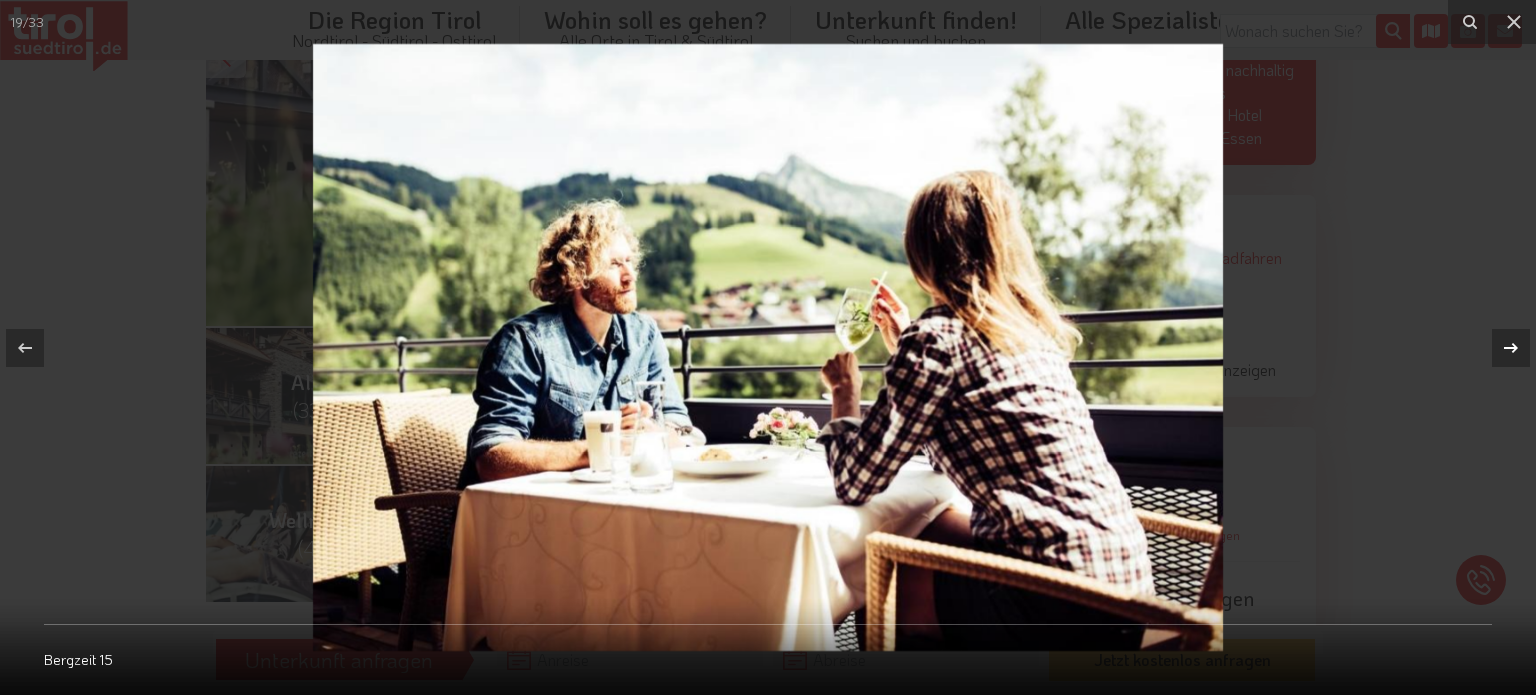 click 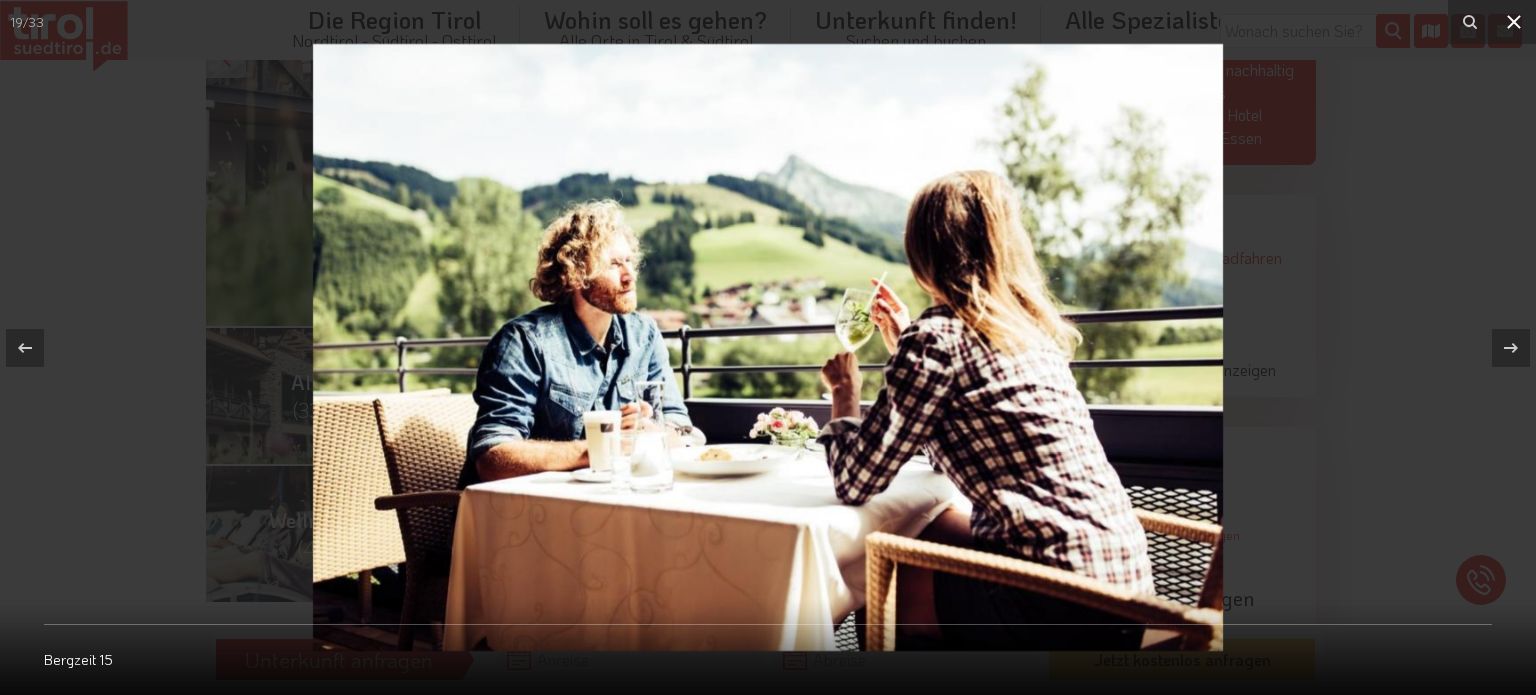 click 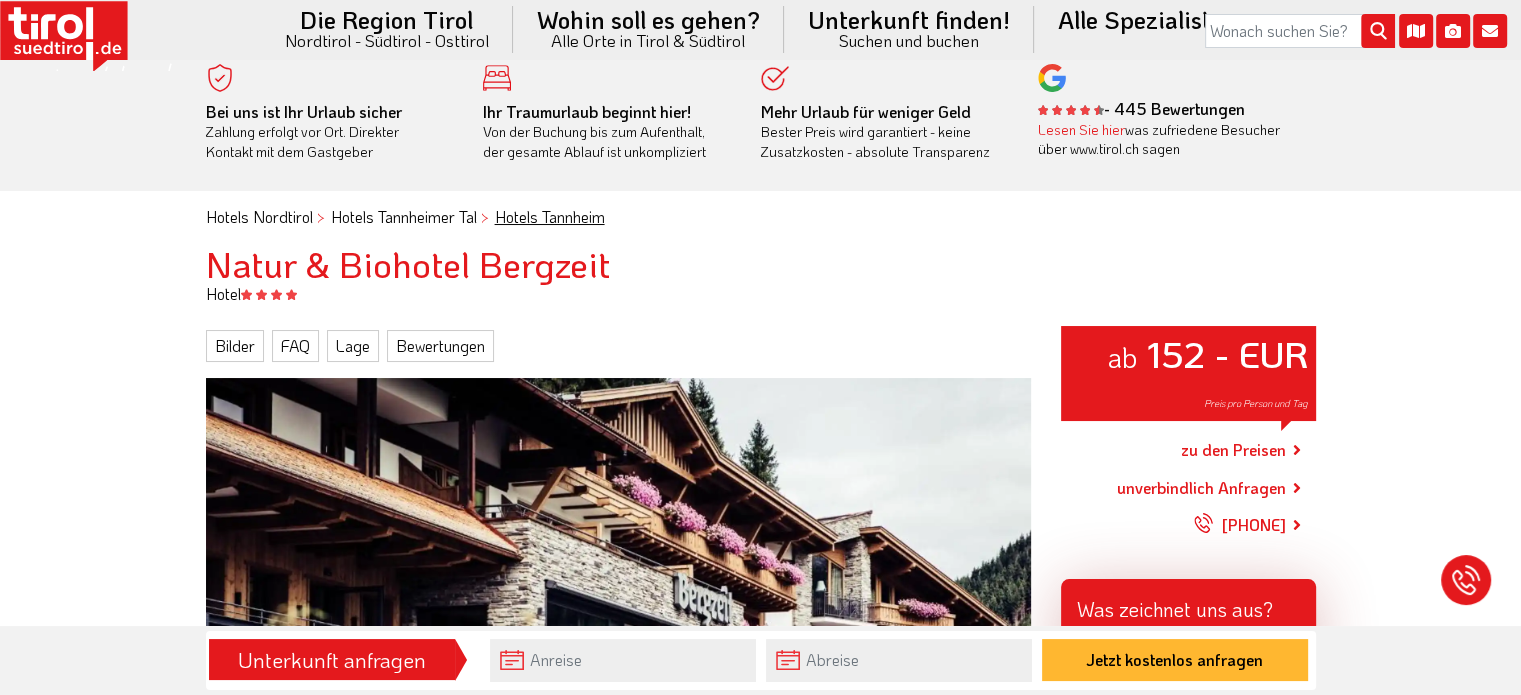 scroll, scrollTop: 0, scrollLeft: 0, axis: both 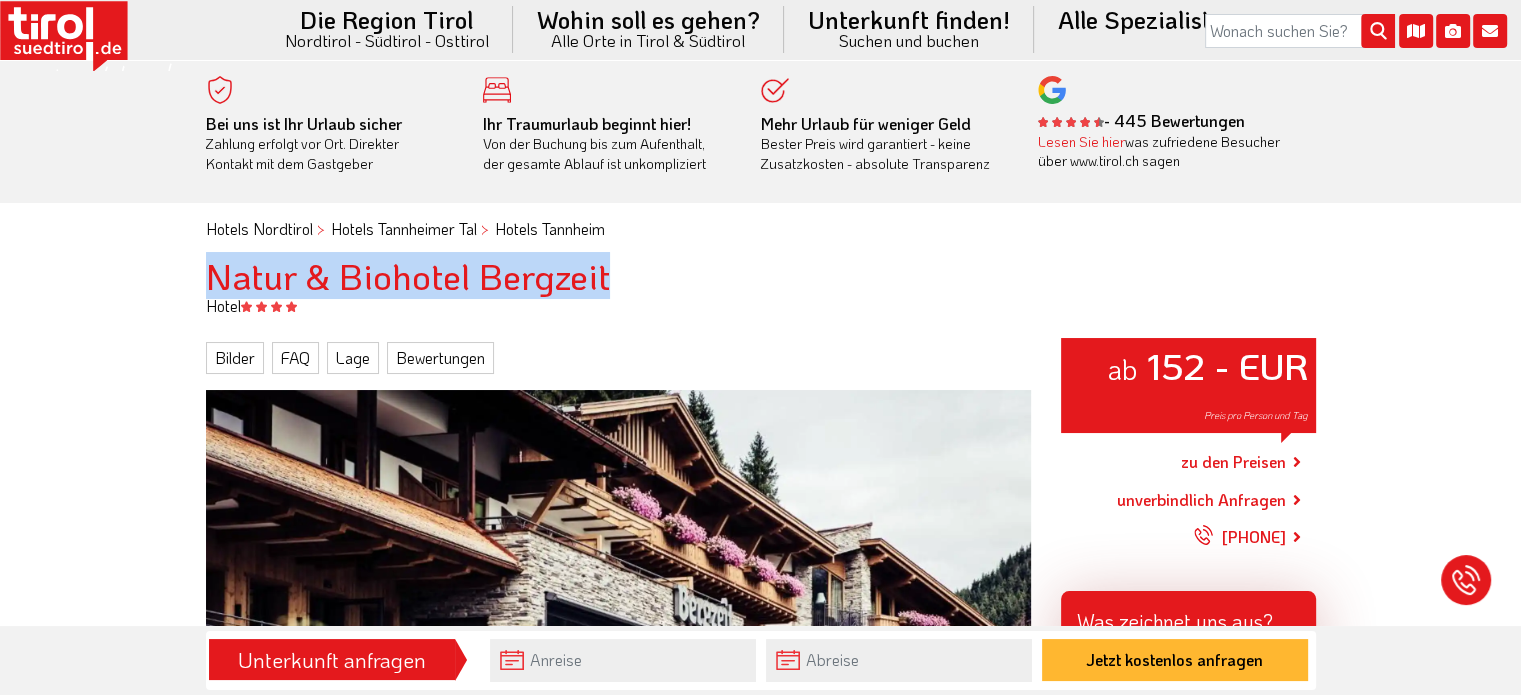 drag, startPoint x: 636, startPoint y: 274, endPoint x: 204, endPoint y: 271, distance: 432.0104 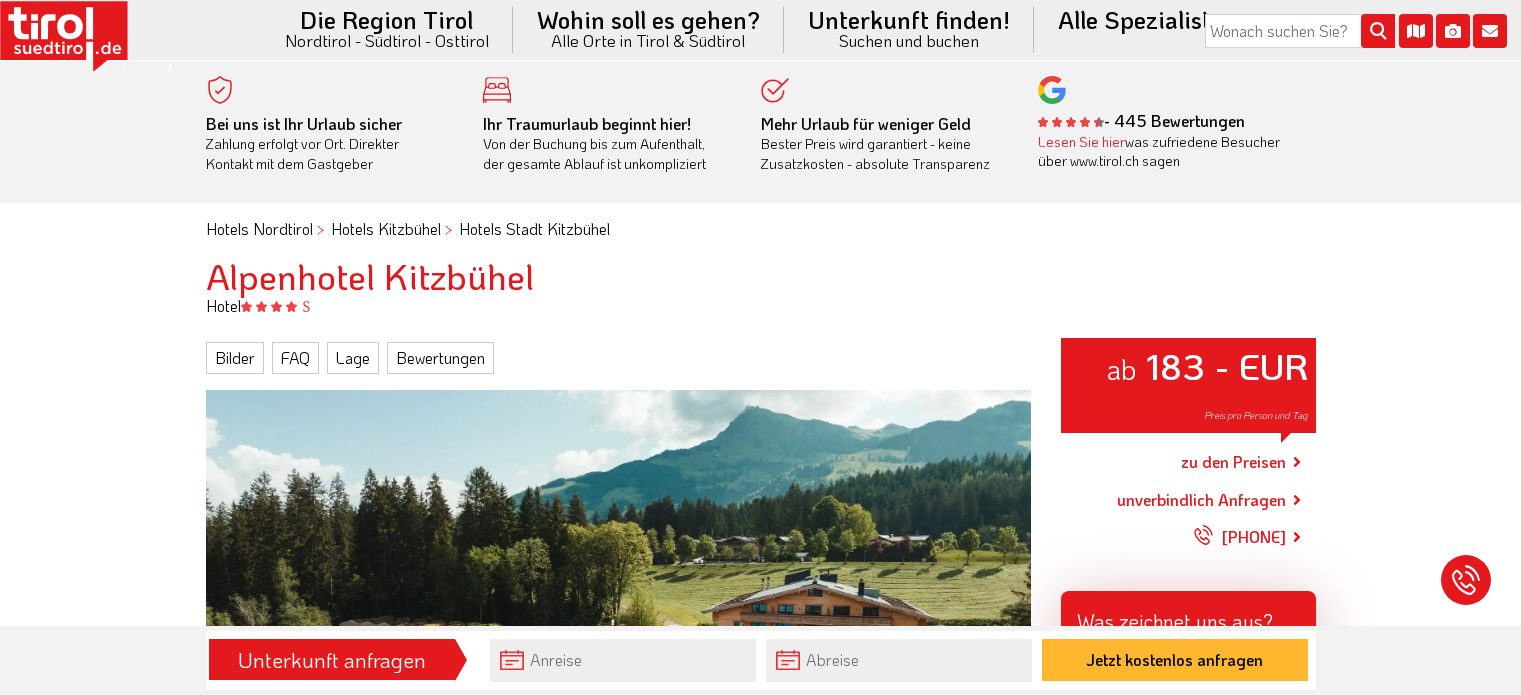 scroll, scrollTop: 0, scrollLeft: 0, axis: both 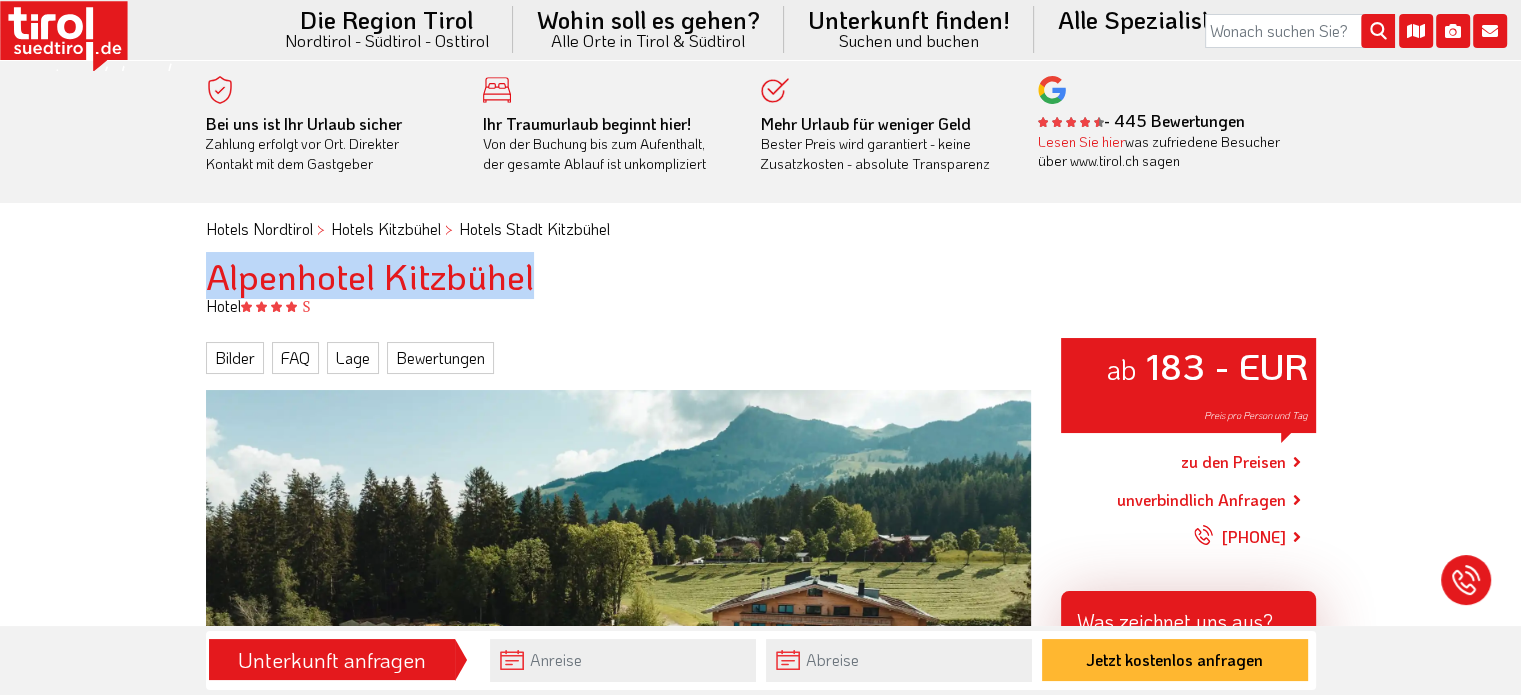 drag, startPoint x: 556, startPoint y: 285, endPoint x: 196, endPoint y: 258, distance: 361.01108 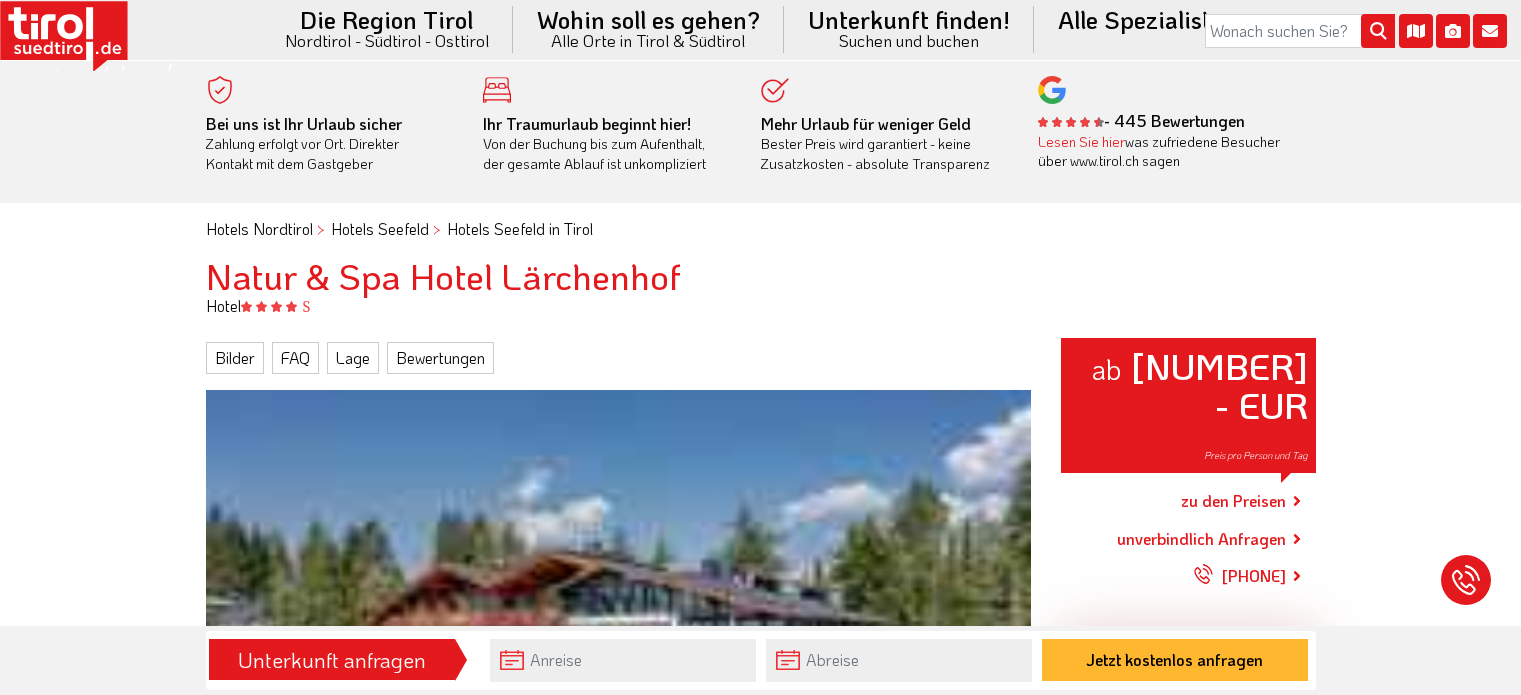 scroll, scrollTop: 0, scrollLeft: 0, axis: both 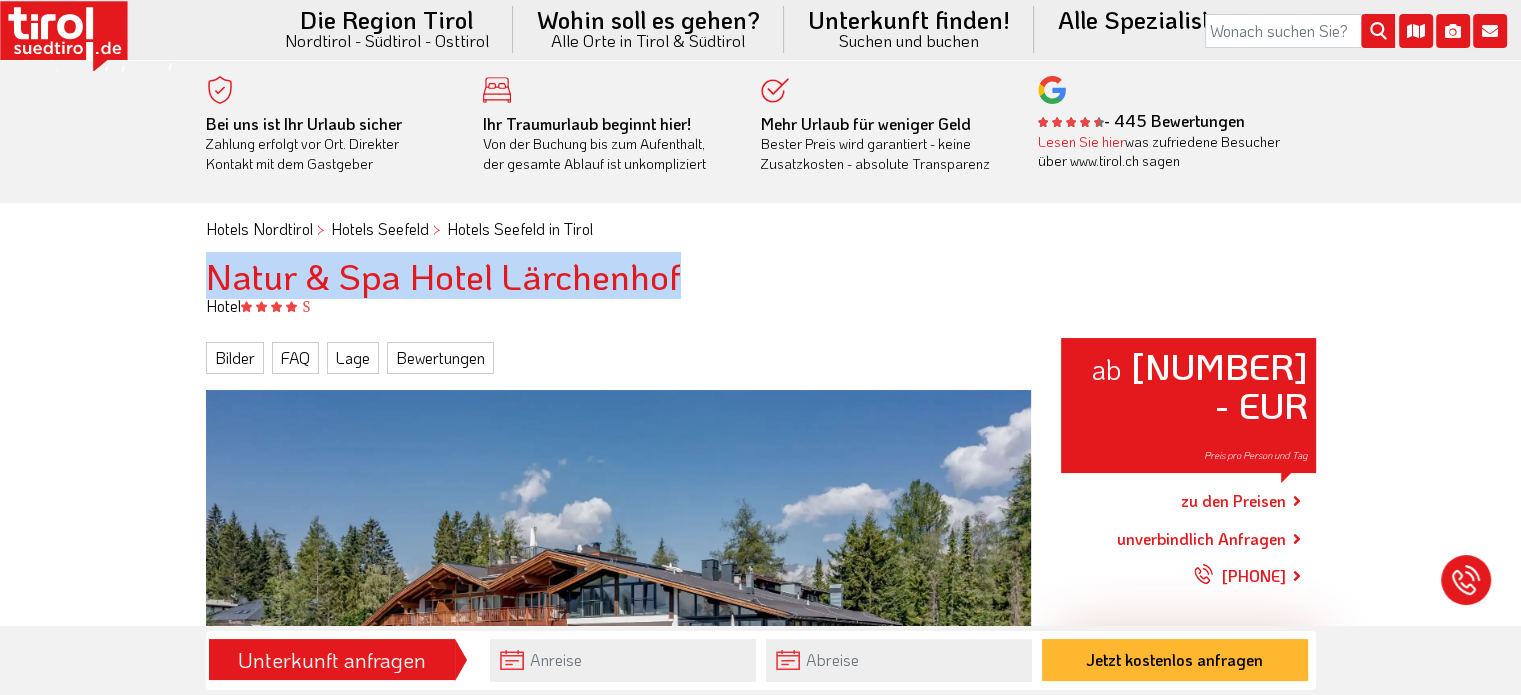 drag, startPoint x: 701, startPoint y: 276, endPoint x: 175, endPoint y: 277, distance: 526.001 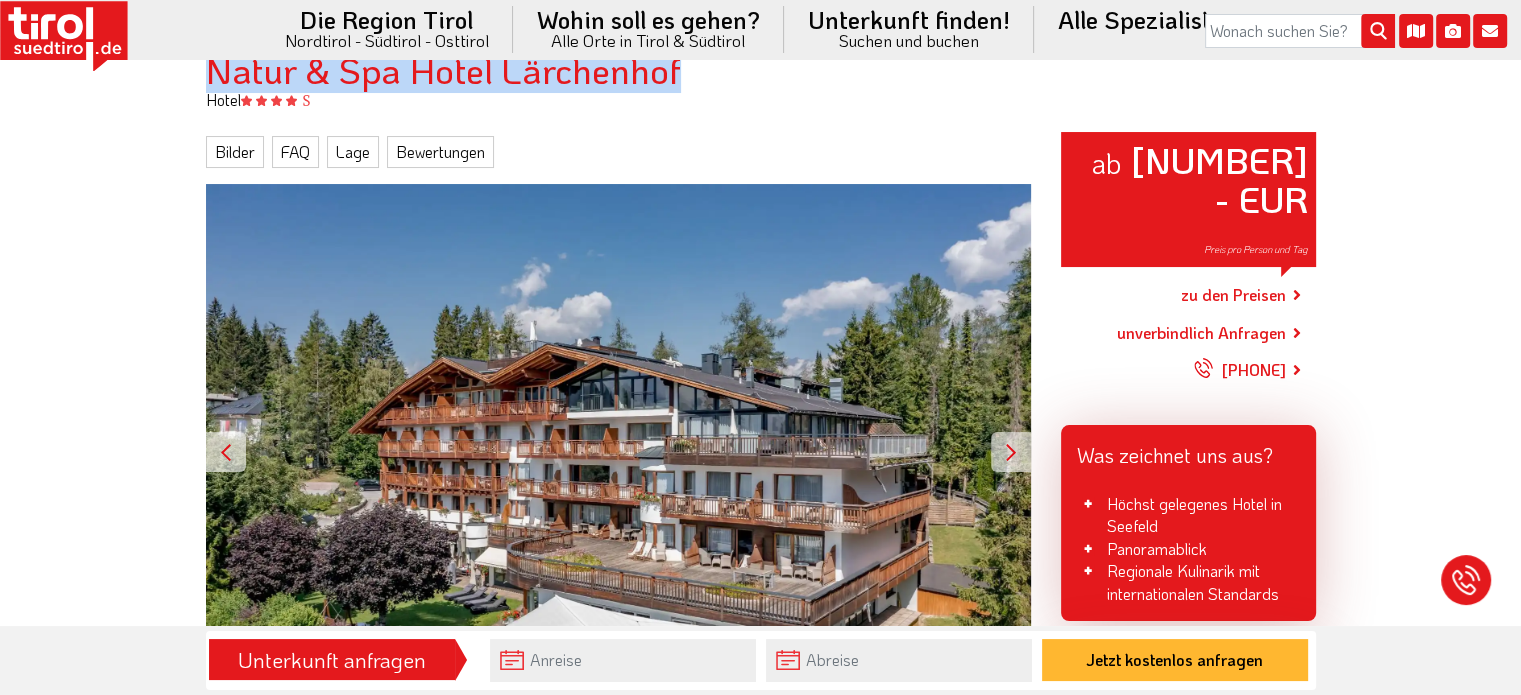 scroll, scrollTop: 200, scrollLeft: 0, axis: vertical 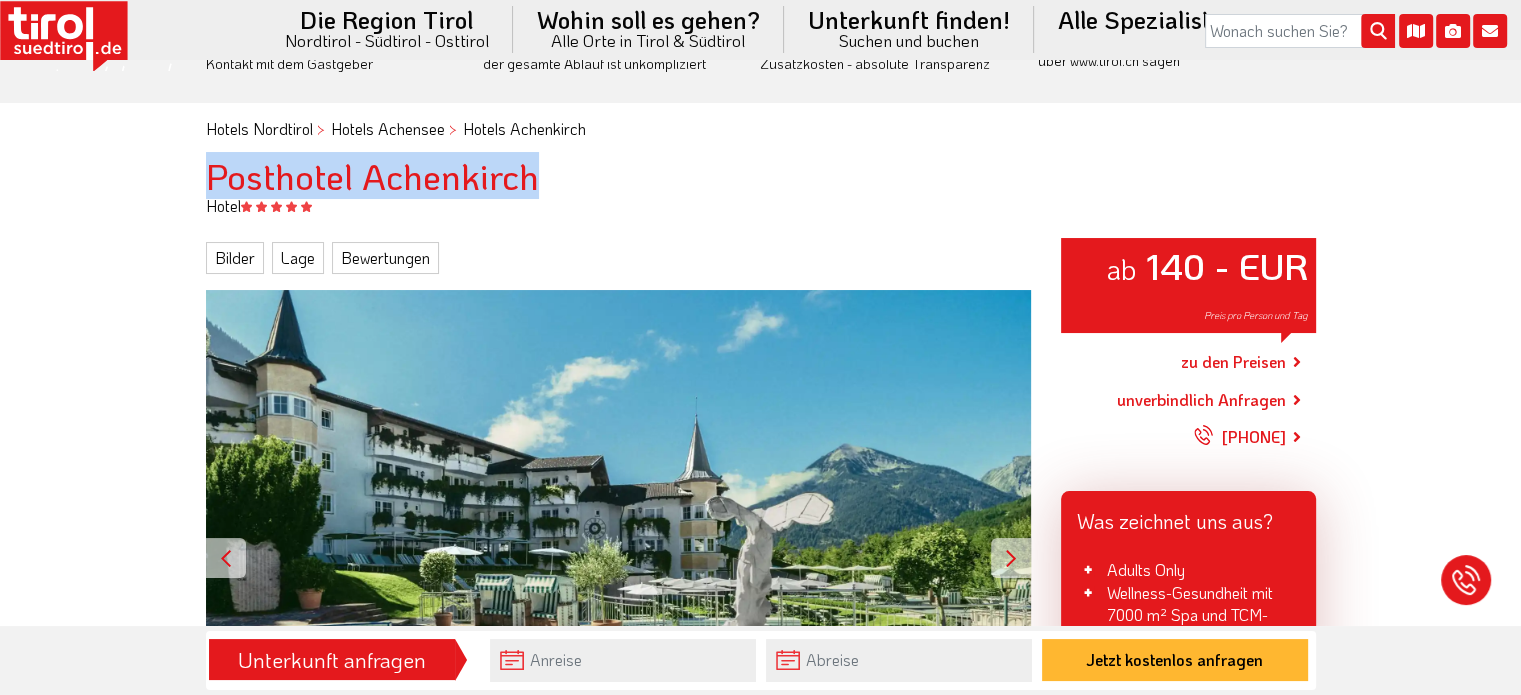 drag, startPoint x: 582, startPoint y: 177, endPoint x: 168, endPoint y: 170, distance: 414.05917 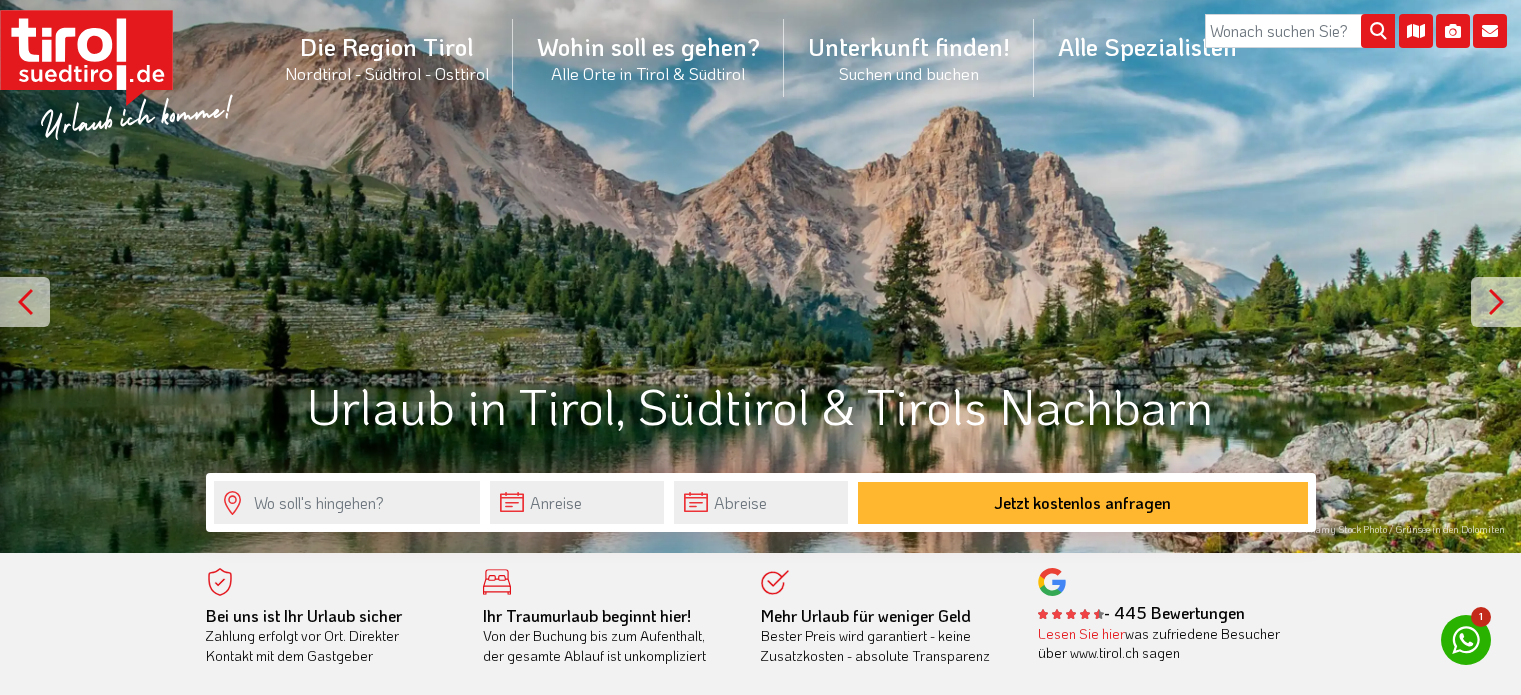 scroll, scrollTop: 0, scrollLeft: 0, axis: both 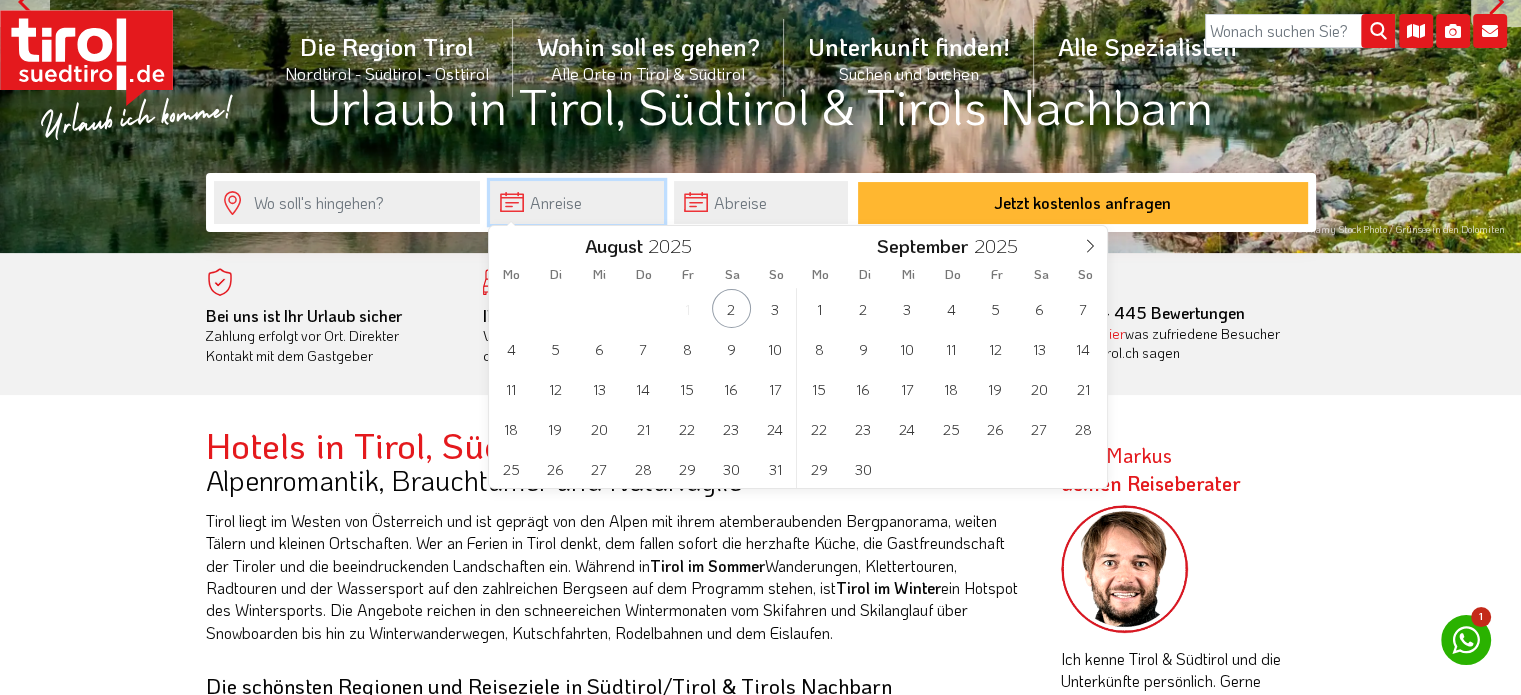 click at bounding box center (577, 202) 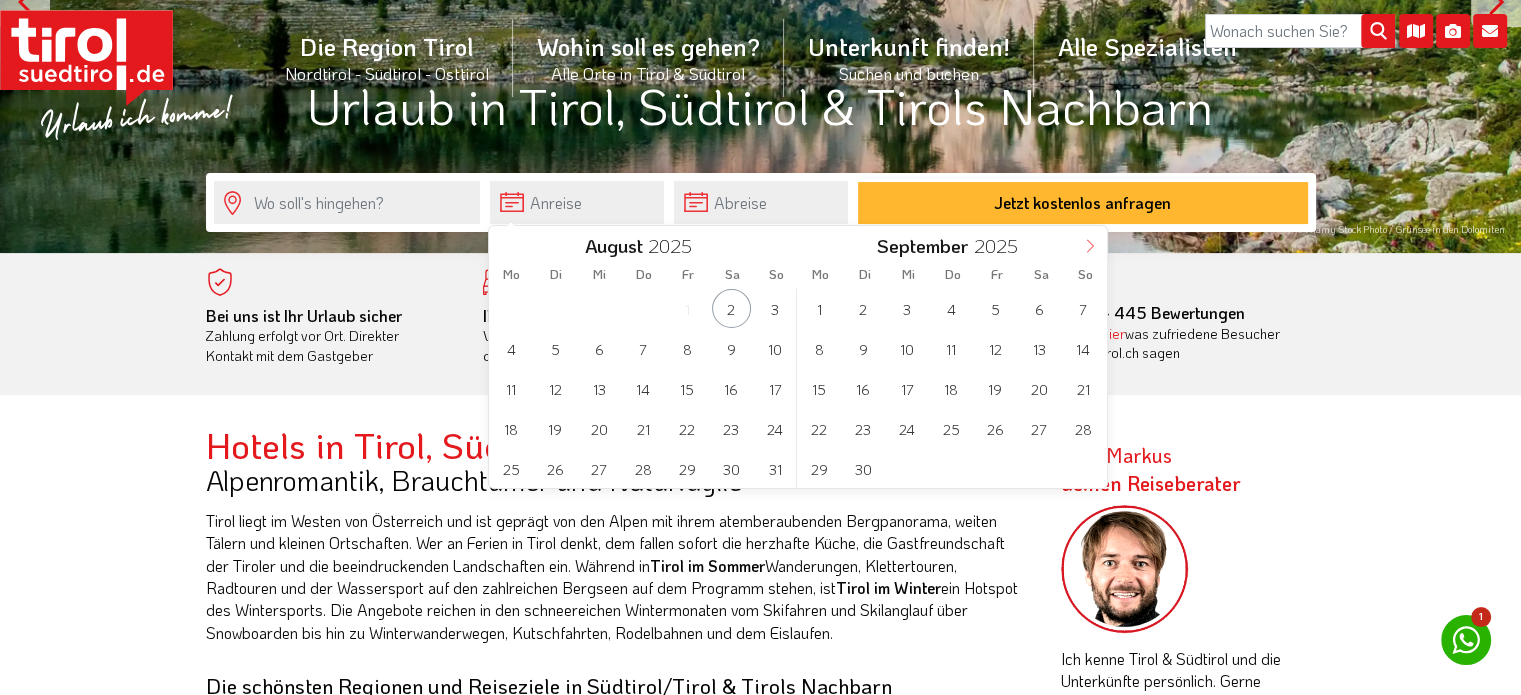 click 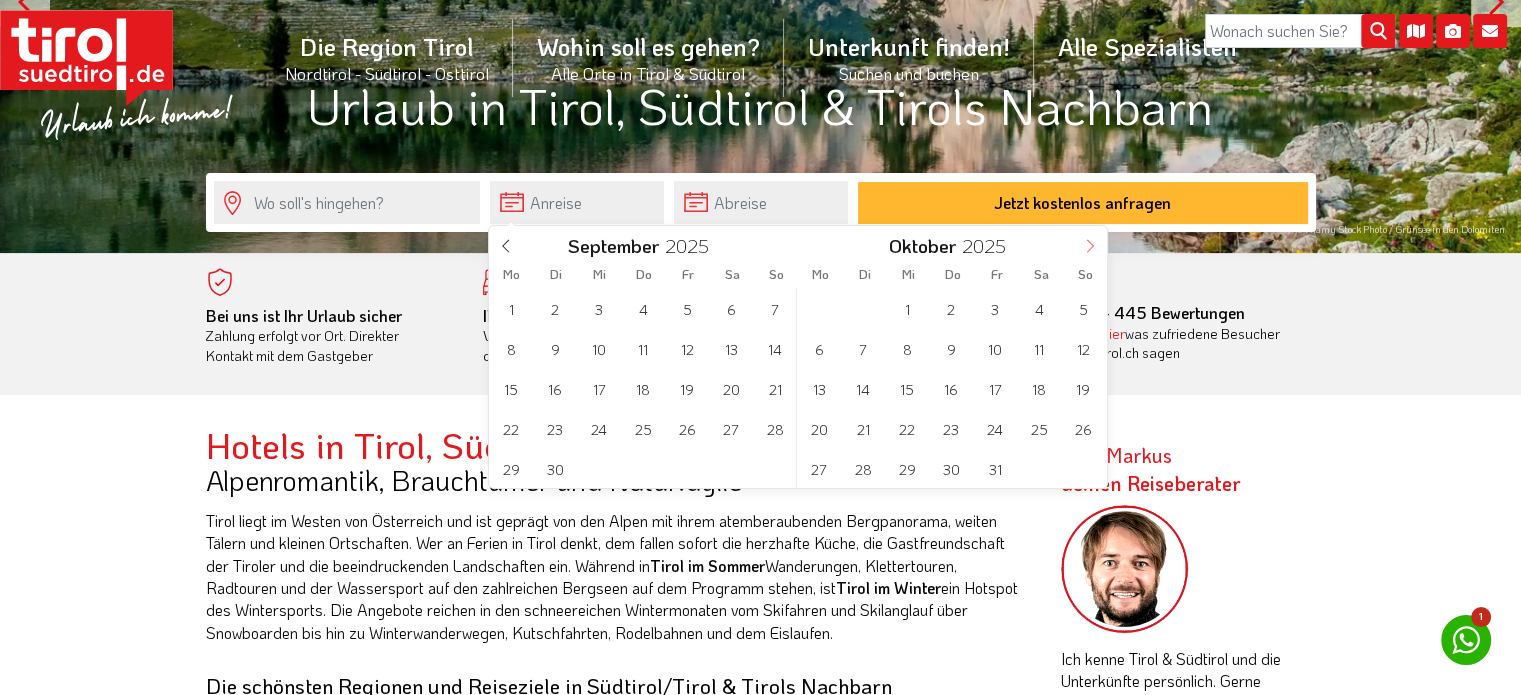 click 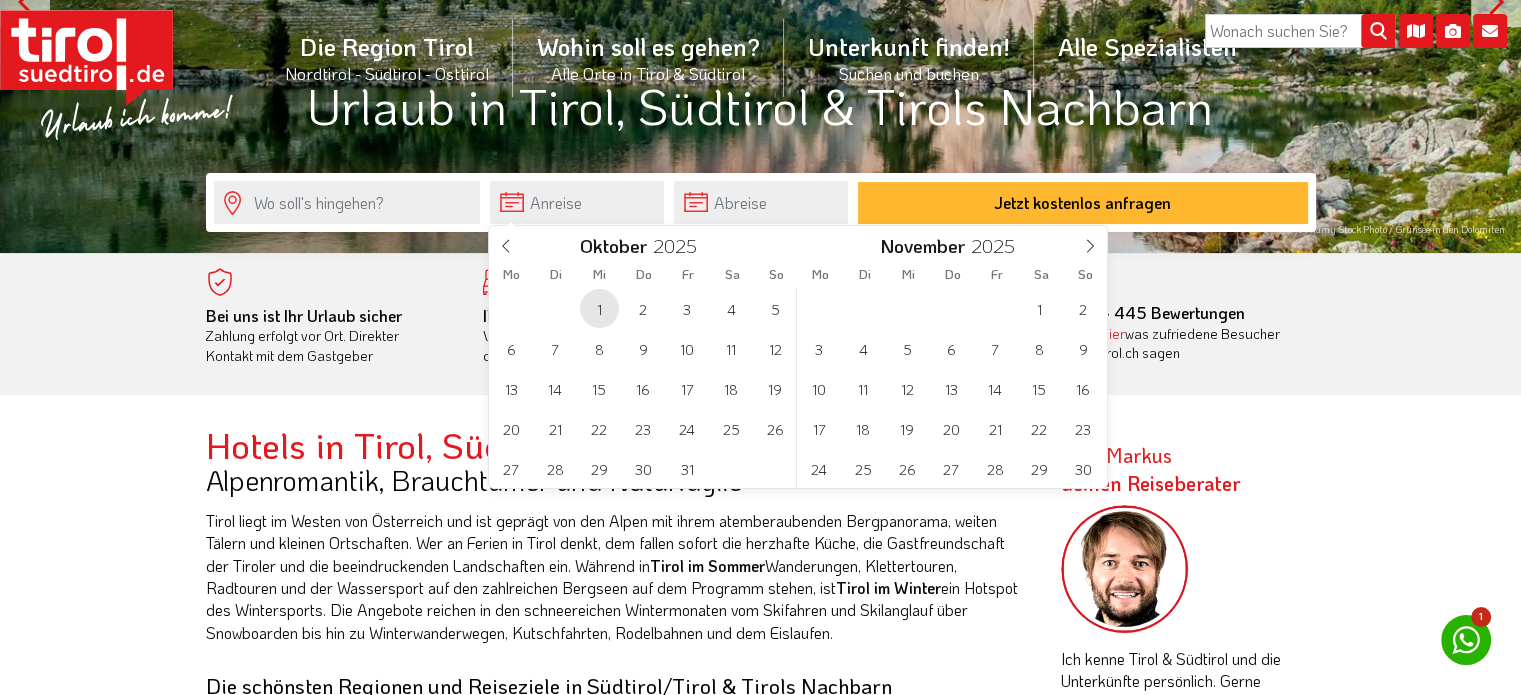 click on "1" at bounding box center [599, 308] 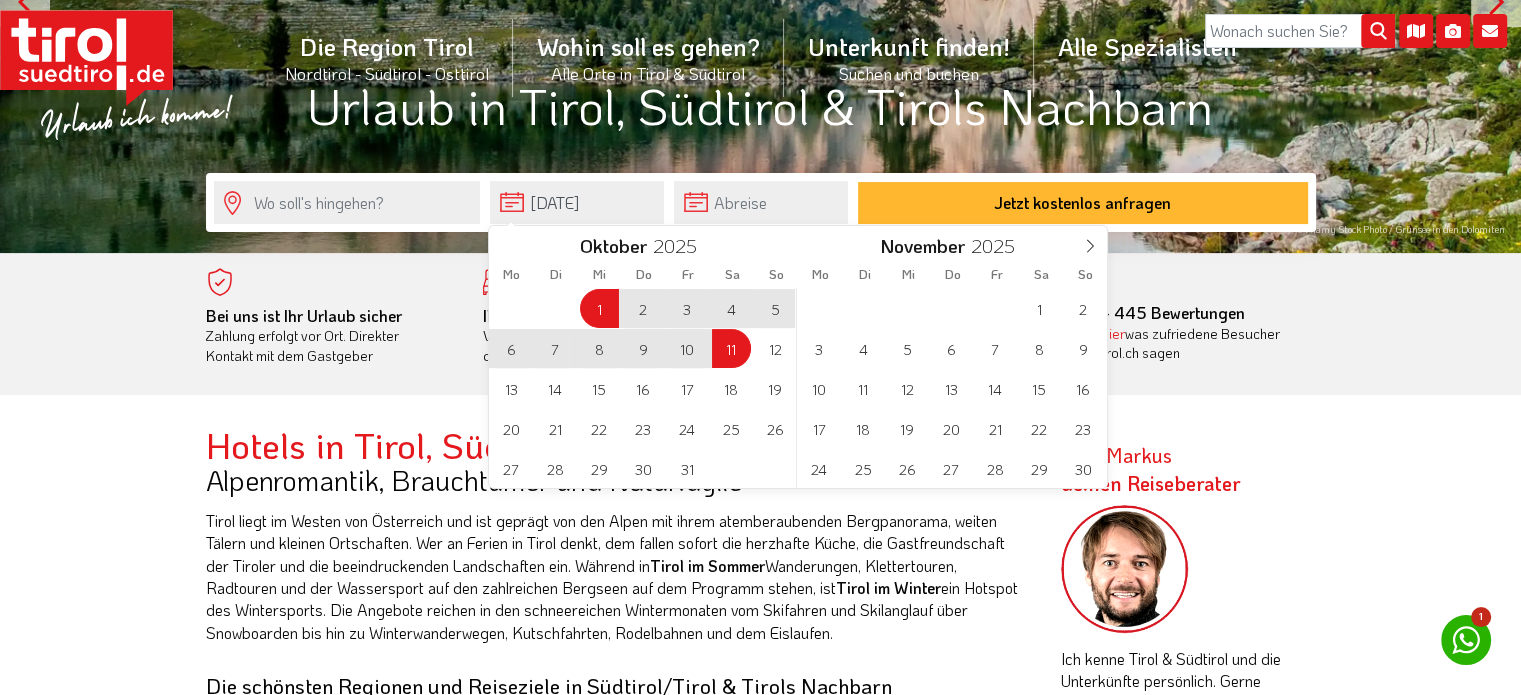 click on "11" at bounding box center (731, 348) 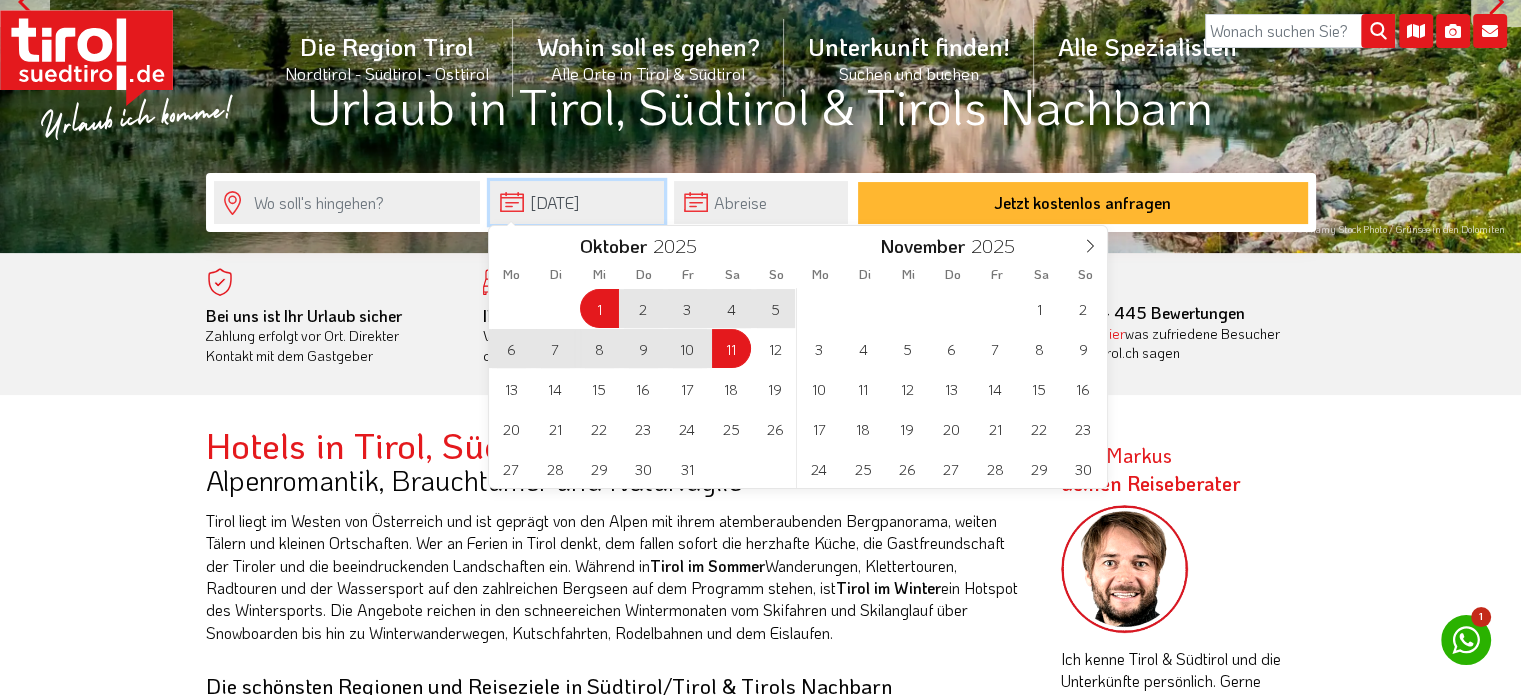 type on "[DATE]" 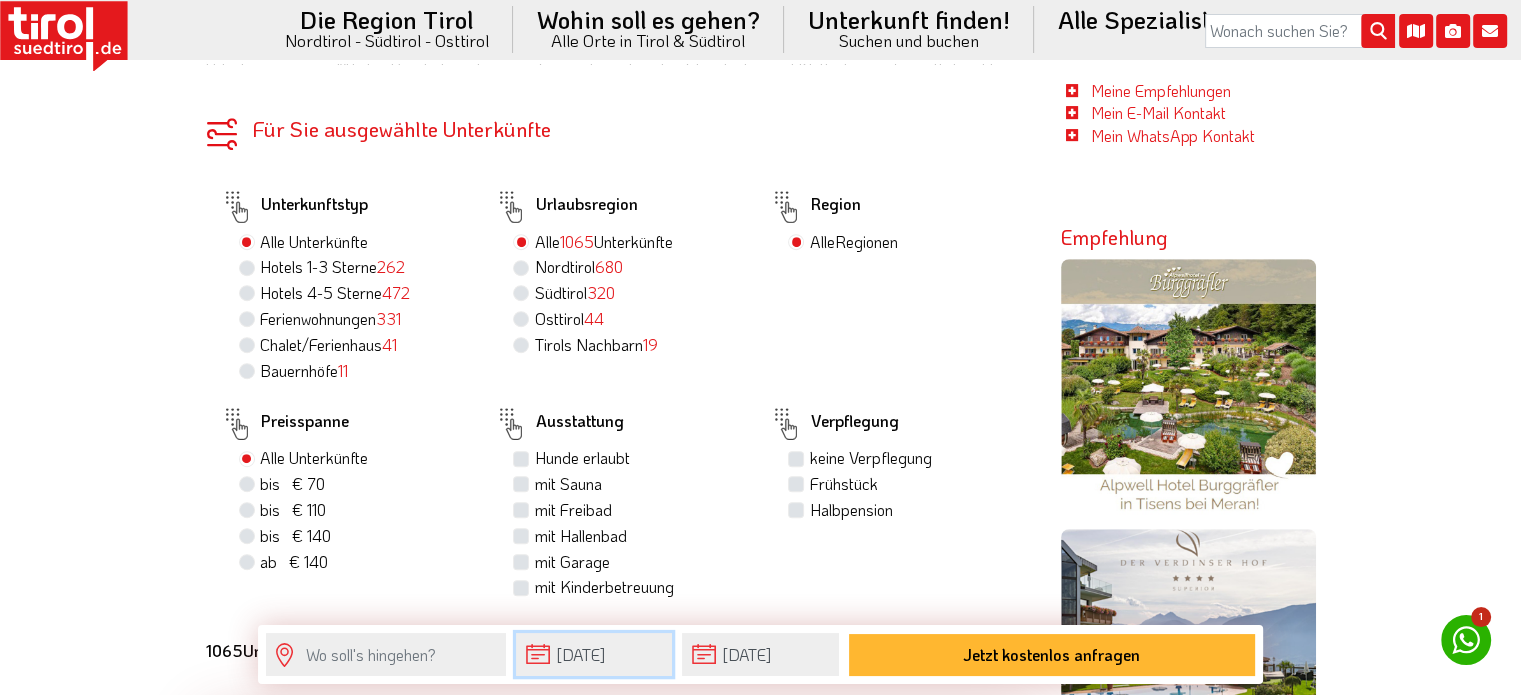 scroll, scrollTop: 1100, scrollLeft: 0, axis: vertical 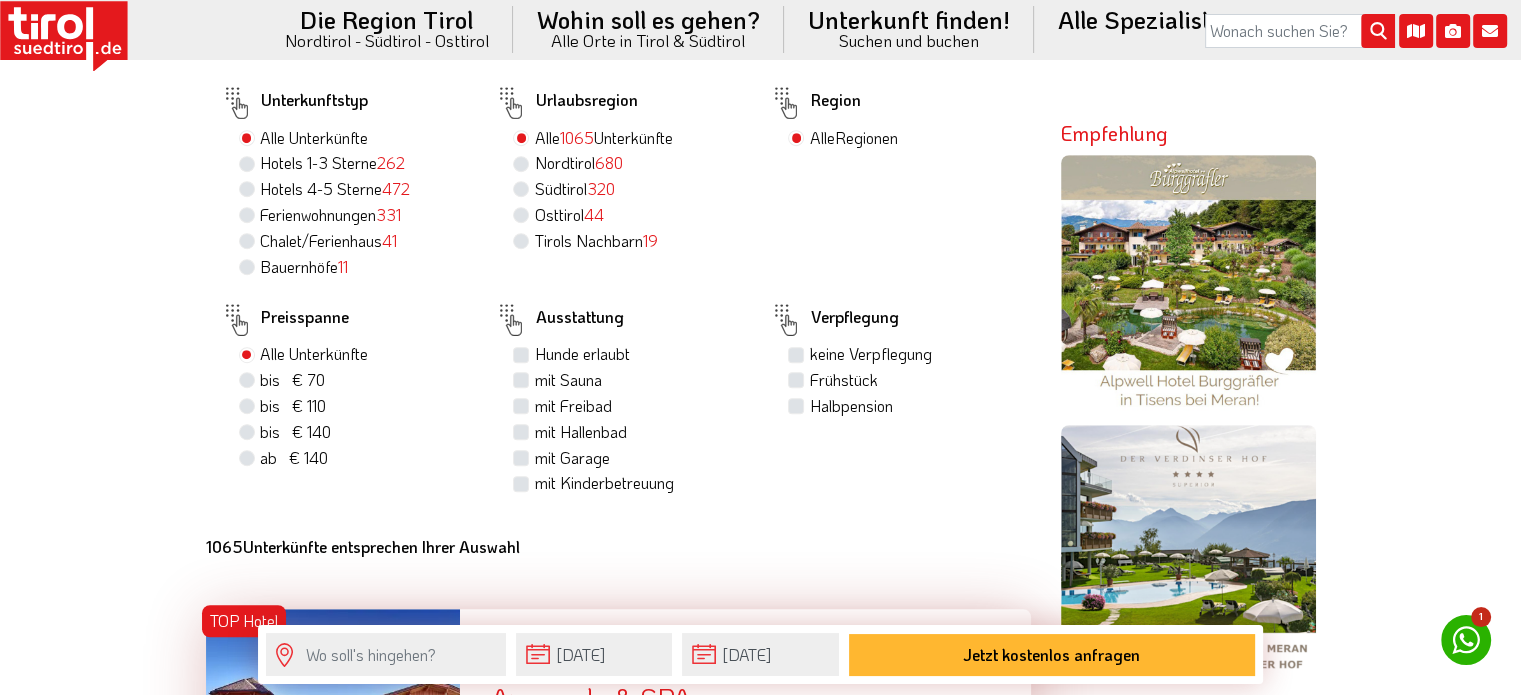 click on "Halbpension" at bounding box center (850, 406) 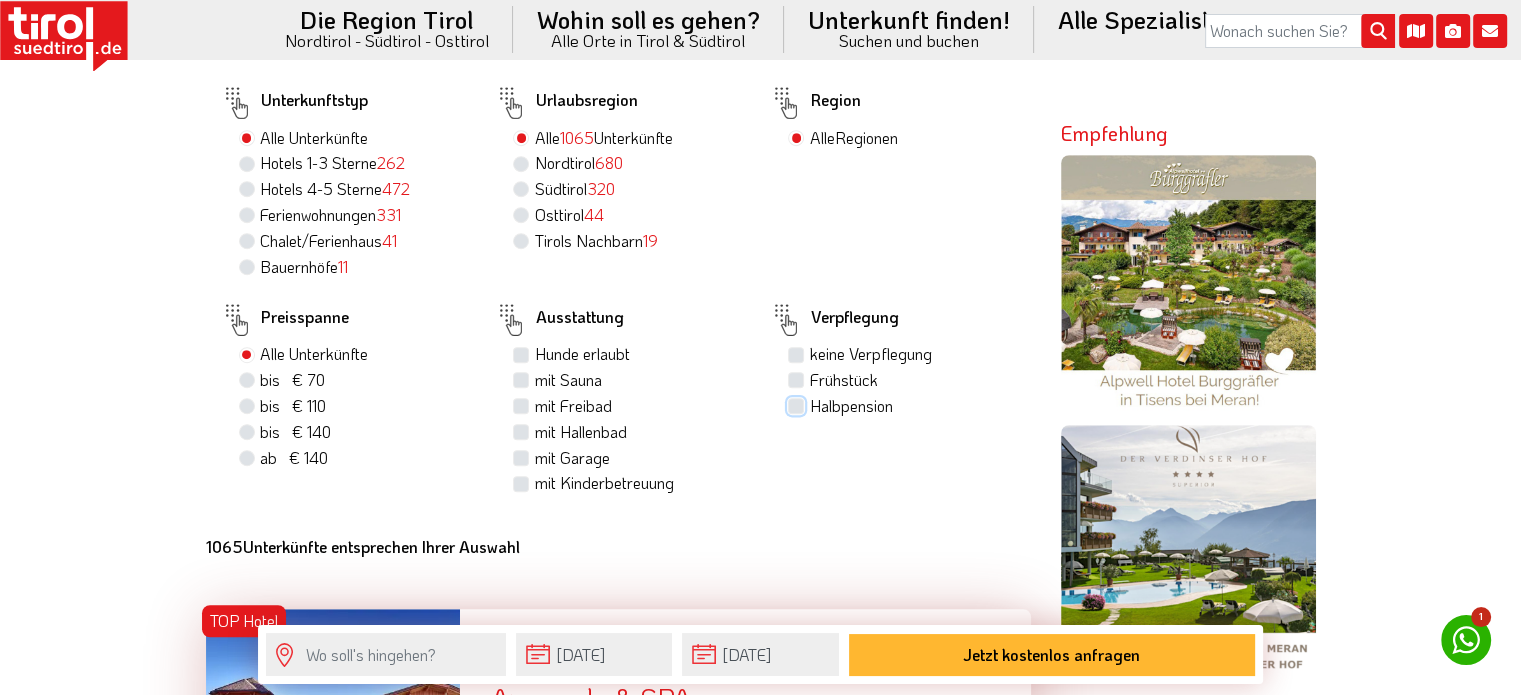click on "Halbpension" at bounding box center (798, 405) 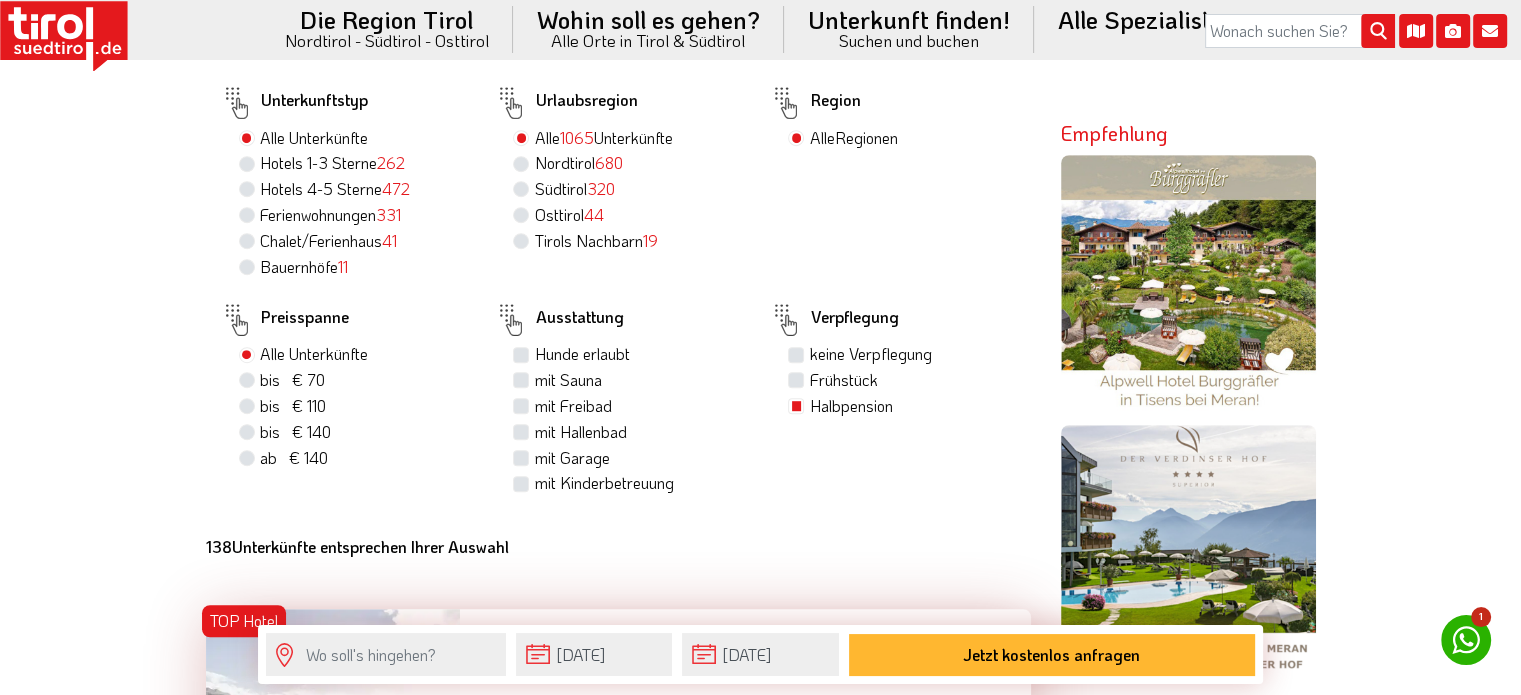 click on "mit Sauna" at bounding box center [567, 380] 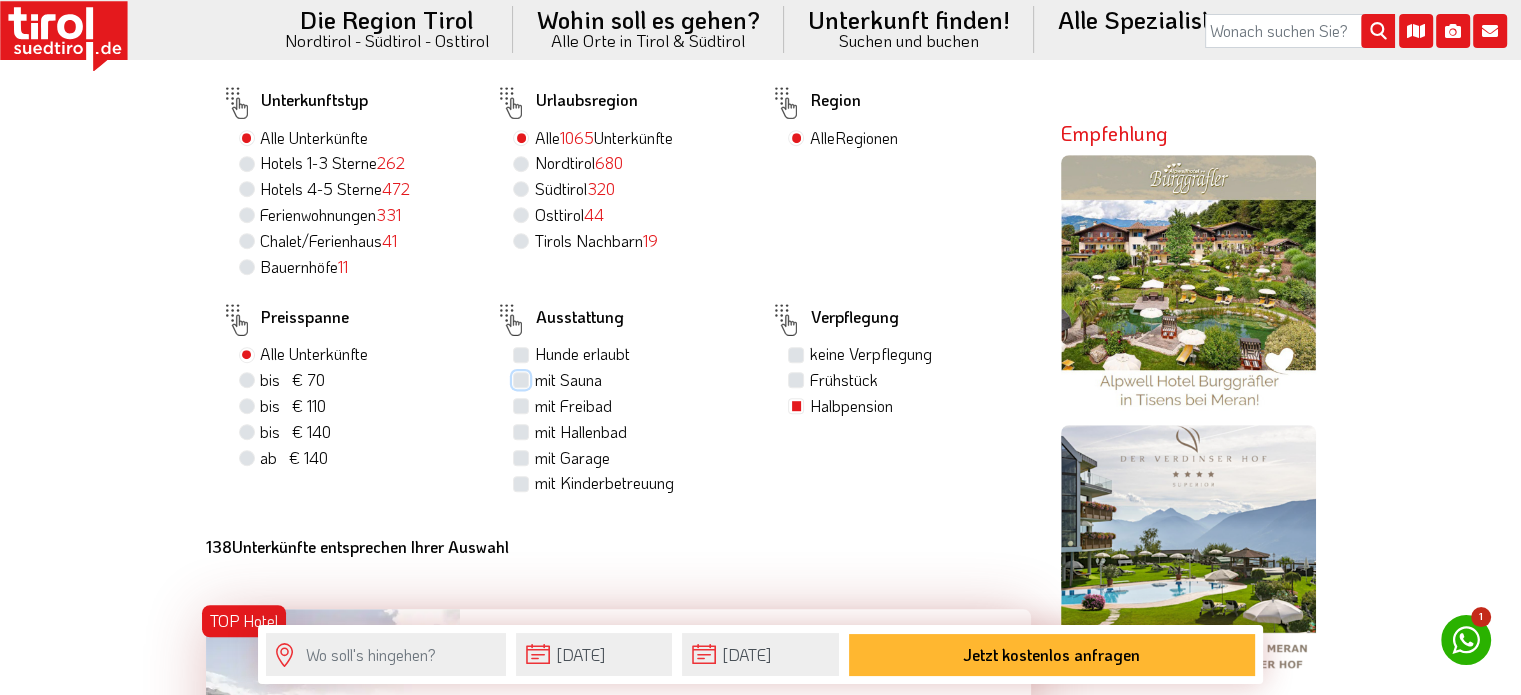 click on "mit Sauna" at bounding box center (523, 379) 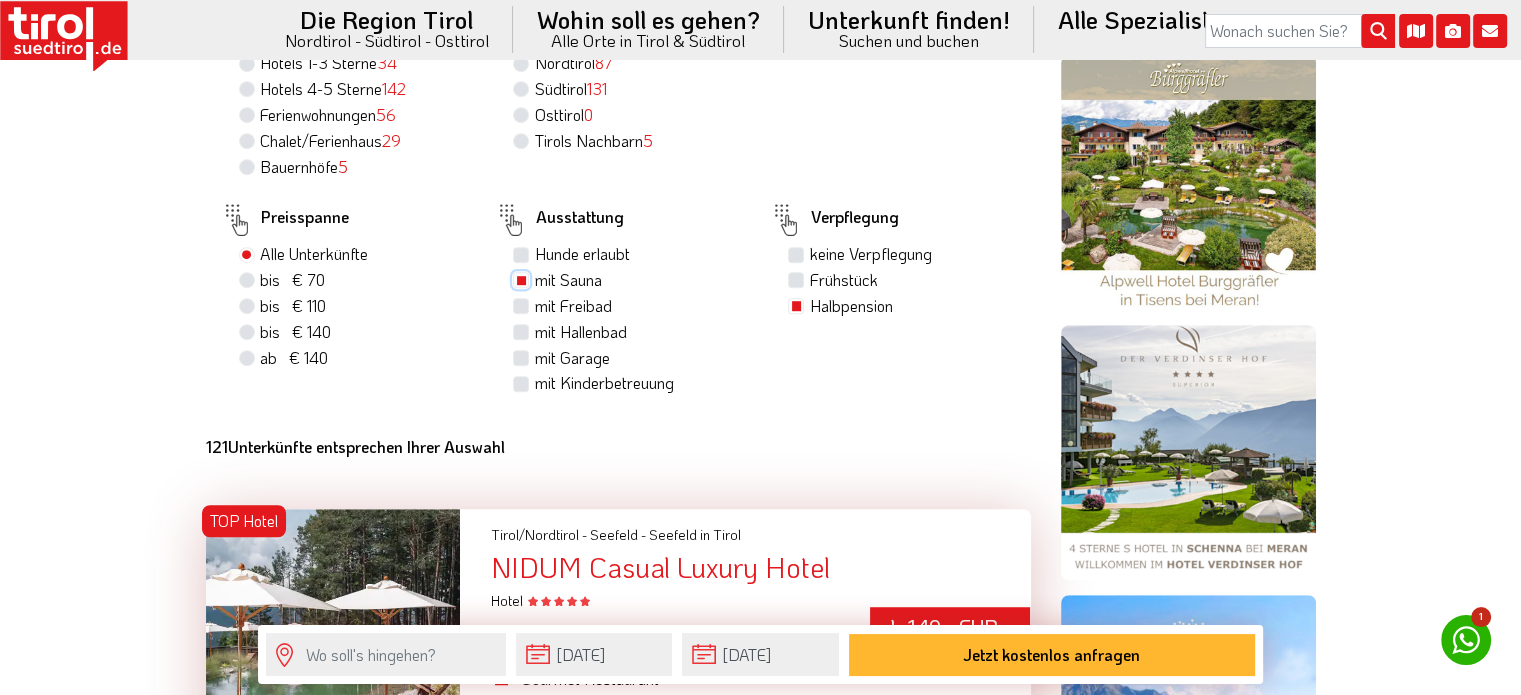 scroll, scrollTop: 1100, scrollLeft: 0, axis: vertical 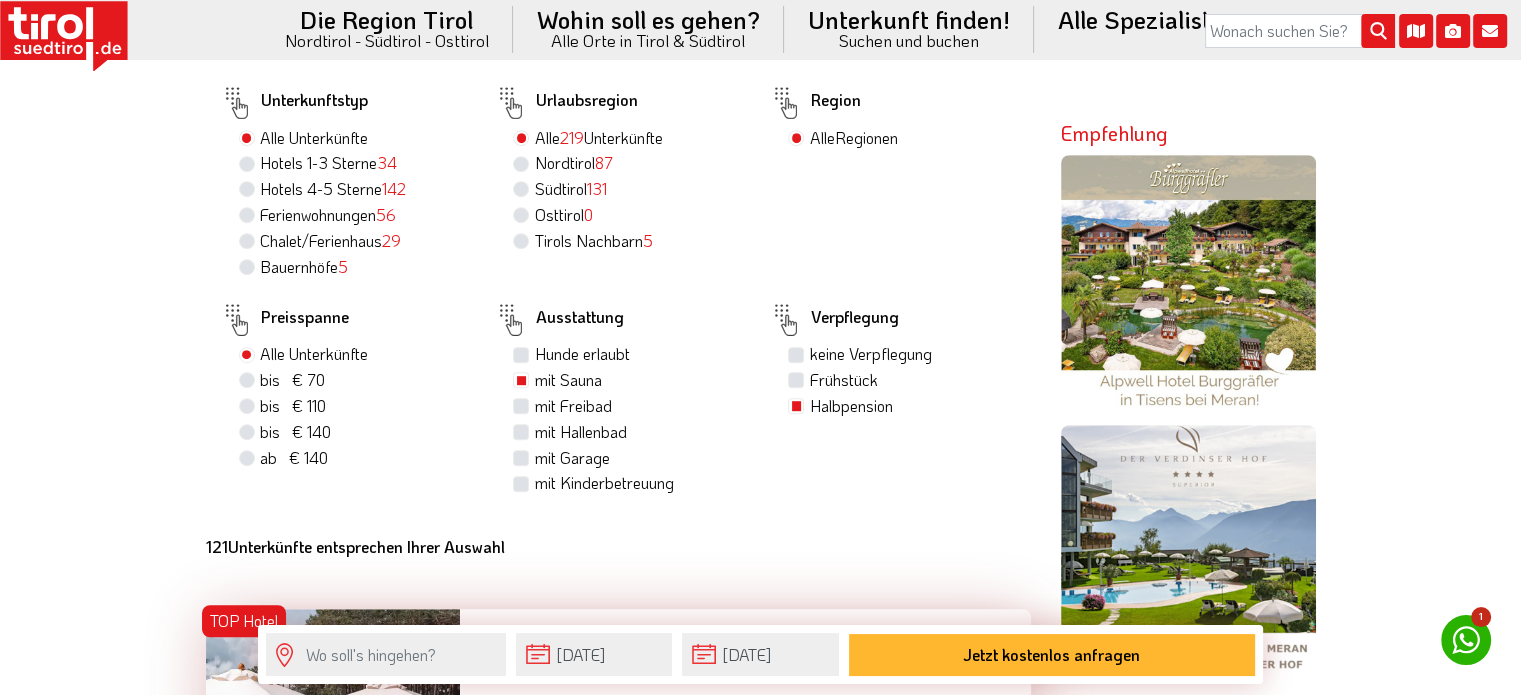 click on "Hotels 4-5 Sterne  142" at bounding box center [333, 189] 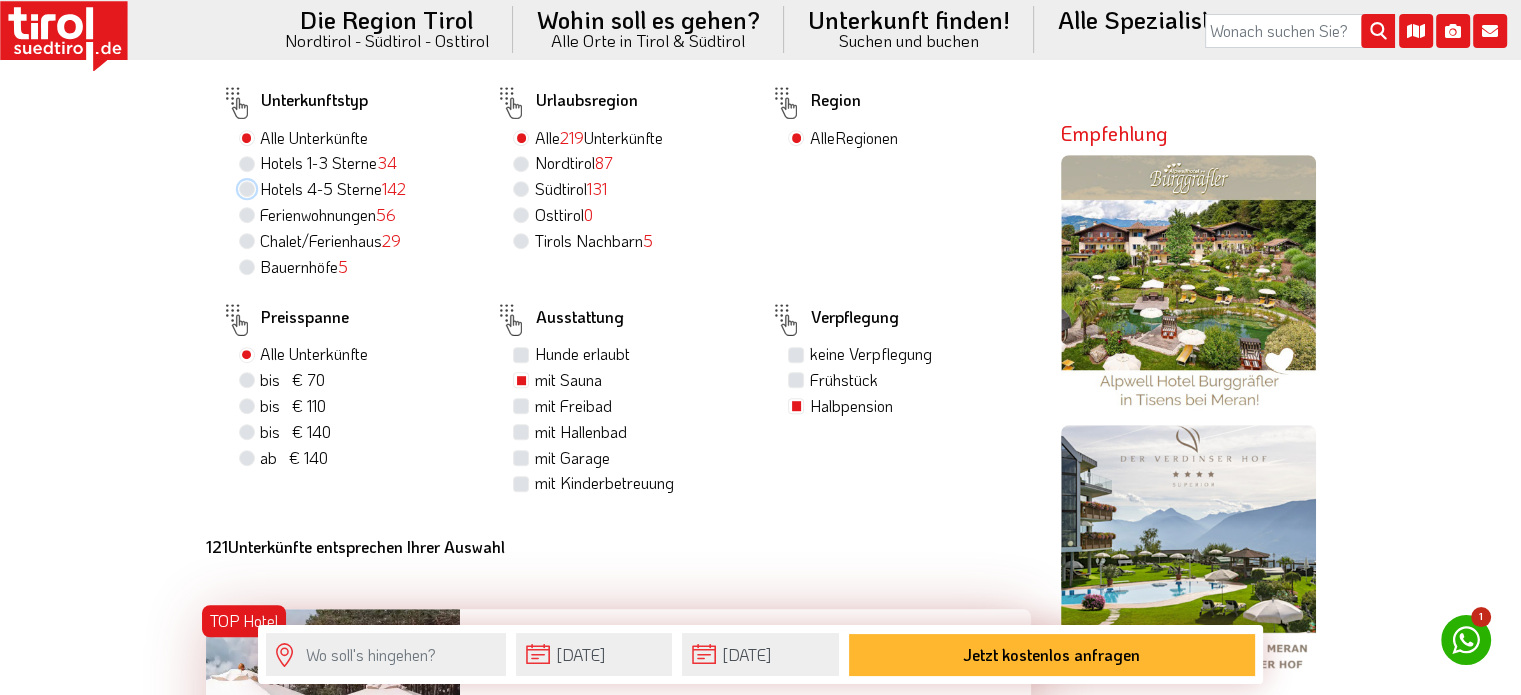 click on "Hotels 4-5 Sterne  142" at bounding box center (249, 188) 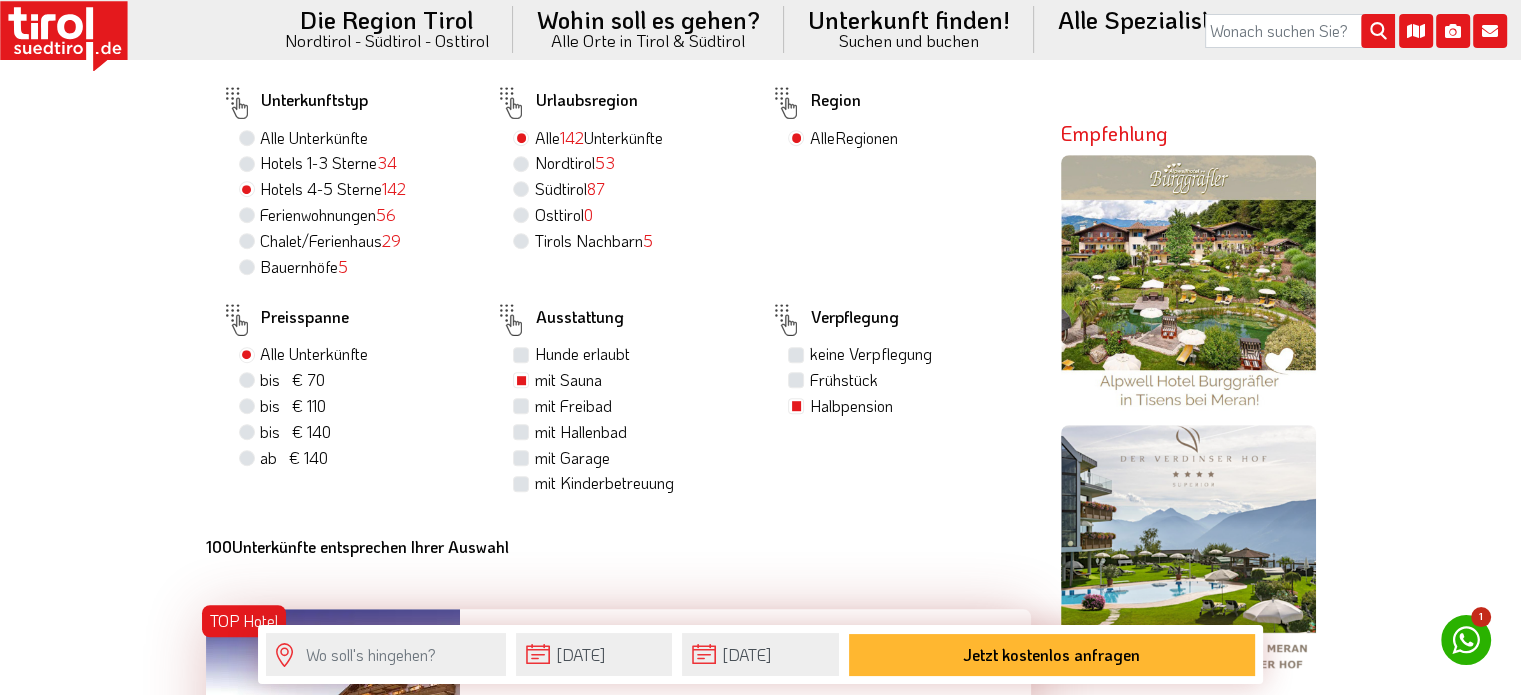 click on "Chalet/Ferienhaus  29" at bounding box center [330, 241] 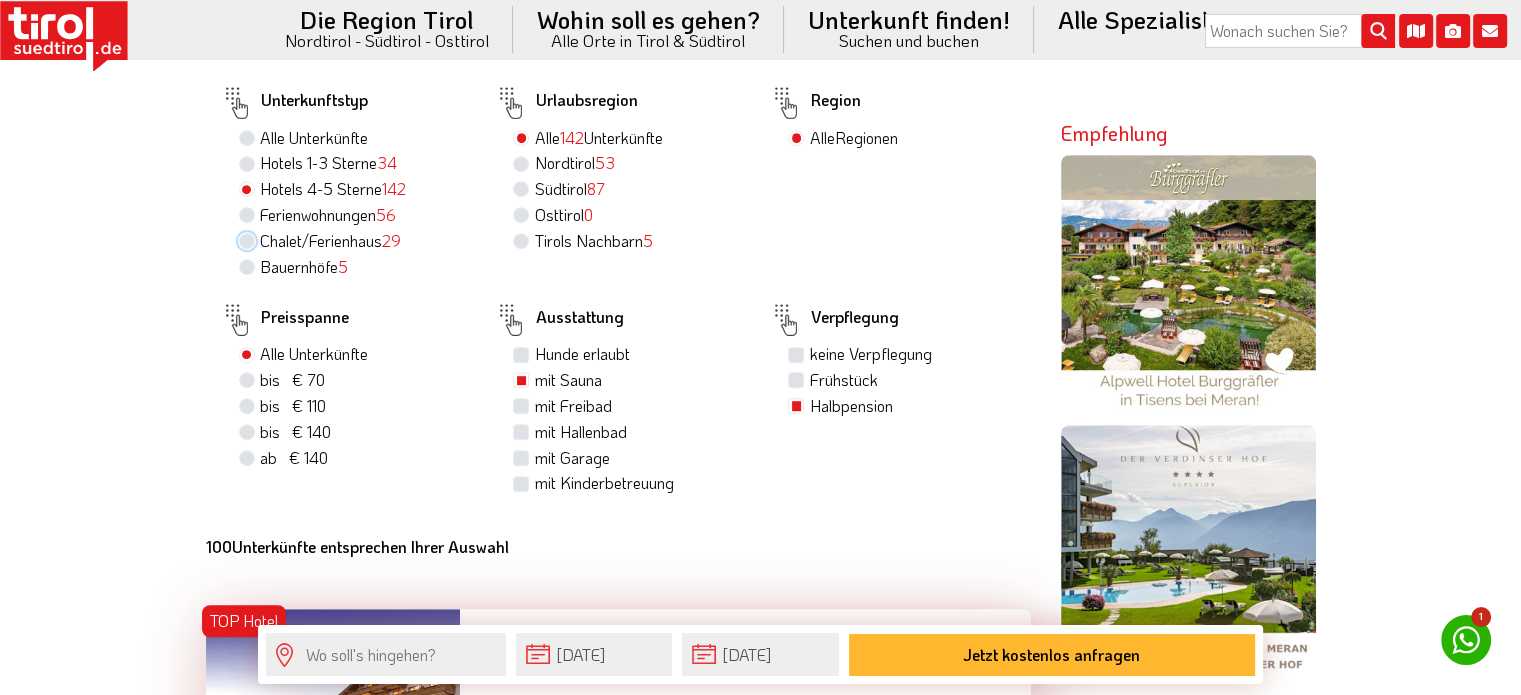 click on "Chalet/Ferienhaus  29" at bounding box center (249, 240) 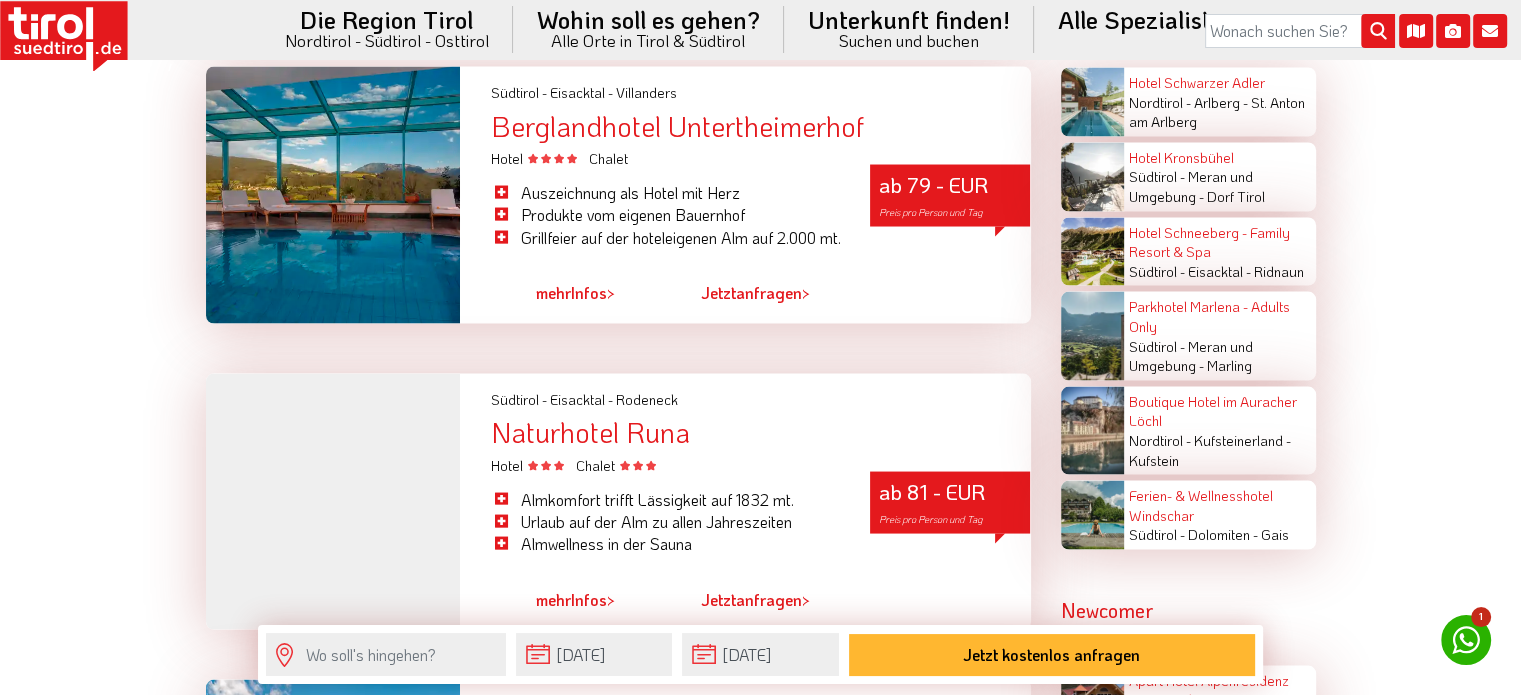 scroll, scrollTop: 3900, scrollLeft: 0, axis: vertical 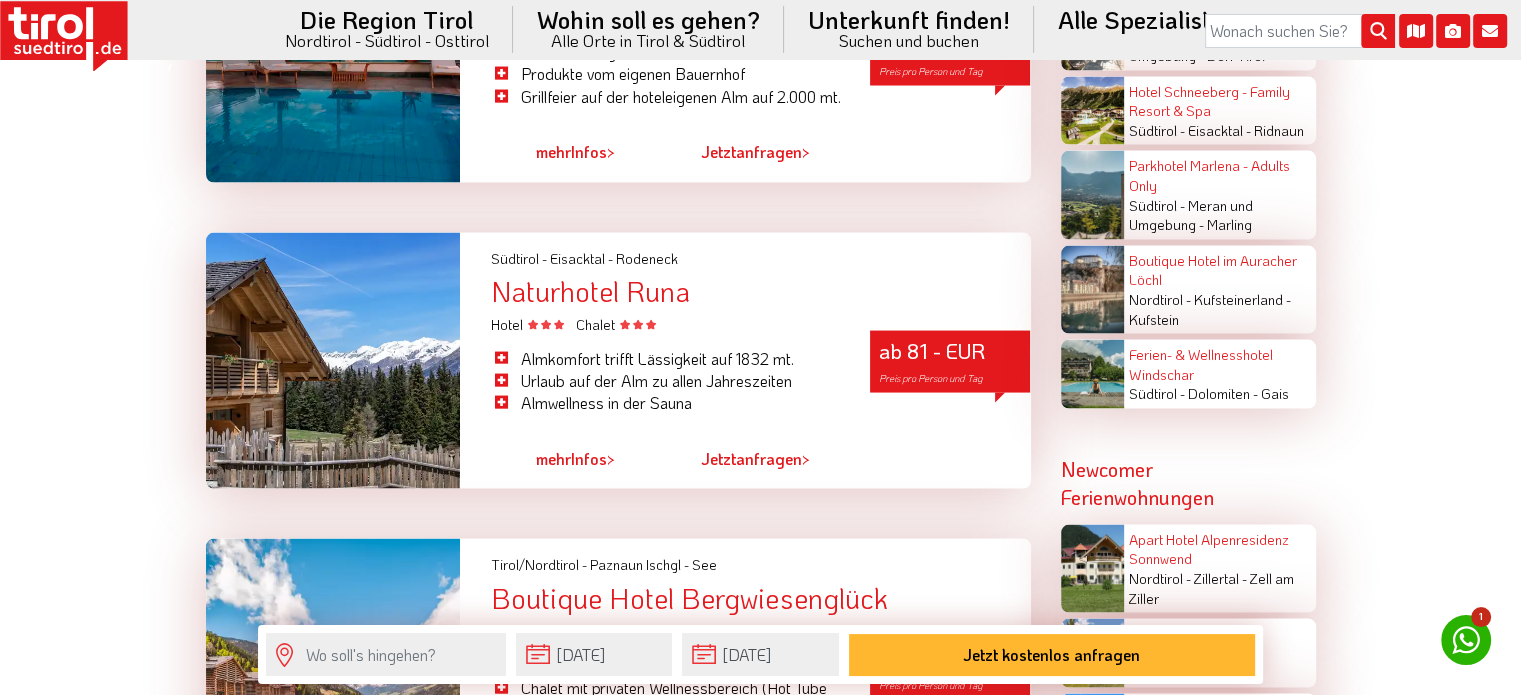 click on "Naturhotel Runa" at bounding box center (760, 291) 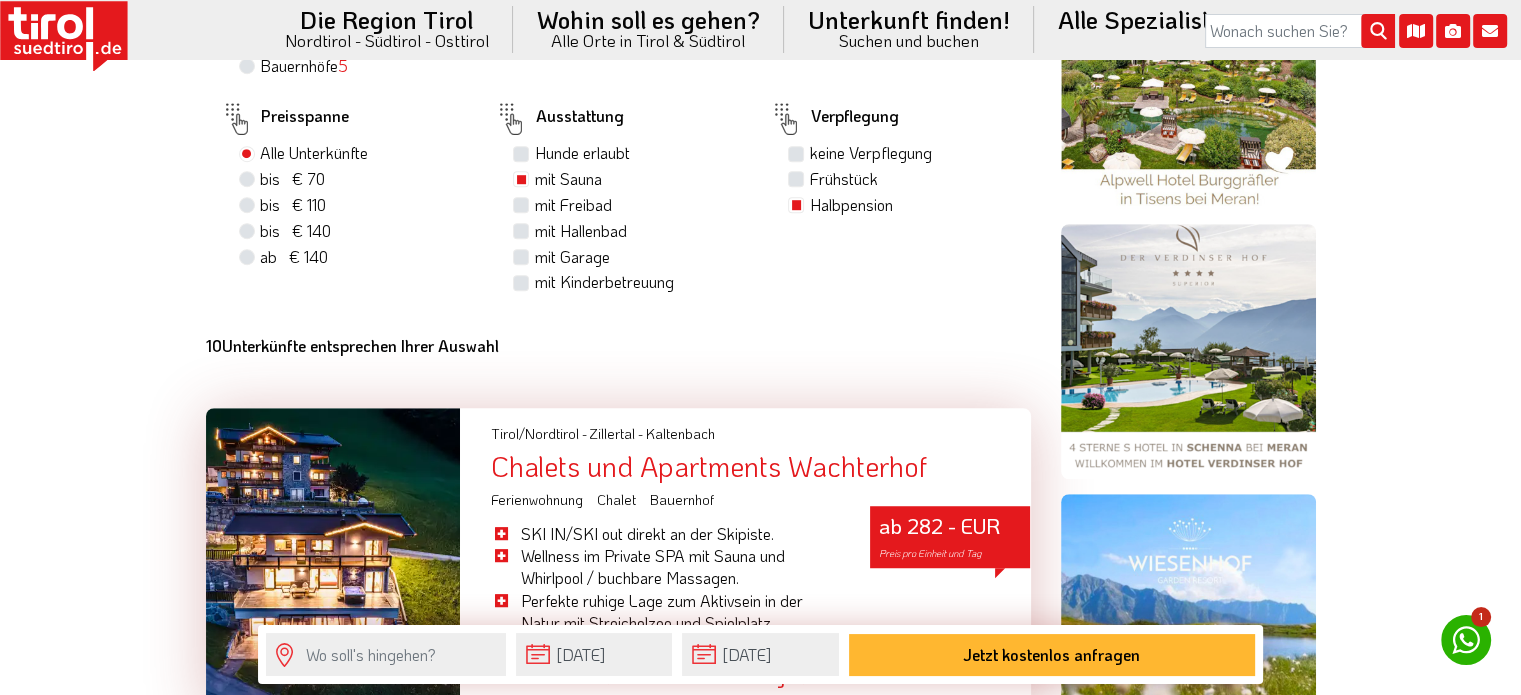 scroll, scrollTop: 1000, scrollLeft: 0, axis: vertical 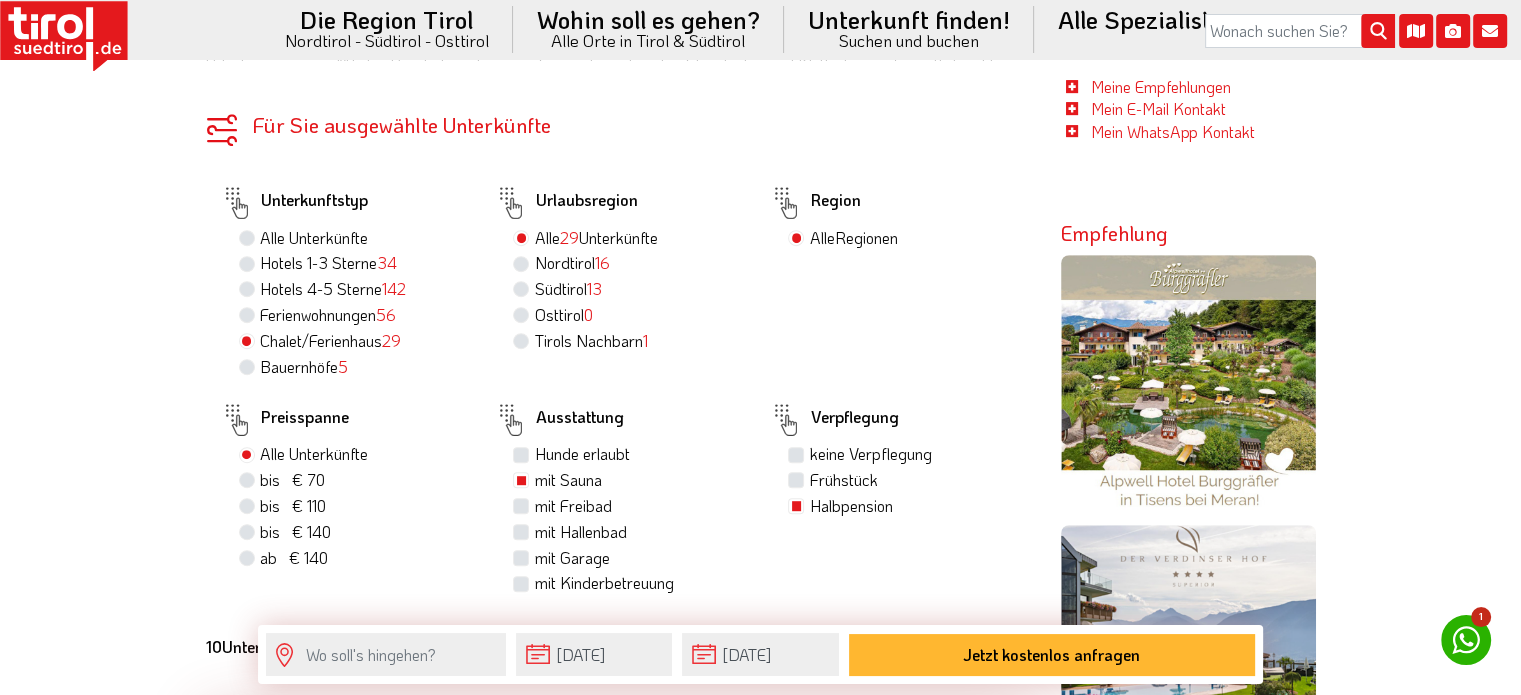 click on "Ferienwohnungen  56" at bounding box center (328, 315) 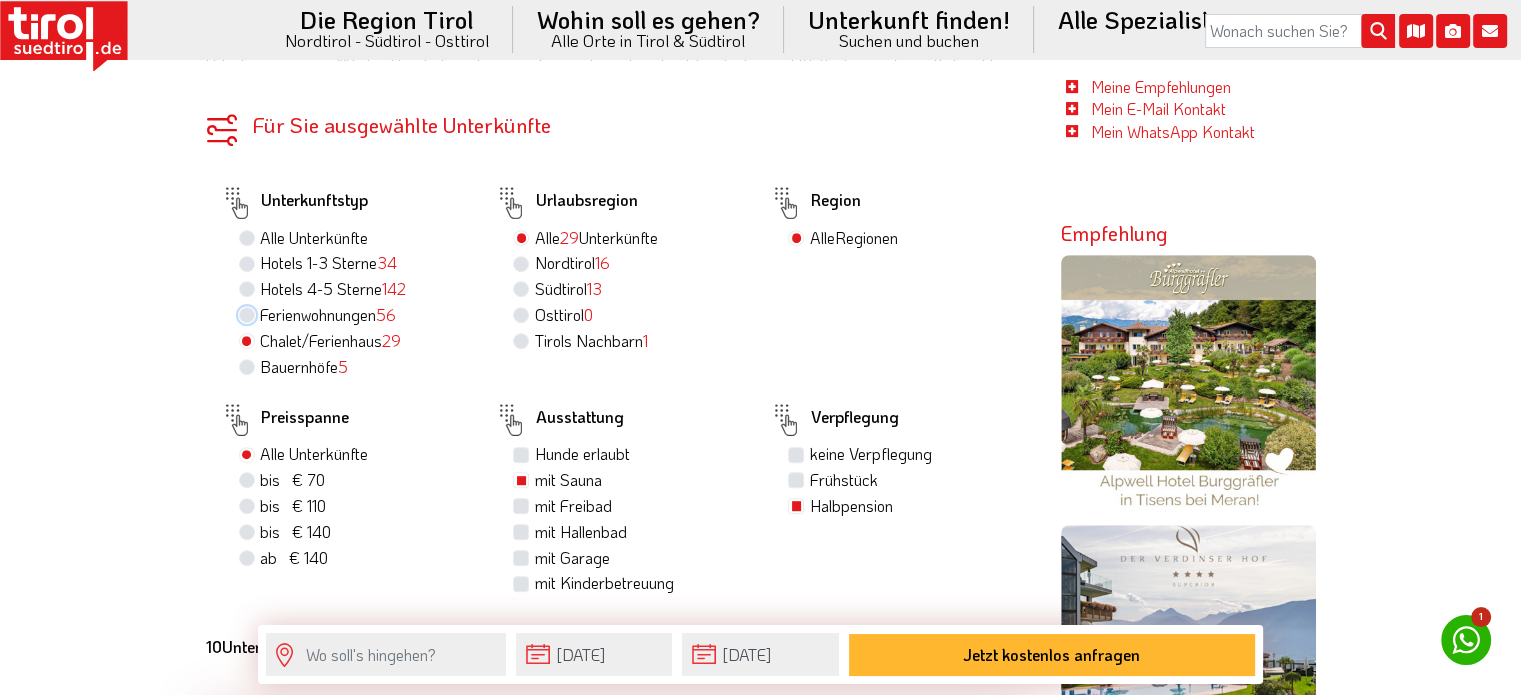 click on "Ferienwohnungen  56" at bounding box center (249, 314) 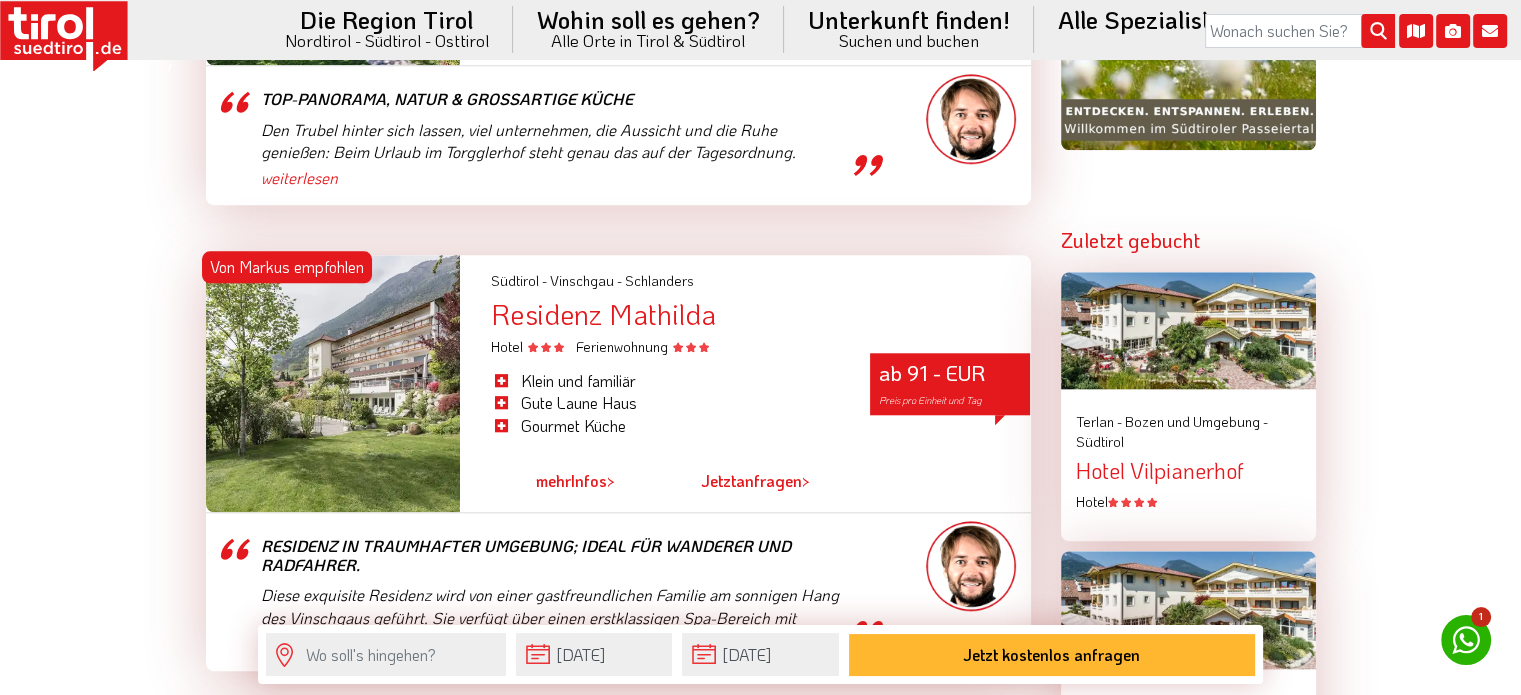 scroll, scrollTop: 2100, scrollLeft: 0, axis: vertical 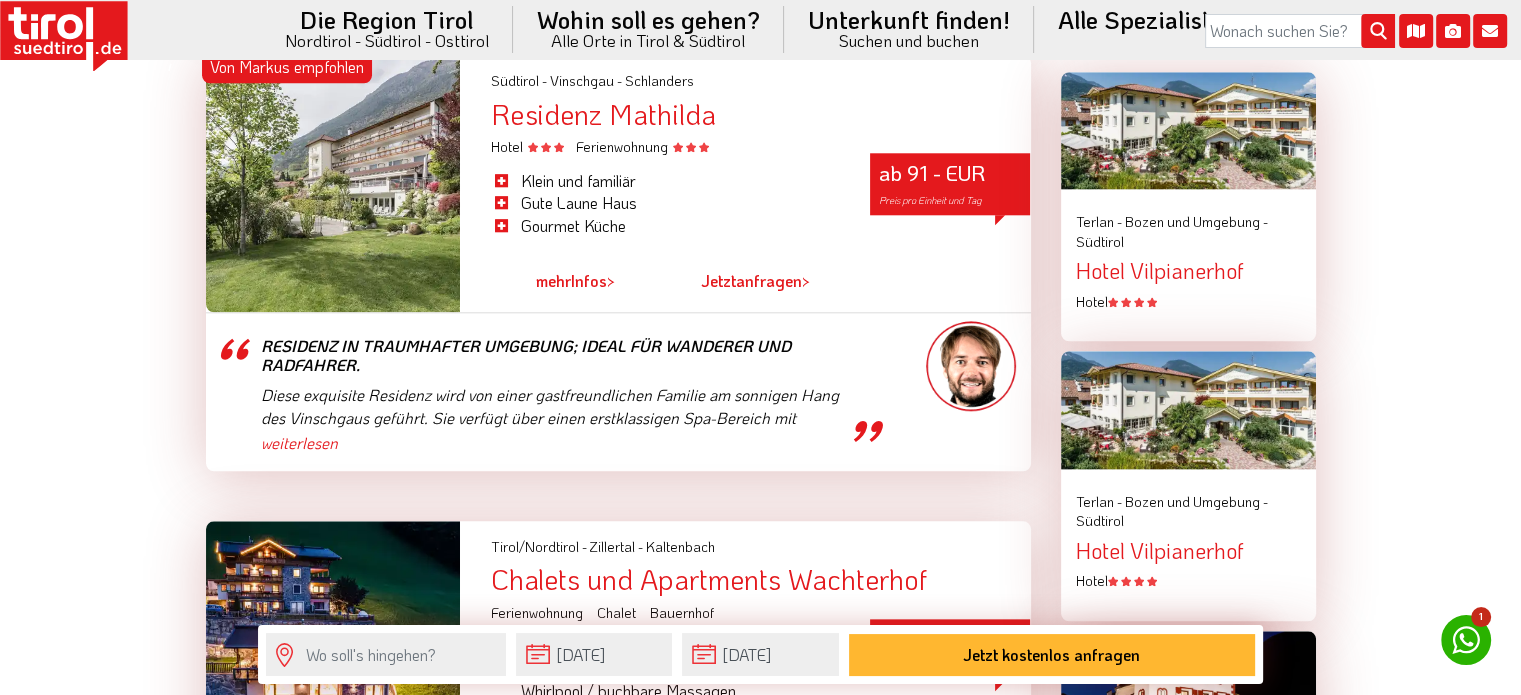 click on "ab 91 - EUR
Preis pro Einheit und Tag" at bounding box center [950, 184] 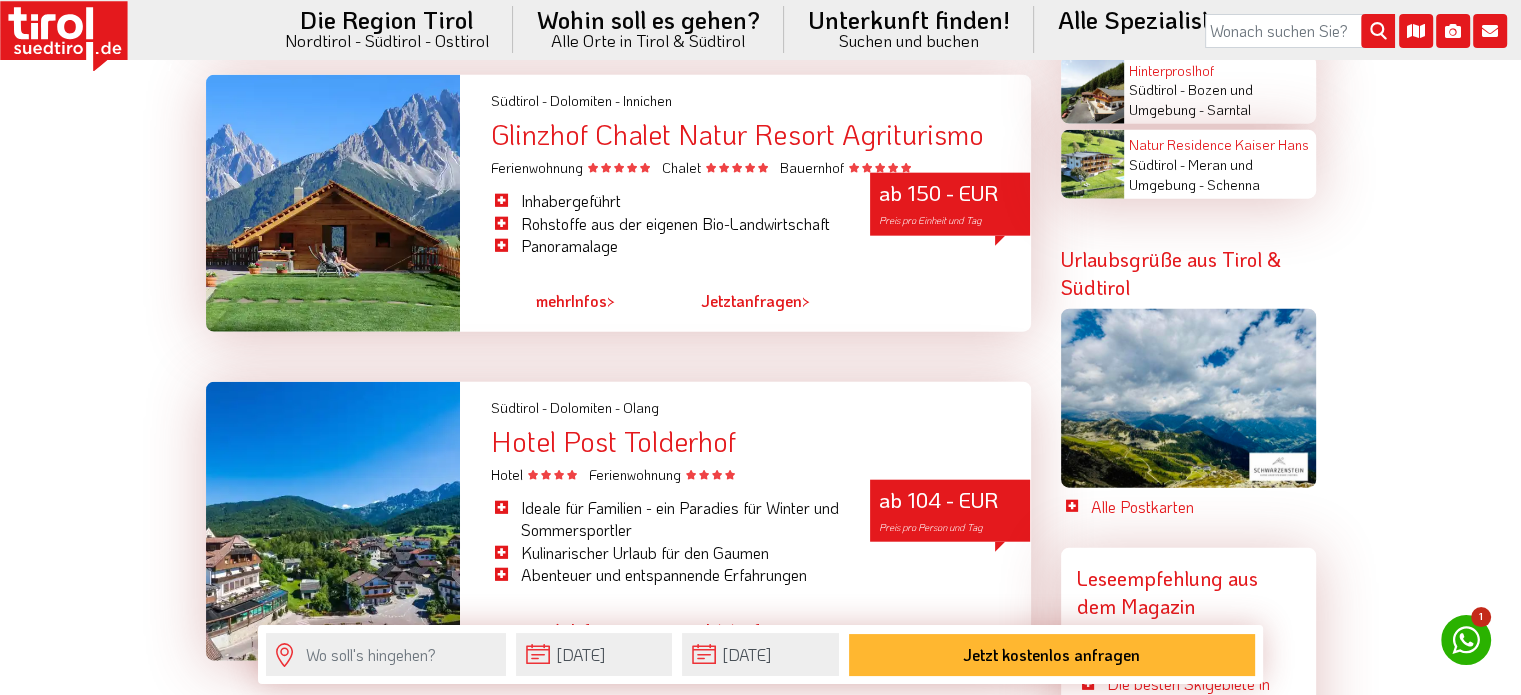 scroll, scrollTop: 4900, scrollLeft: 0, axis: vertical 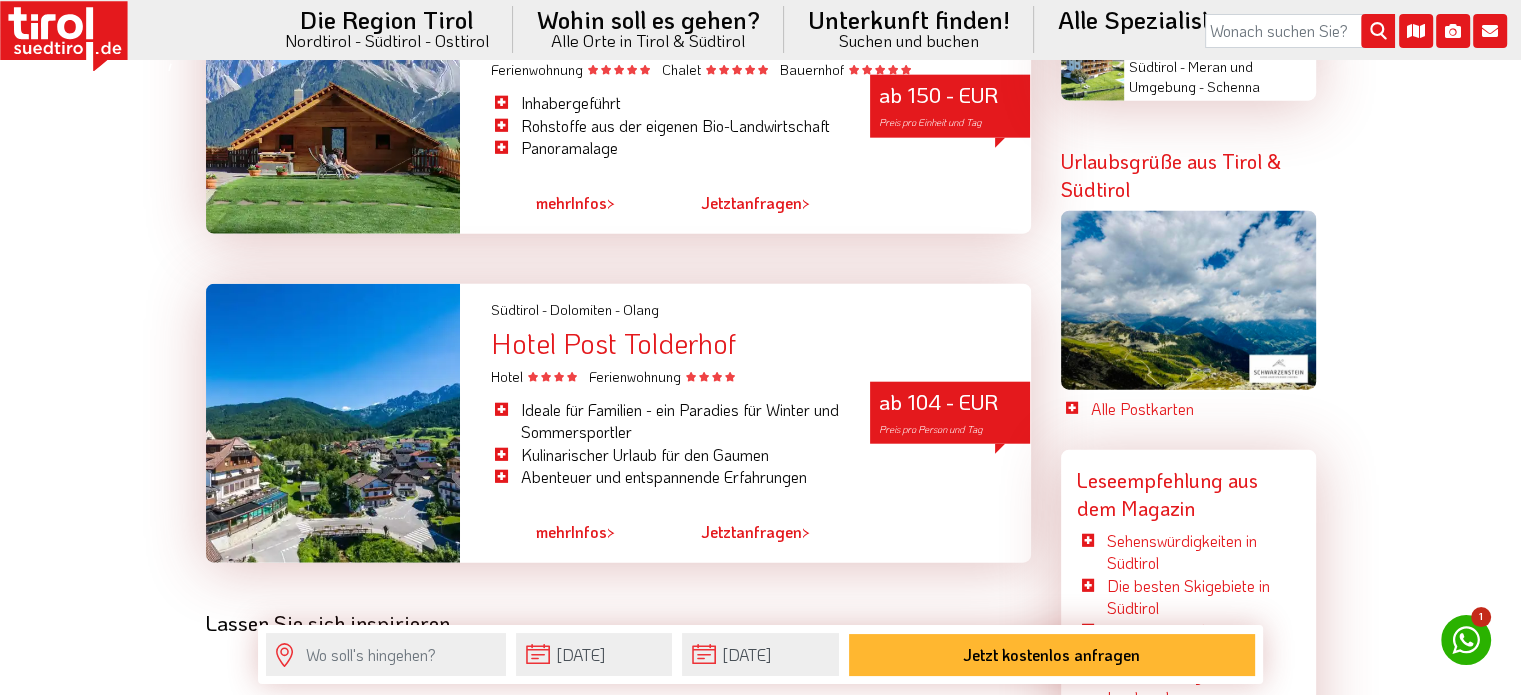 click on "Hotel Post Tolderhof" at bounding box center [760, 343] 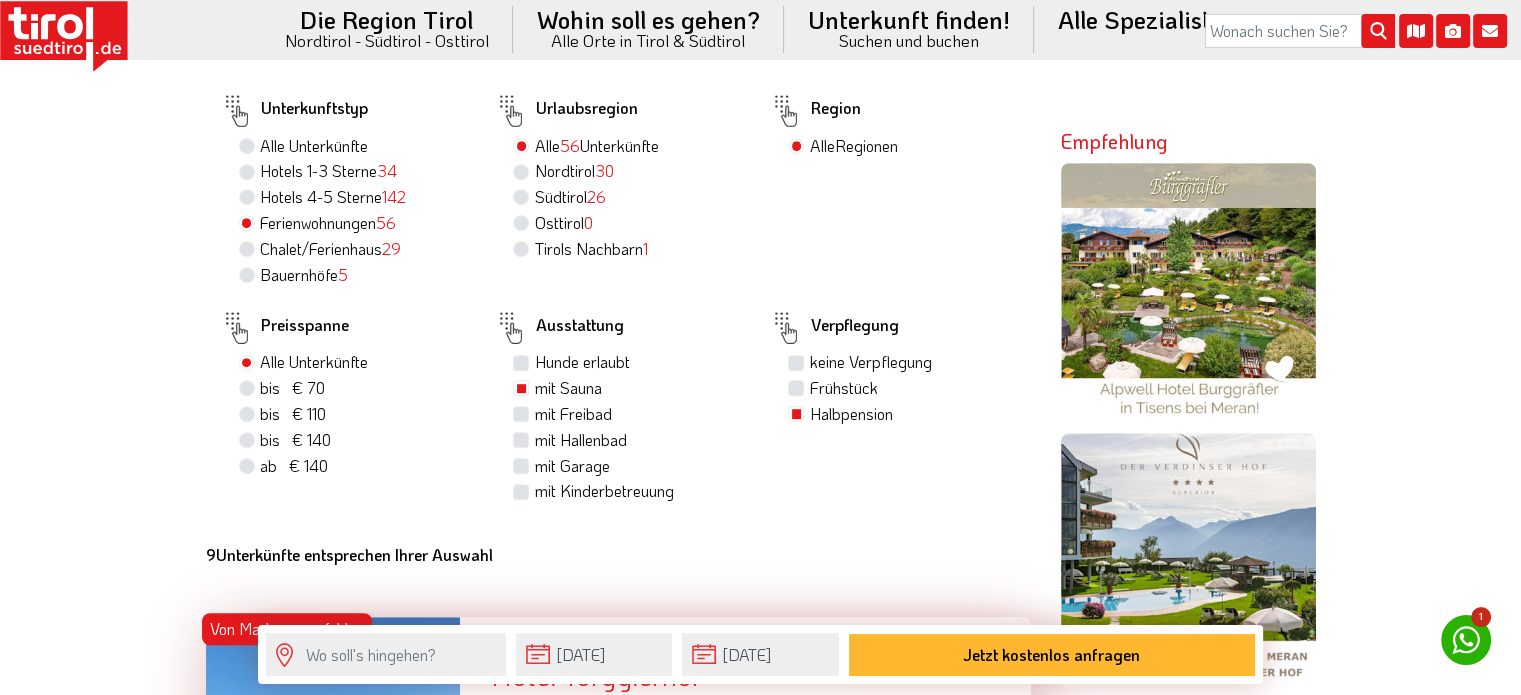 scroll, scrollTop: 1100, scrollLeft: 0, axis: vertical 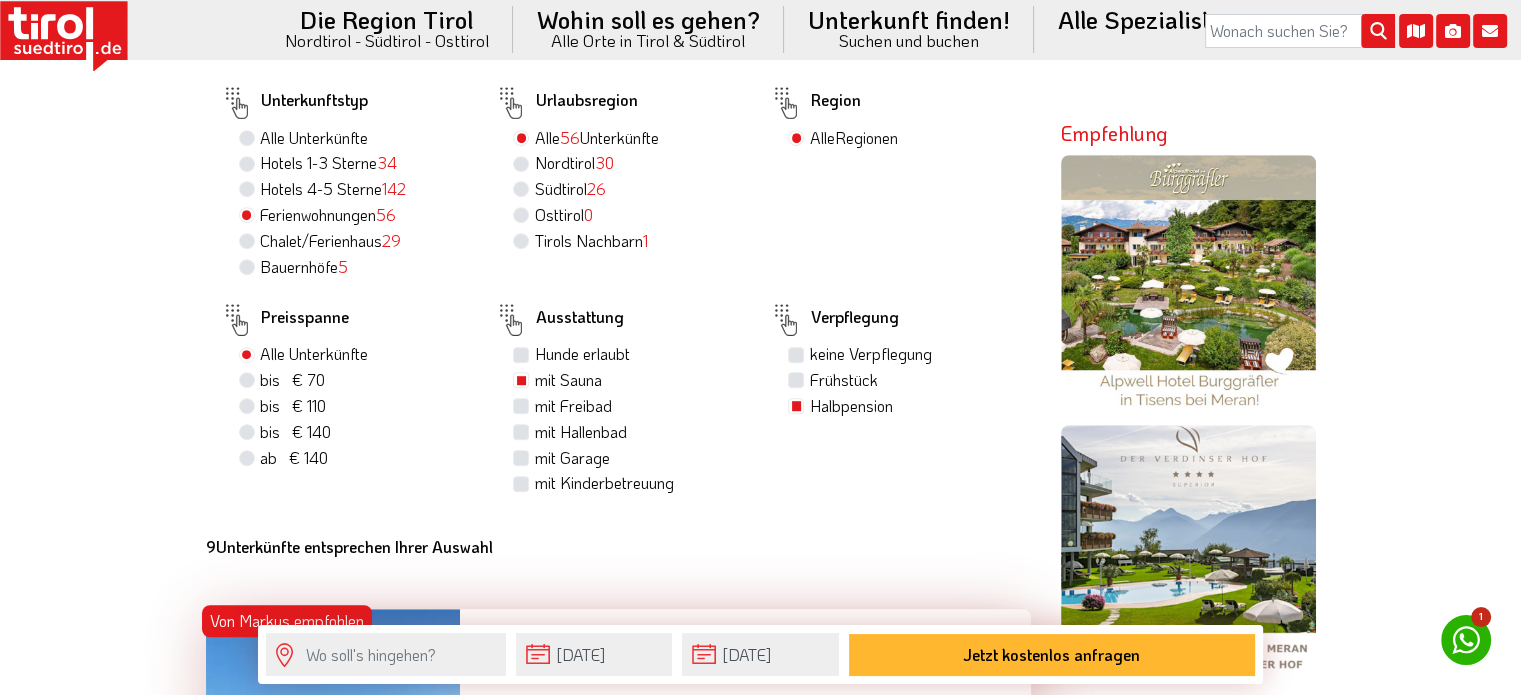 click on "Südtirol  26" at bounding box center [569, 189] 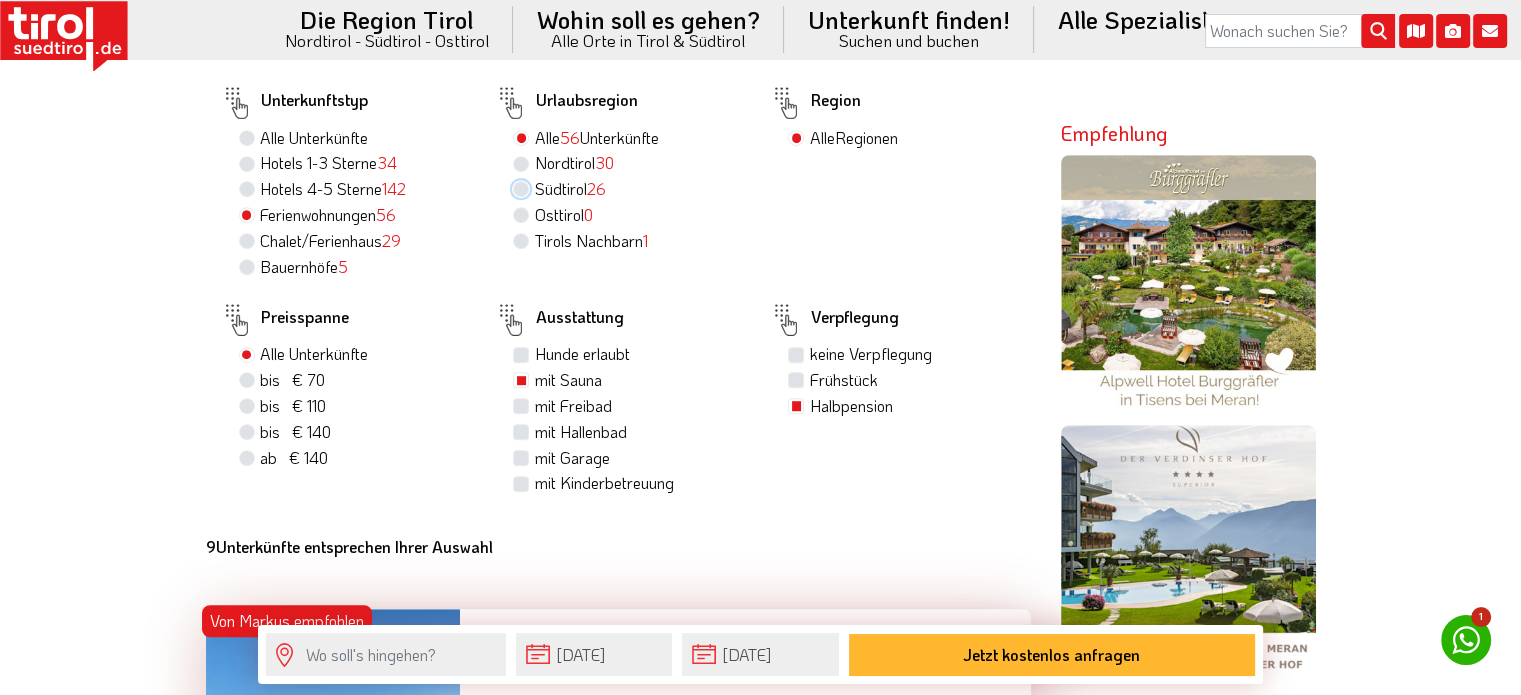 click on "Südtirol  26" at bounding box center (523, 188) 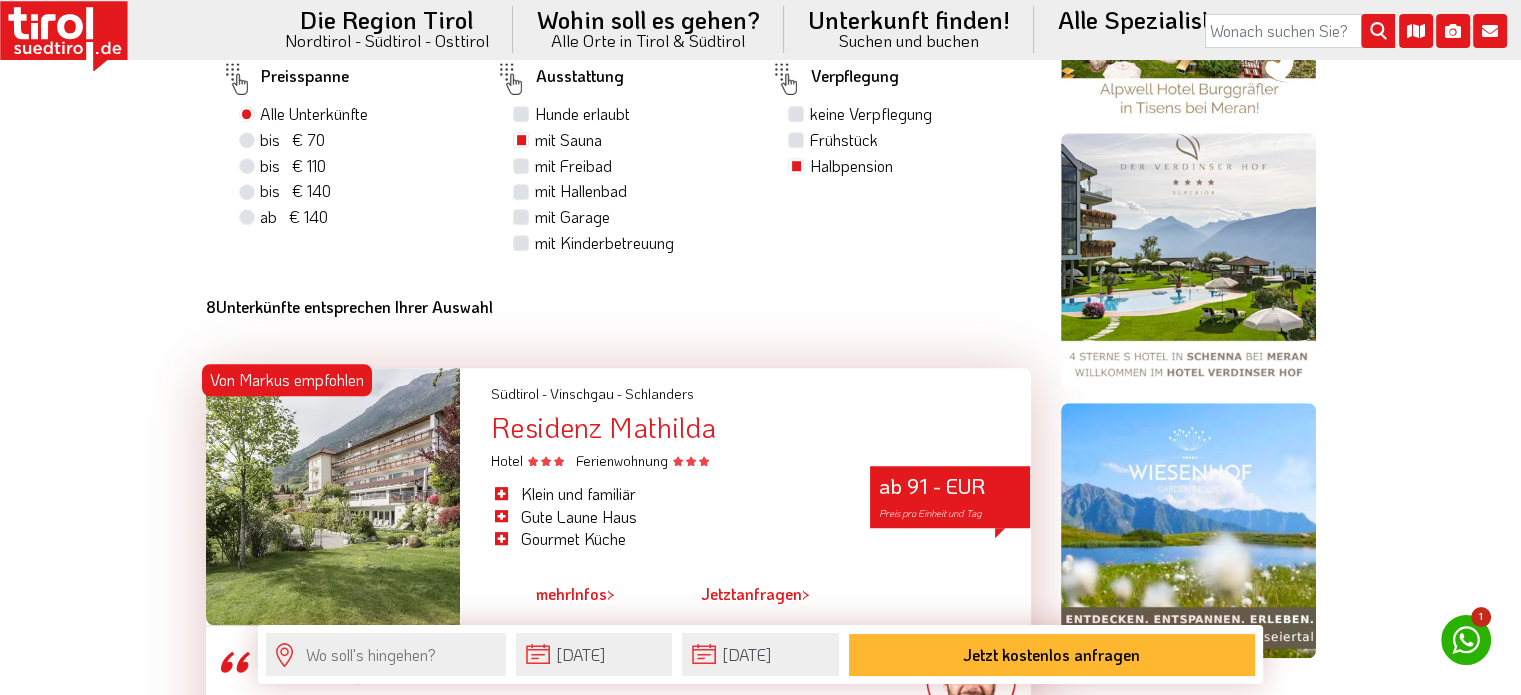 scroll, scrollTop: 1500, scrollLeft: 0, axis: vertical 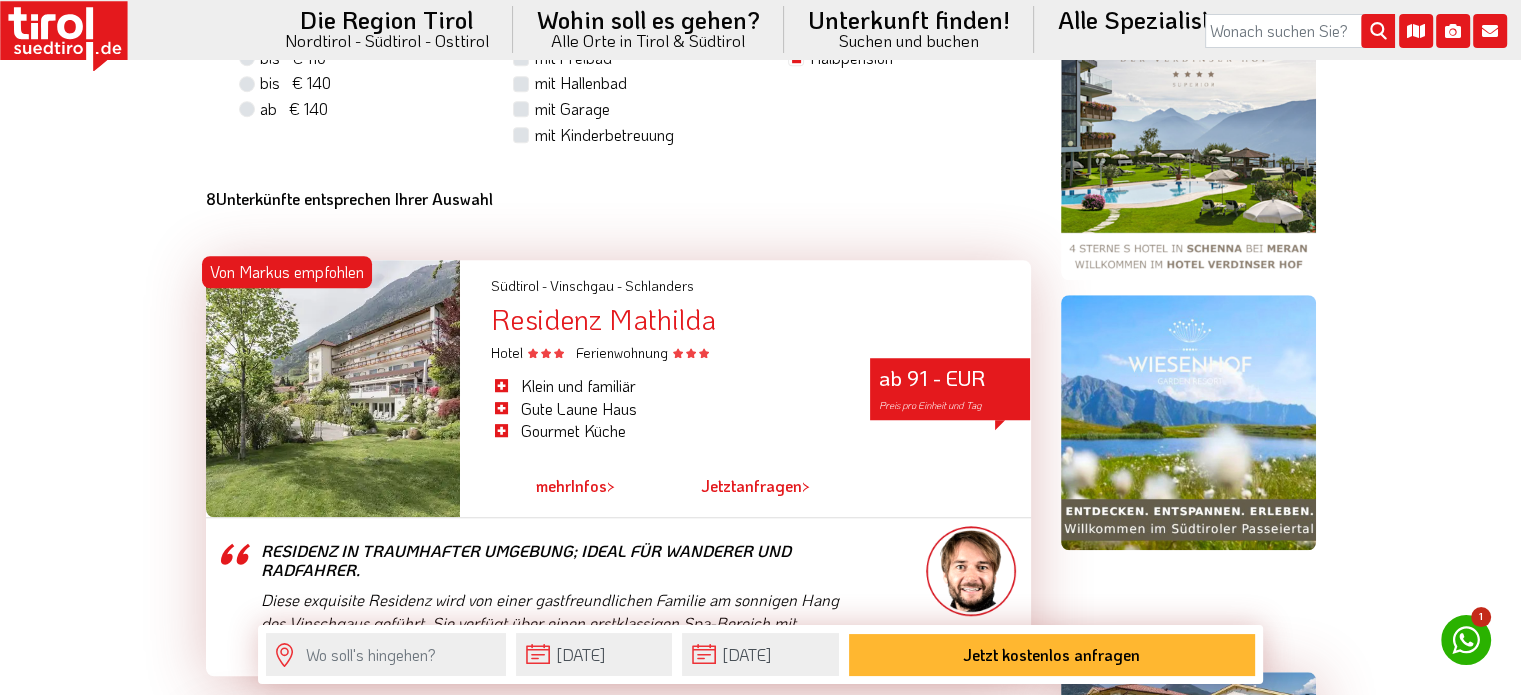 click on "Die Region Tirol  Nordtirol - Südtirol - Osttirol      Tirol/Nordtirol    Tirol/Nordtirol      Achensee      Alpbachtal & Tiroler Seenland      Arlberg      Ferienregion Imst      Ferienregion Reutte      Hall-Wattens      Innsbruck und seine Feriendörfer      Kaiserwinkl      Kitzbühel      Kitzbüheler Alpen      Kufsteinerland      Lechtal      Seefeld      Ötztal      Paznaun Ischgl      Pitztal      Serfaus Fiss Ladis      Silberregion Karwendel      Stubaital      Tannheimer Tal      Tirol West      Tiroler Oberland / Reschenpass      Tiroler Zugspitz Arena      Wilder Kaiser      Wildschönau      Wipptal      Zillertal      Osttirol    Osttirol      Defereggental      Hochpustertal      Lienzer Dolomiten      Nationalparkregion      Südtirol    Südtirol      Ahrntal      Alta Badia      Bozen und Umgebung      Dolomiten      Eisacktal      Gröden / Val Gardena" at bounding box center [760, -1153] 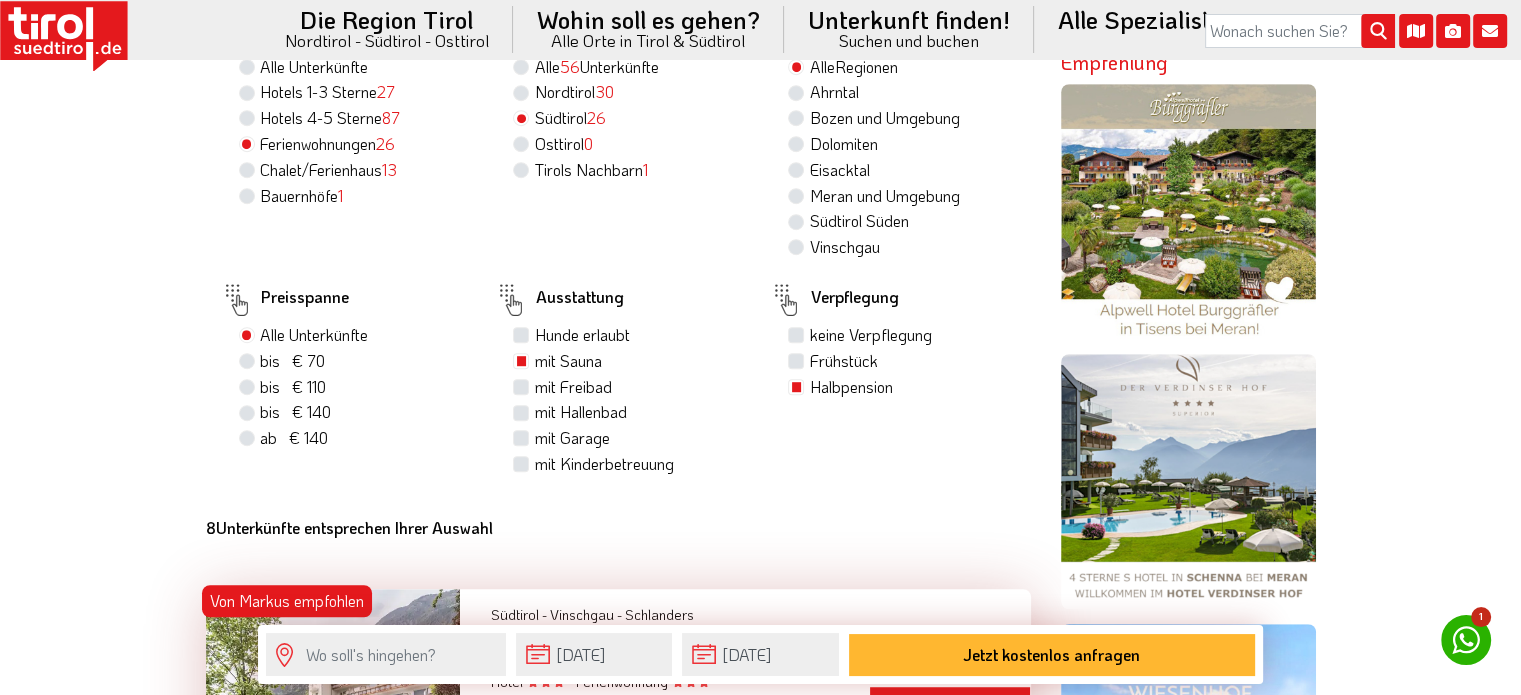 scroll, scrollTop: 1300, scrollLeft: 0, axis: vertical 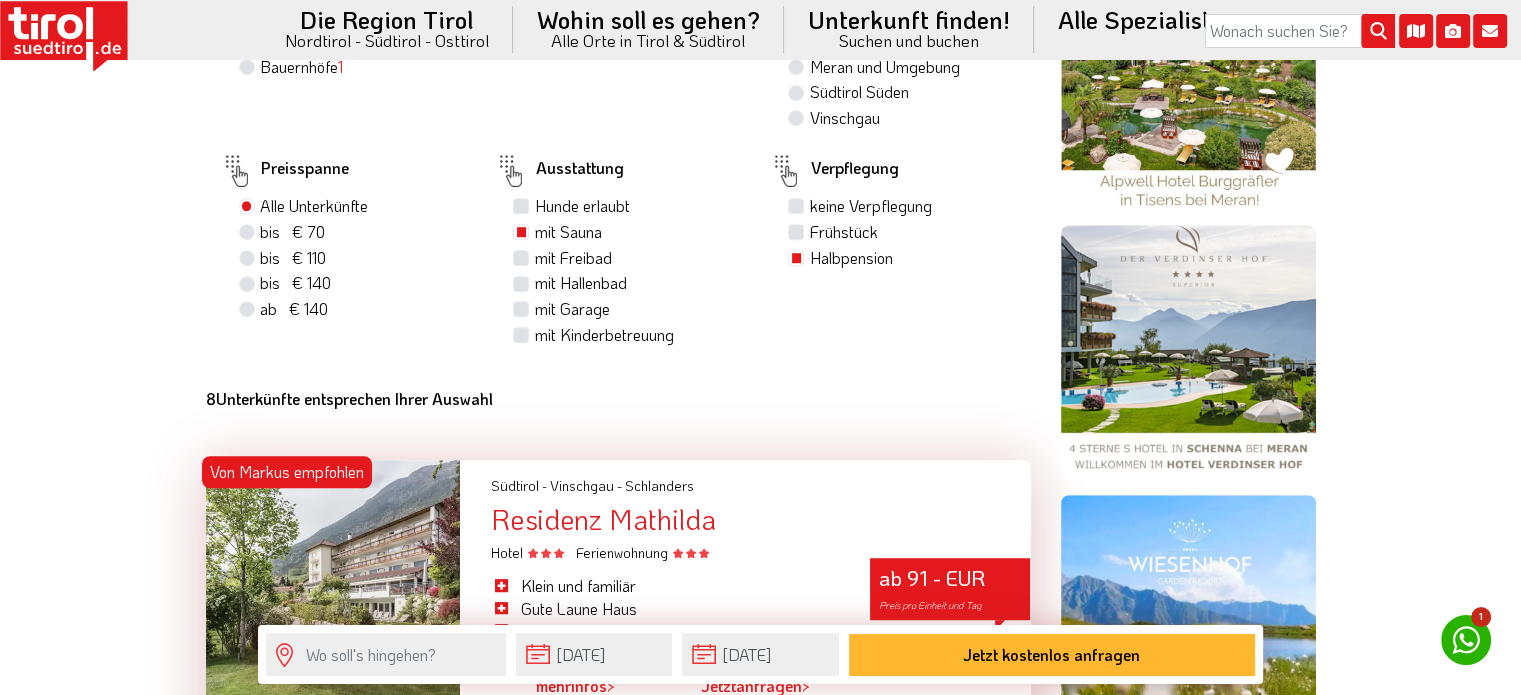 click on "mit Sauna" at bounding box center [567, 232] 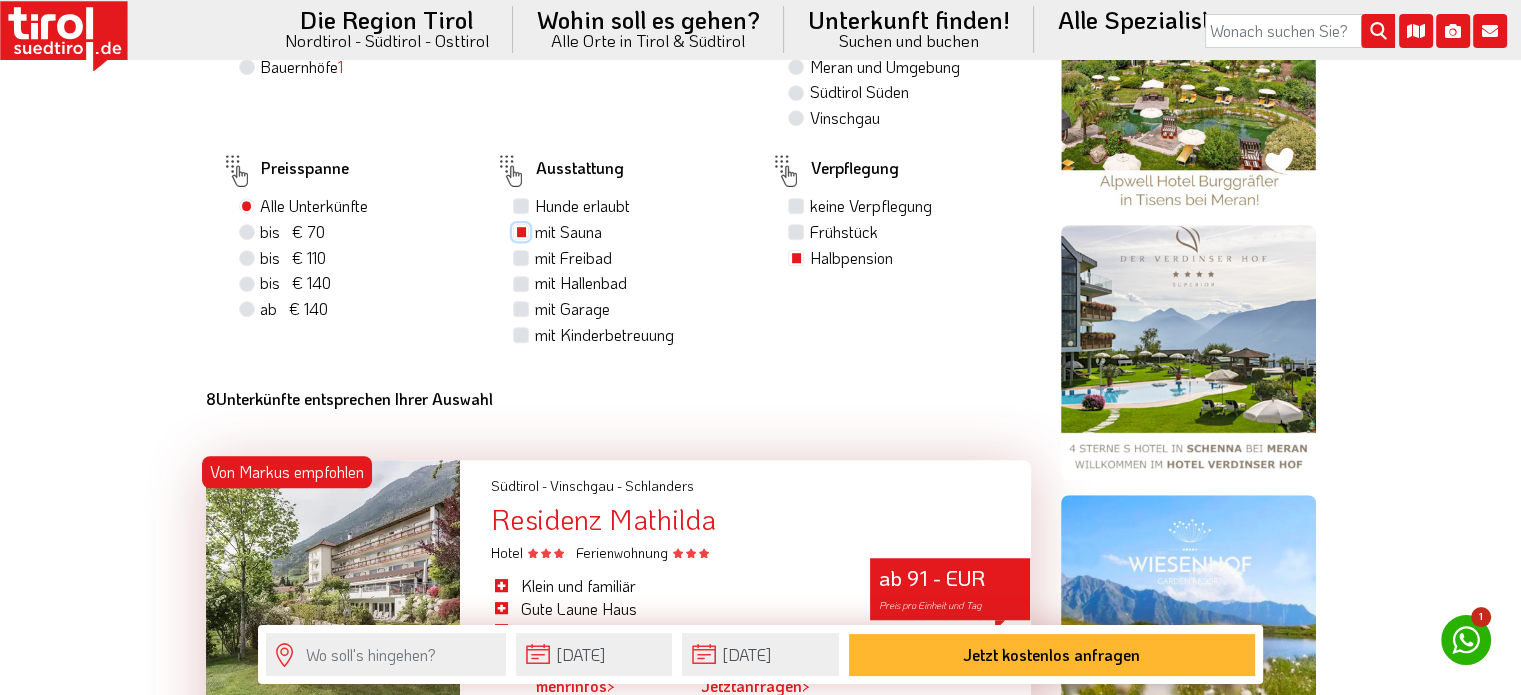 click on "mit Sauna" at bounding box center (523, 231) 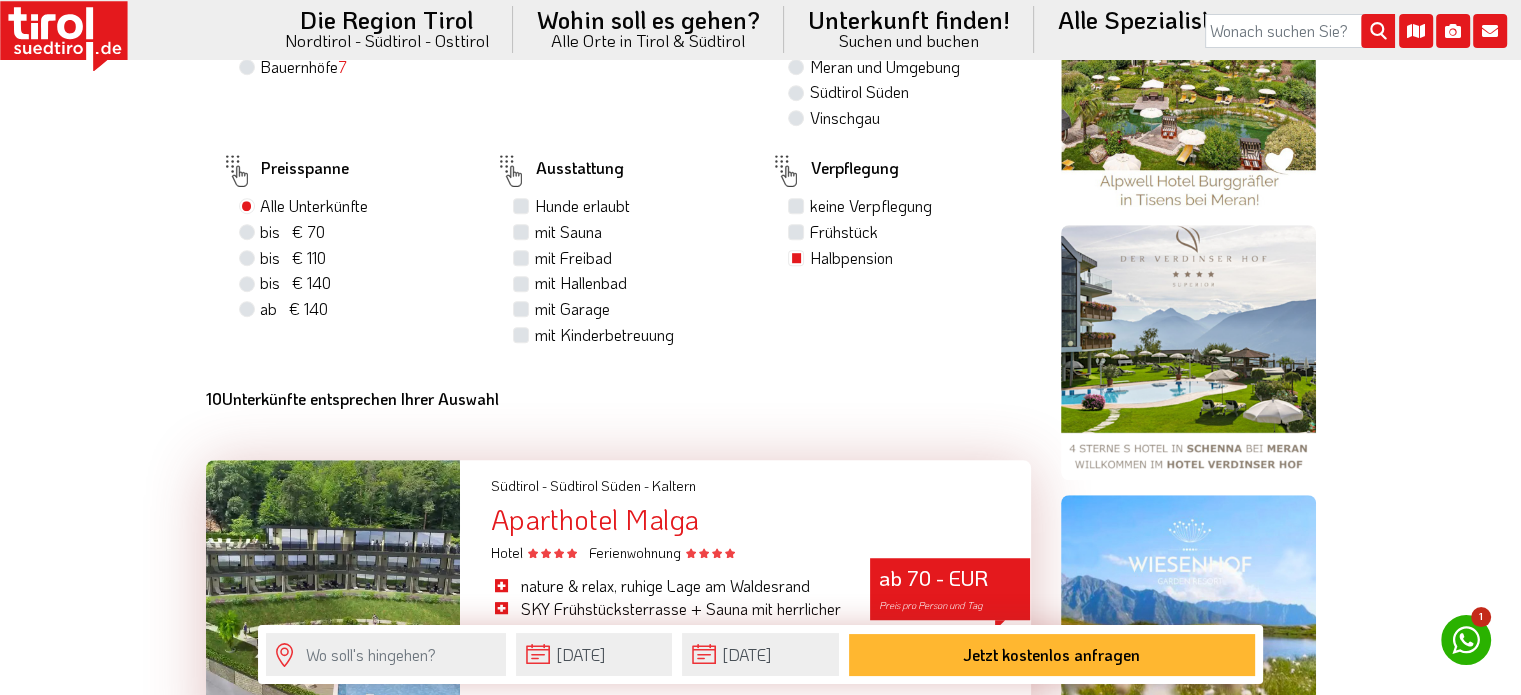 click on "mit Sauna" at bounding box center (567, 232) 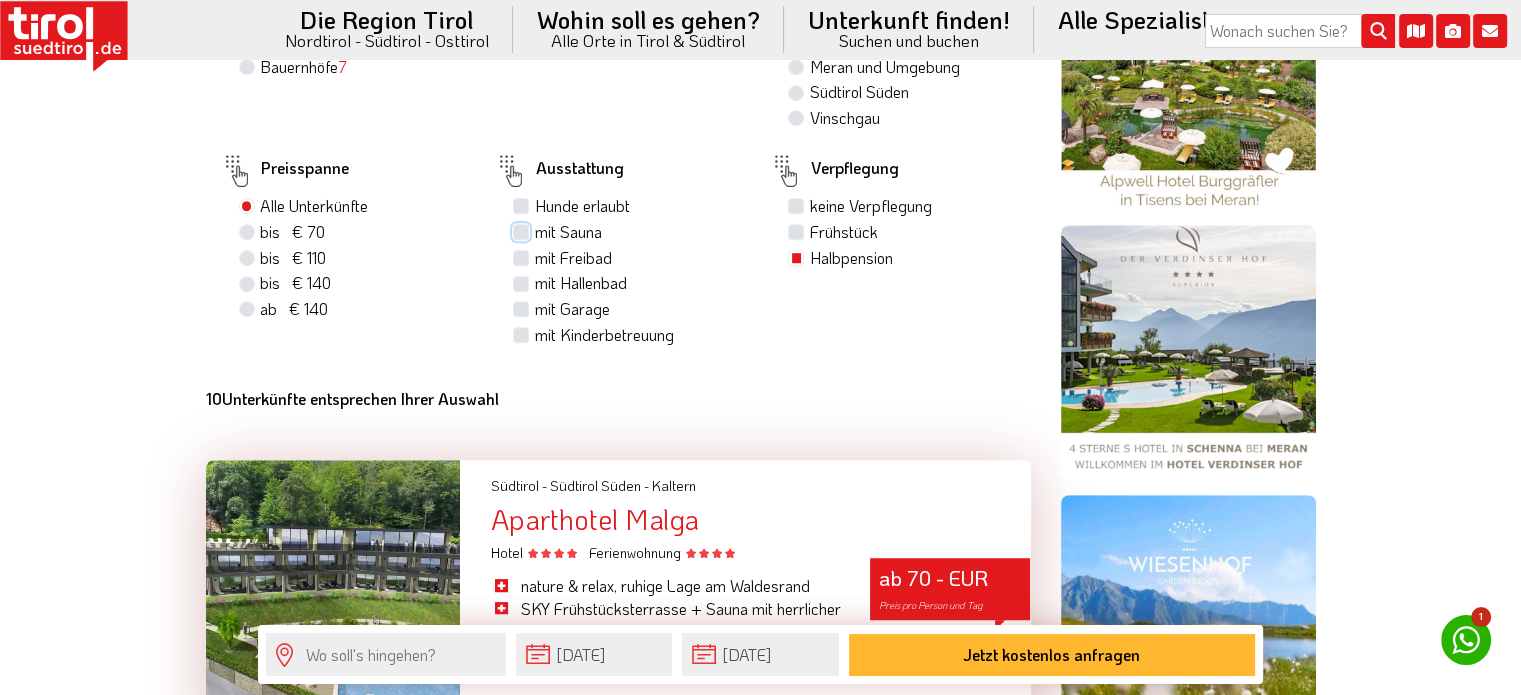 click on "mit Sauna" at bounding box center (523, 231) 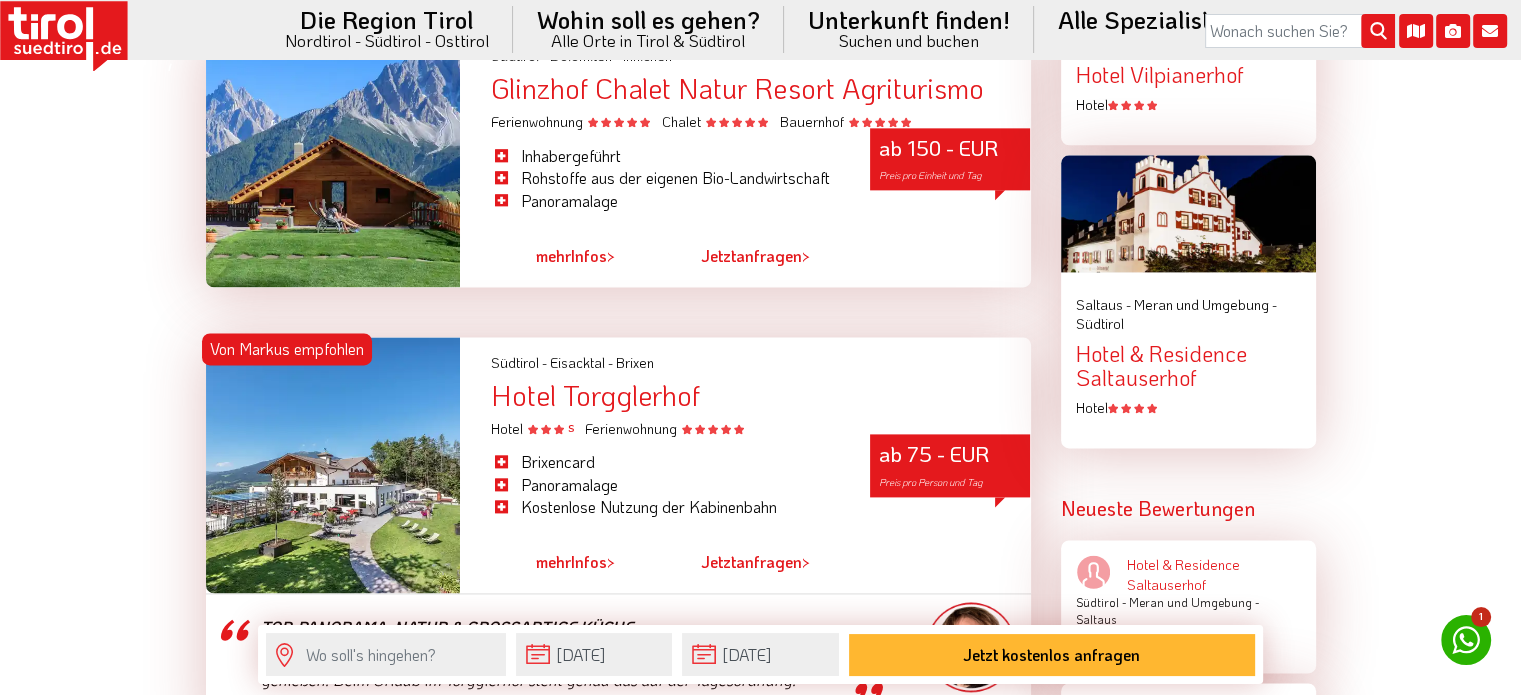 scroll, scrollTop: 2900, scrollLeft: 0, axis: vertical 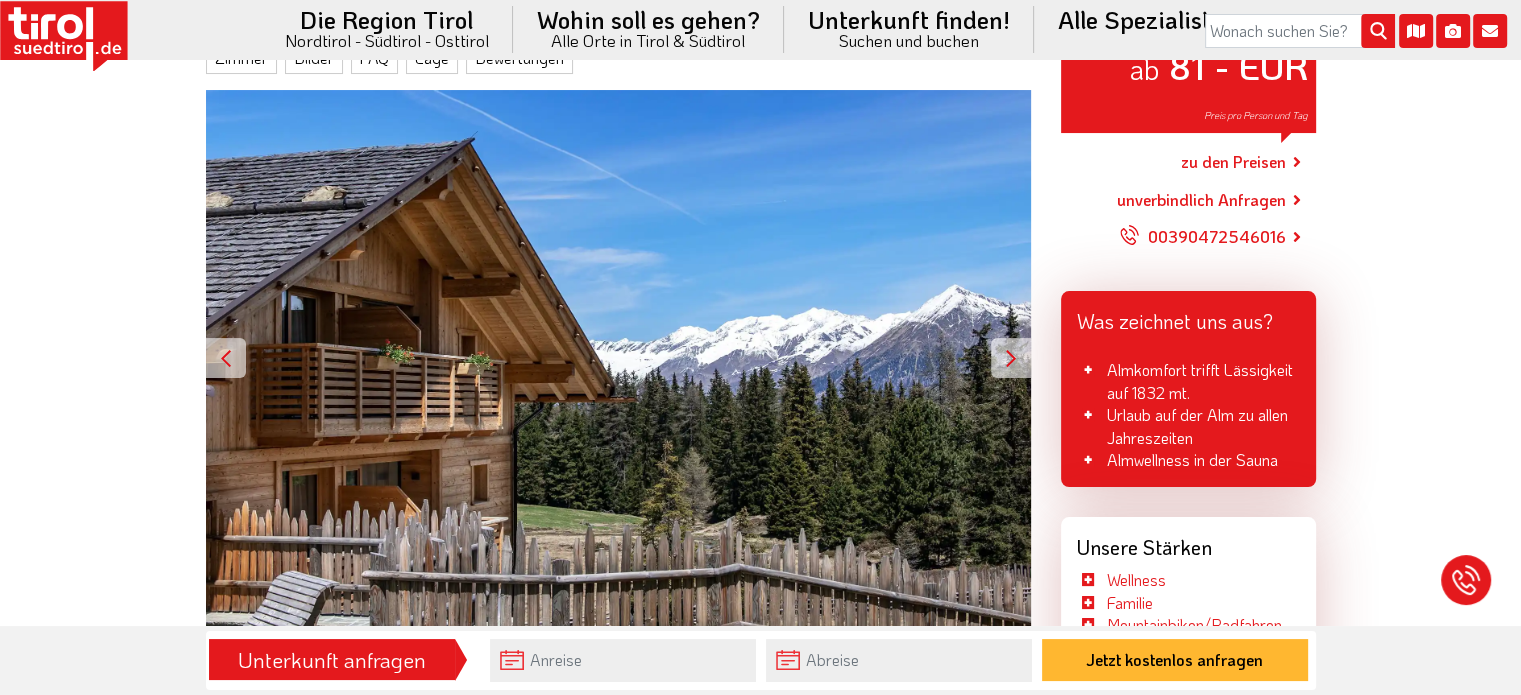 click at bounding box center [1011, 358] 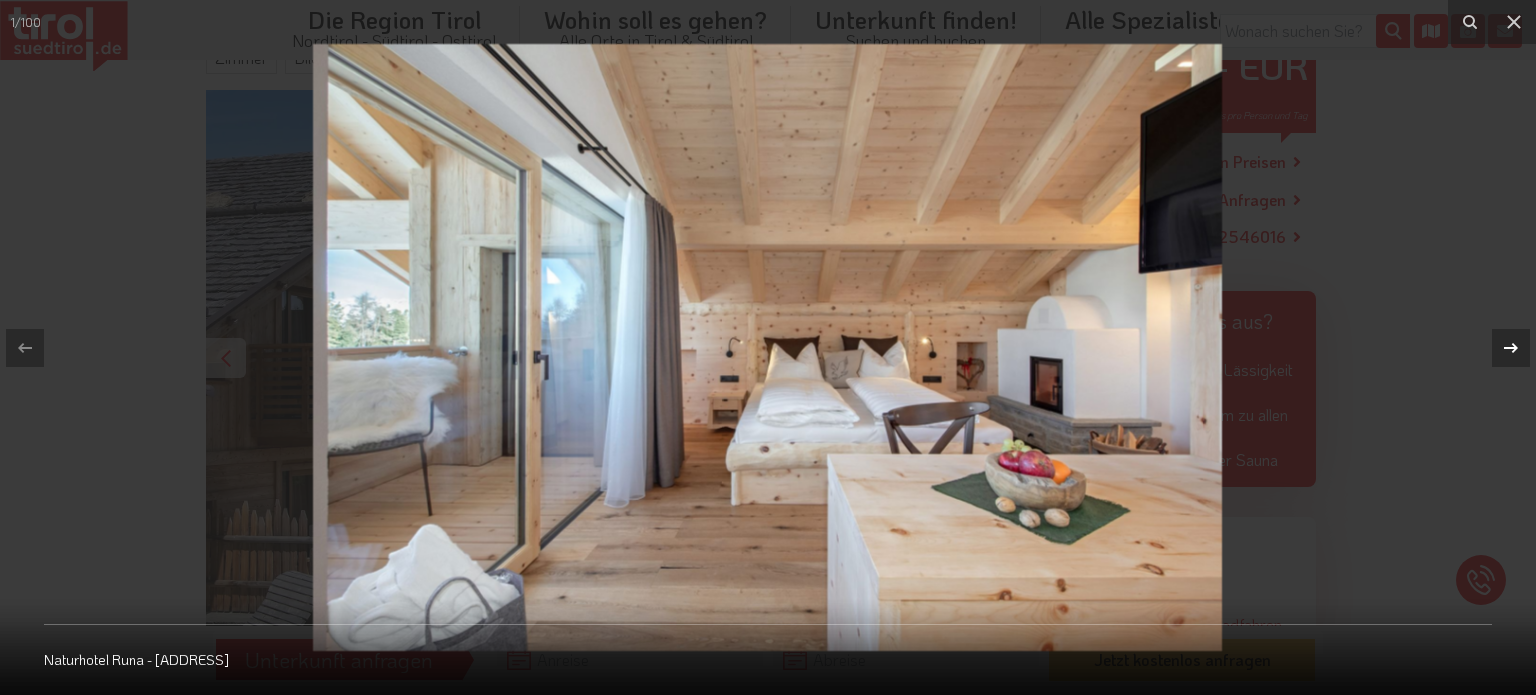 click at bounding box center [1501, 348] 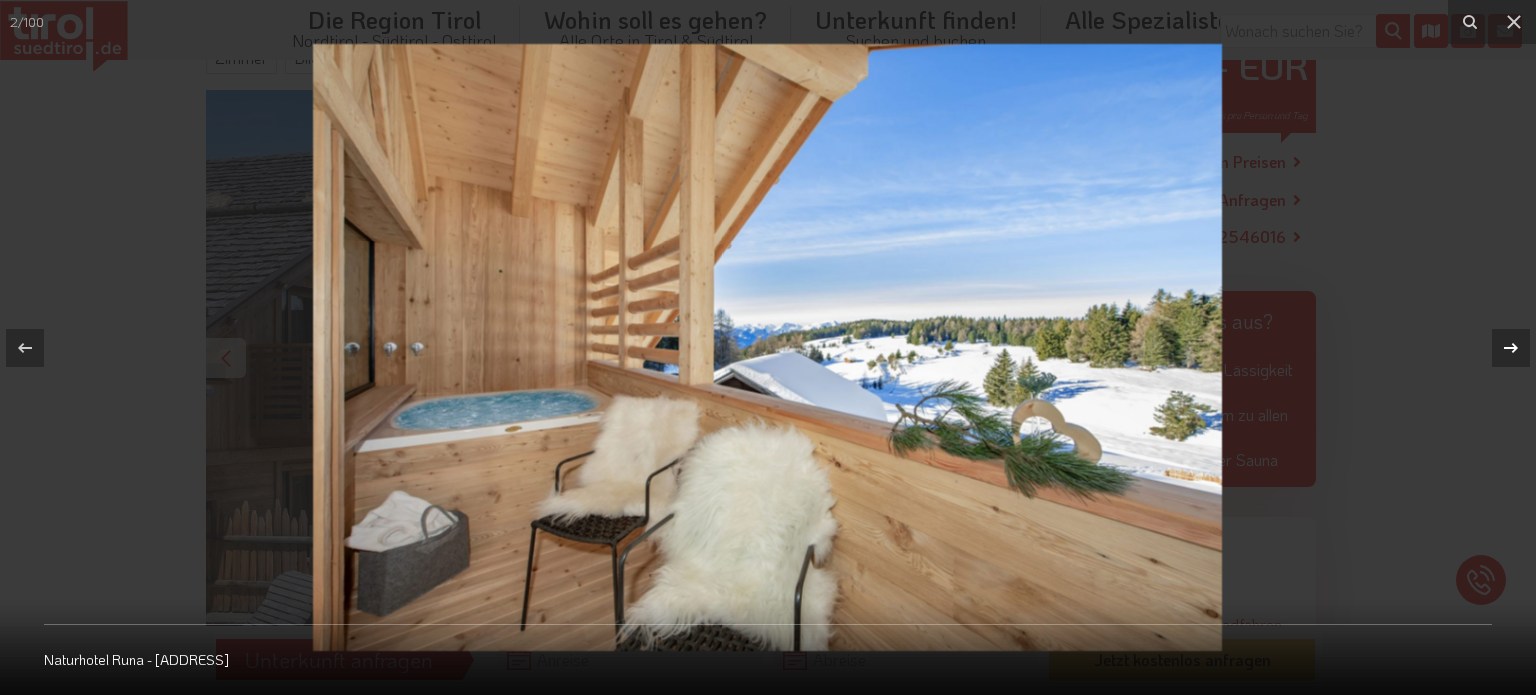 click at bounding box center [1501, 348] 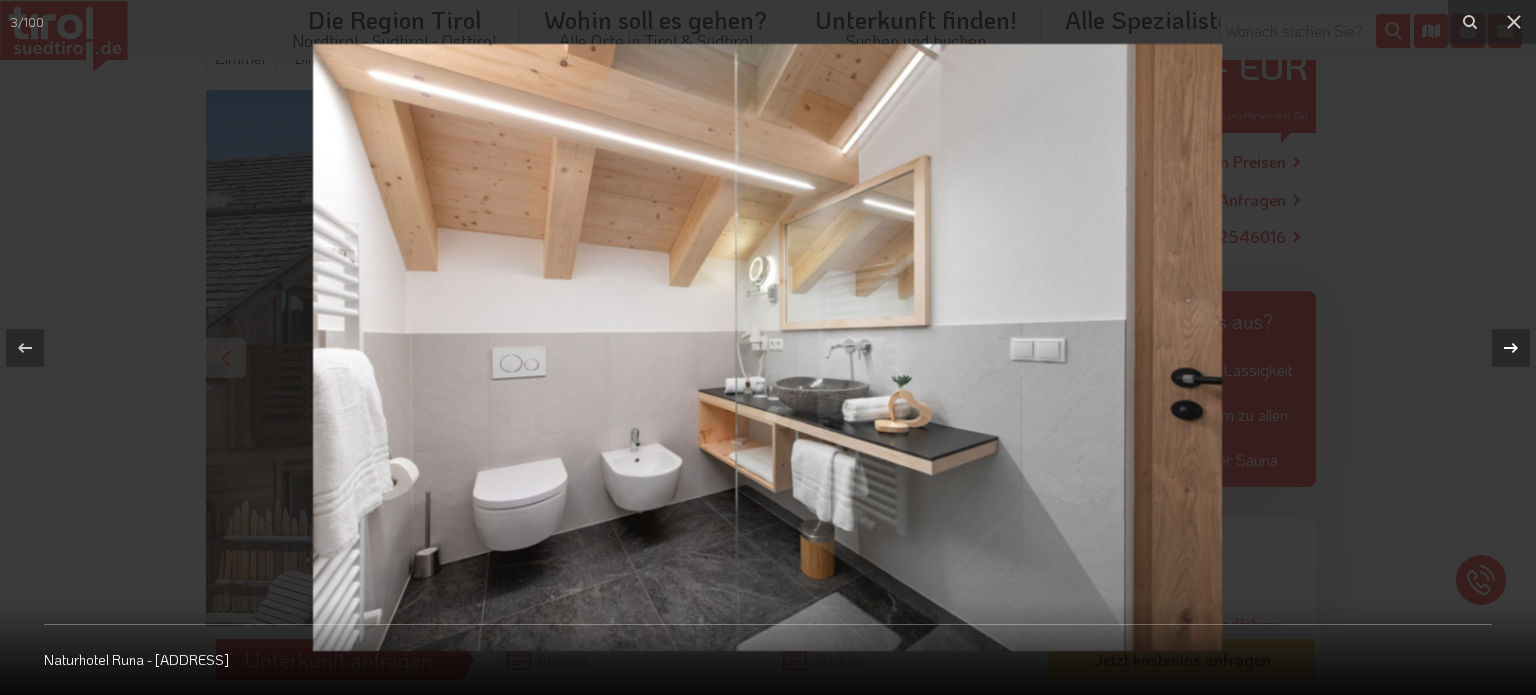 click at bounding box center (1501, 348) 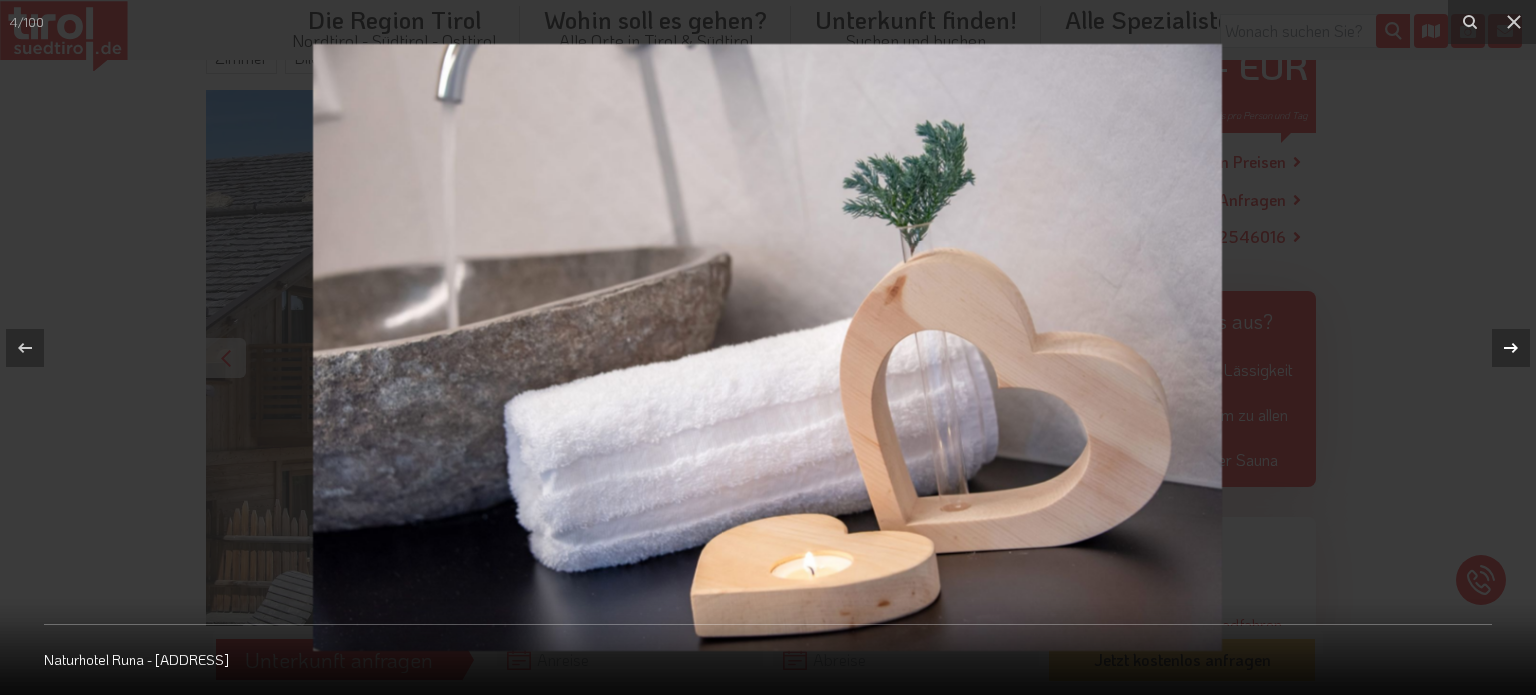 click at bounding box center [1501, 348] 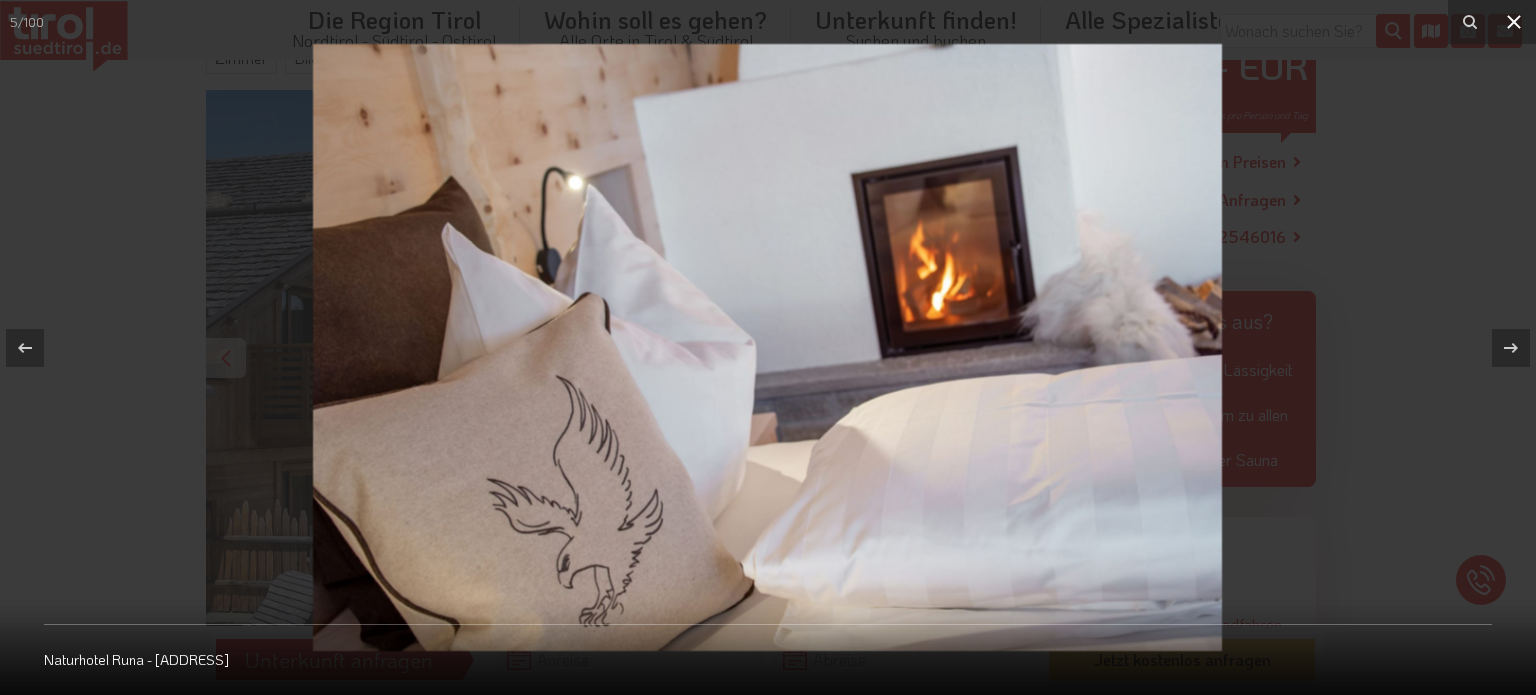 click 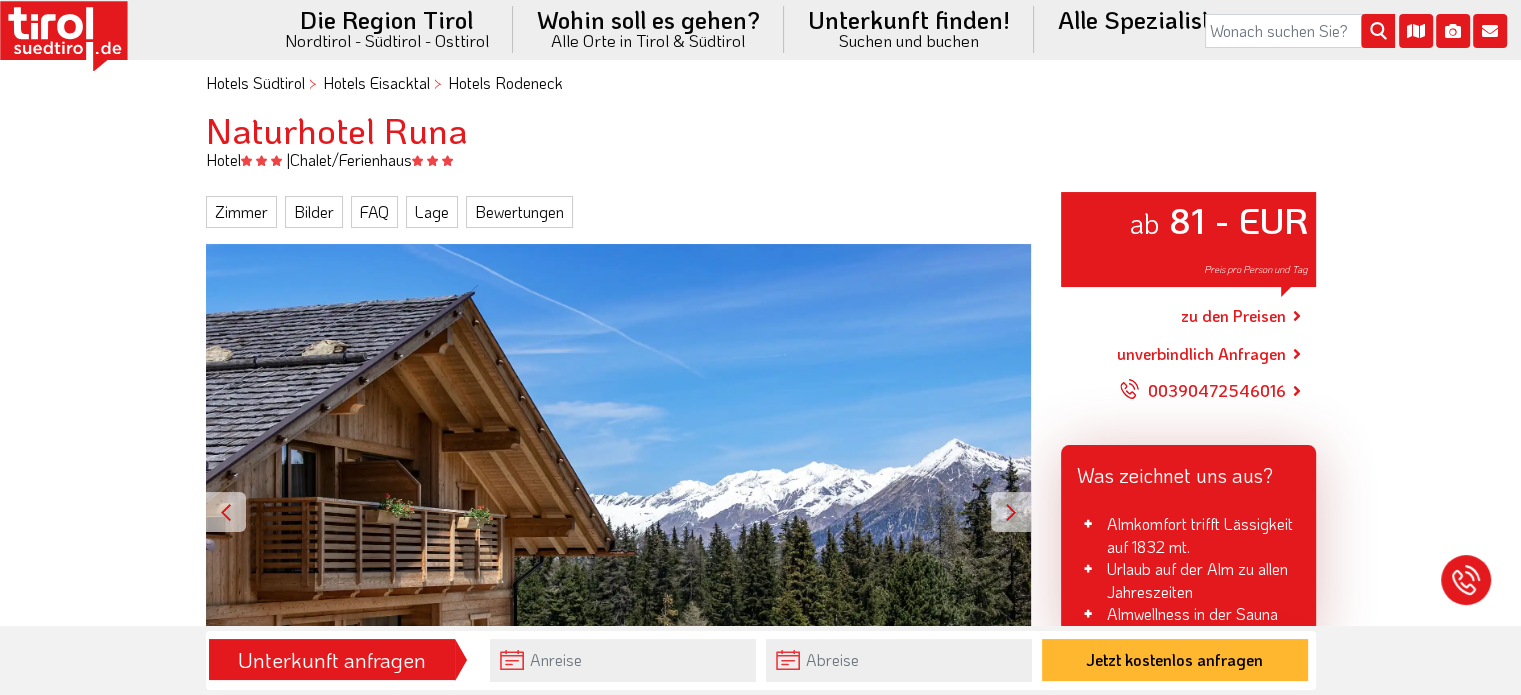 scroll, scrollTop: 0, scrollLeft: 0, axis: both 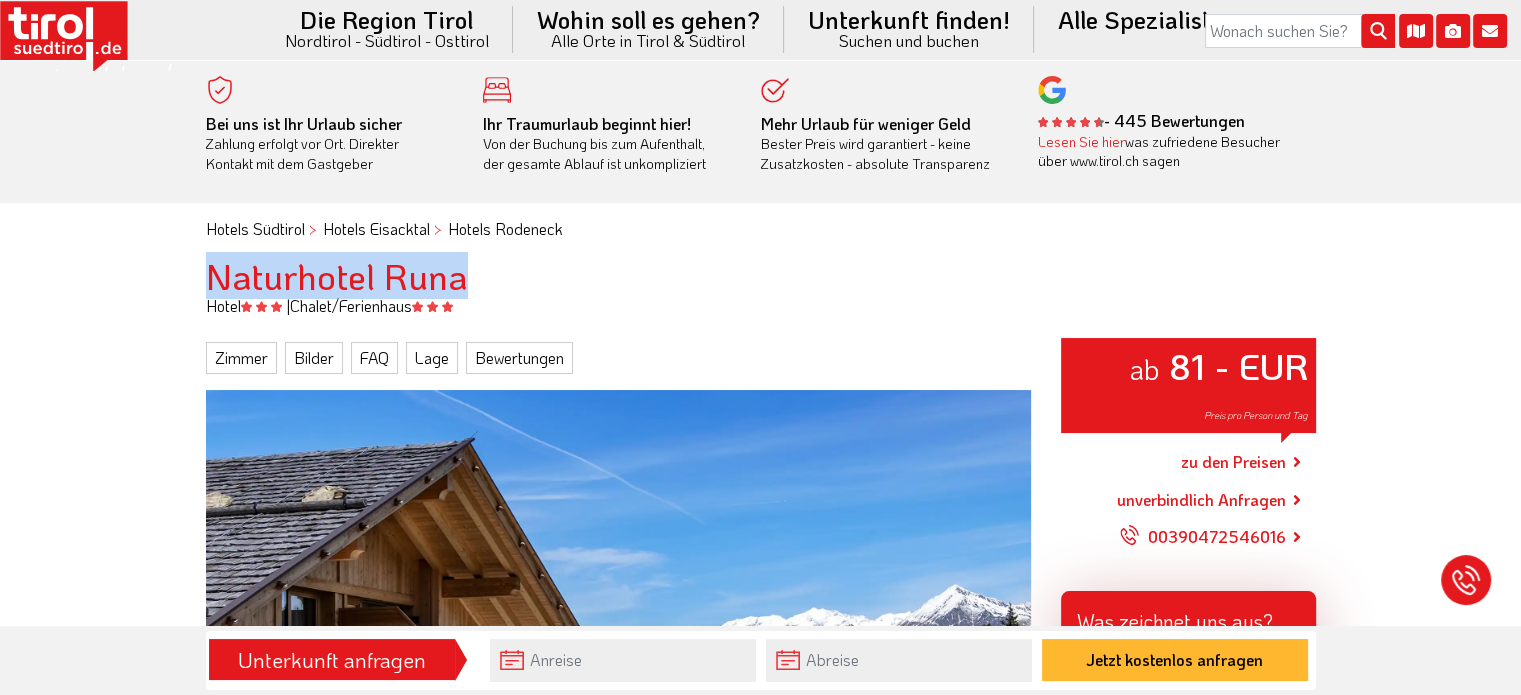 drag, startPoint x: 493, startPoint y: 276, endPoint x: 182, endPoint y: 267, distance: 311.1302 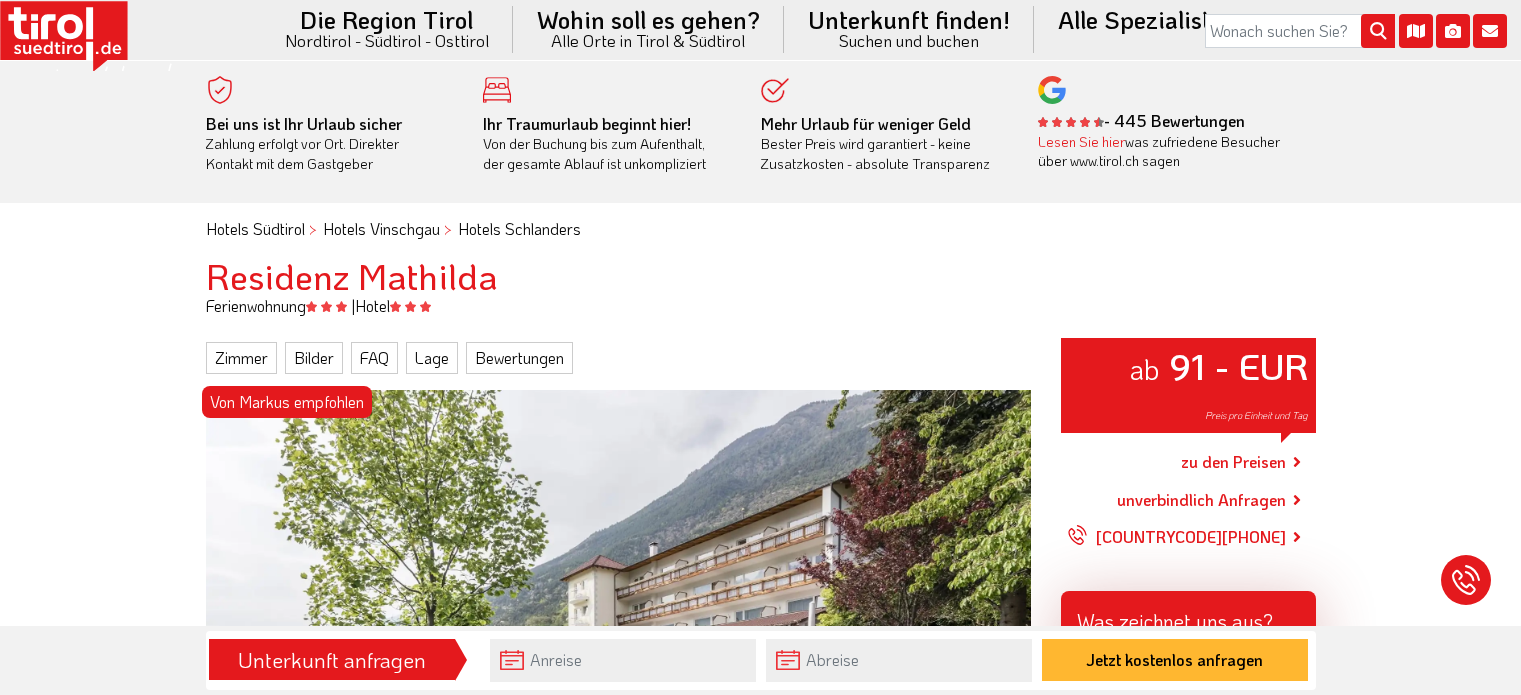 scroll, scrollTop: 0, scrollLeft: 0, axis: both 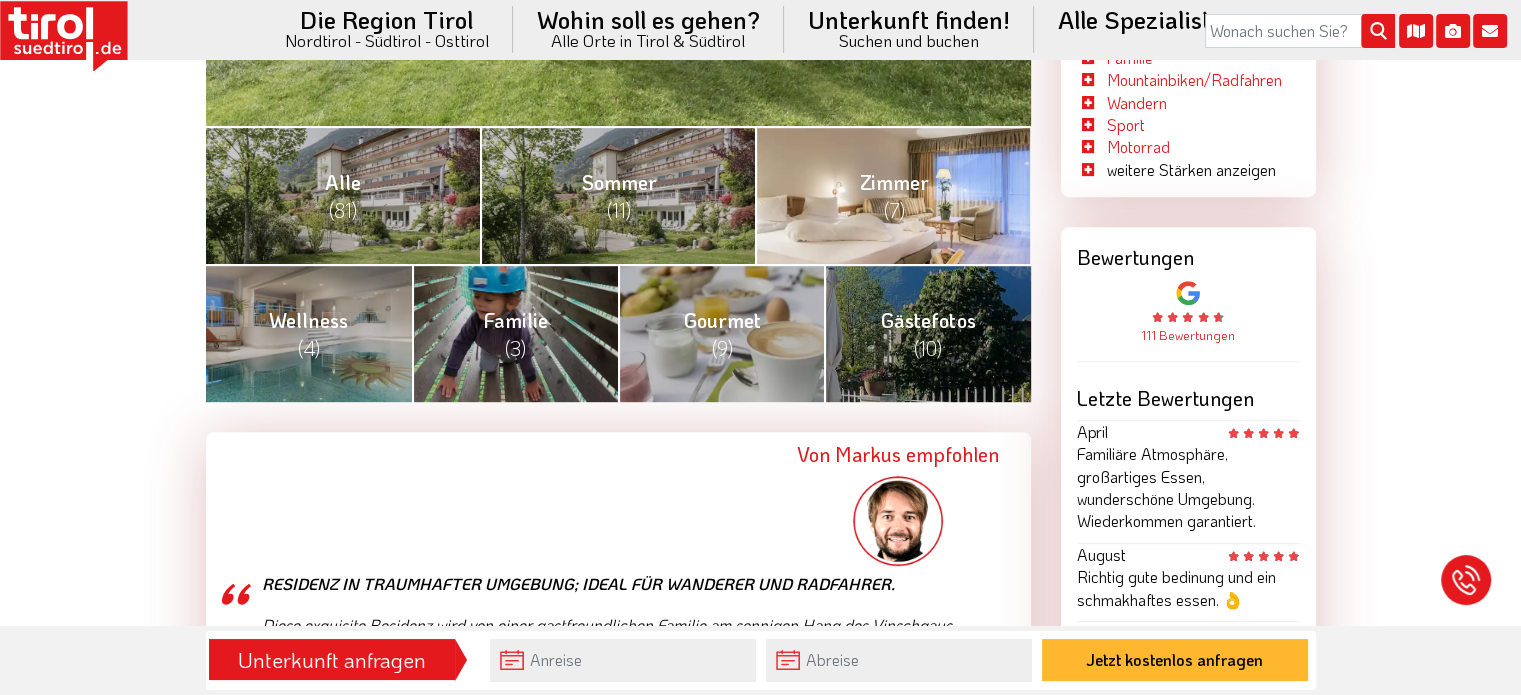 click on "Zimmer   (7)" at bounding box center (893, 196) 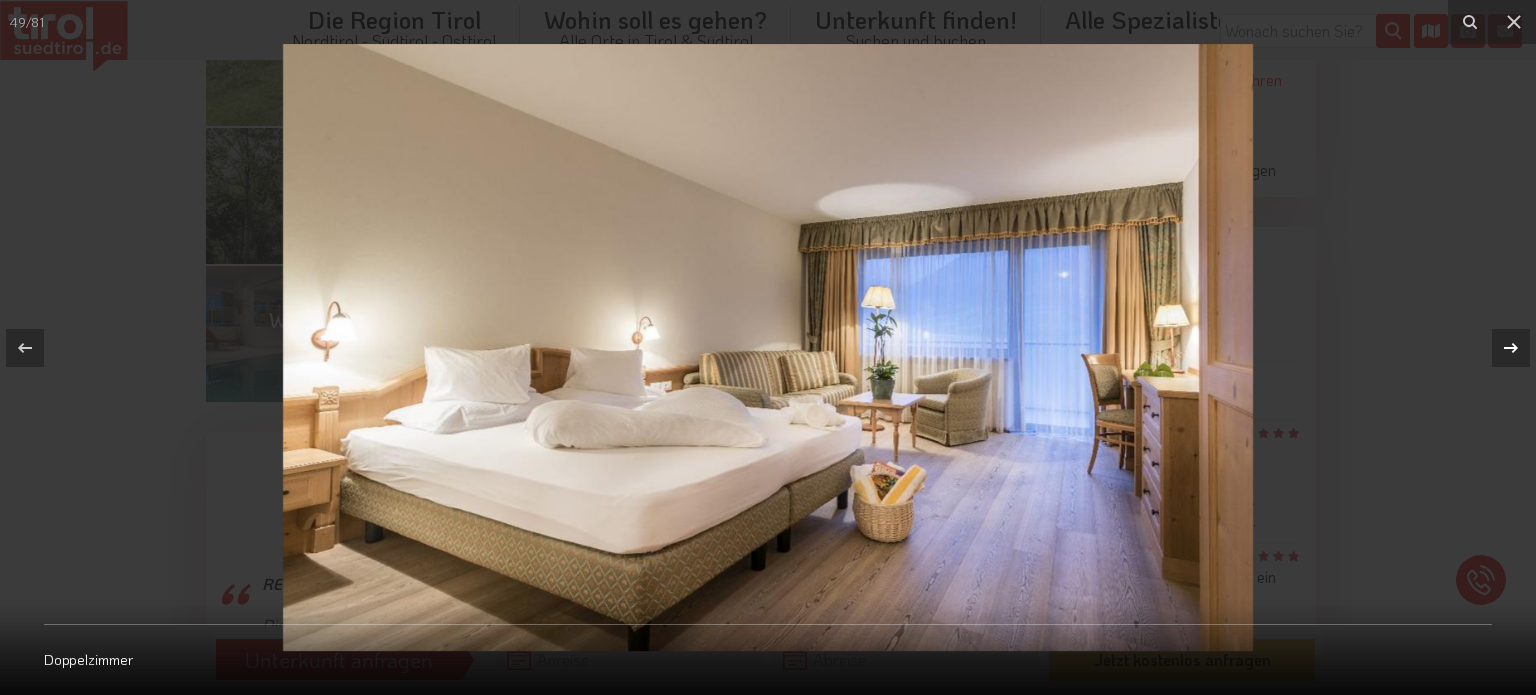 click 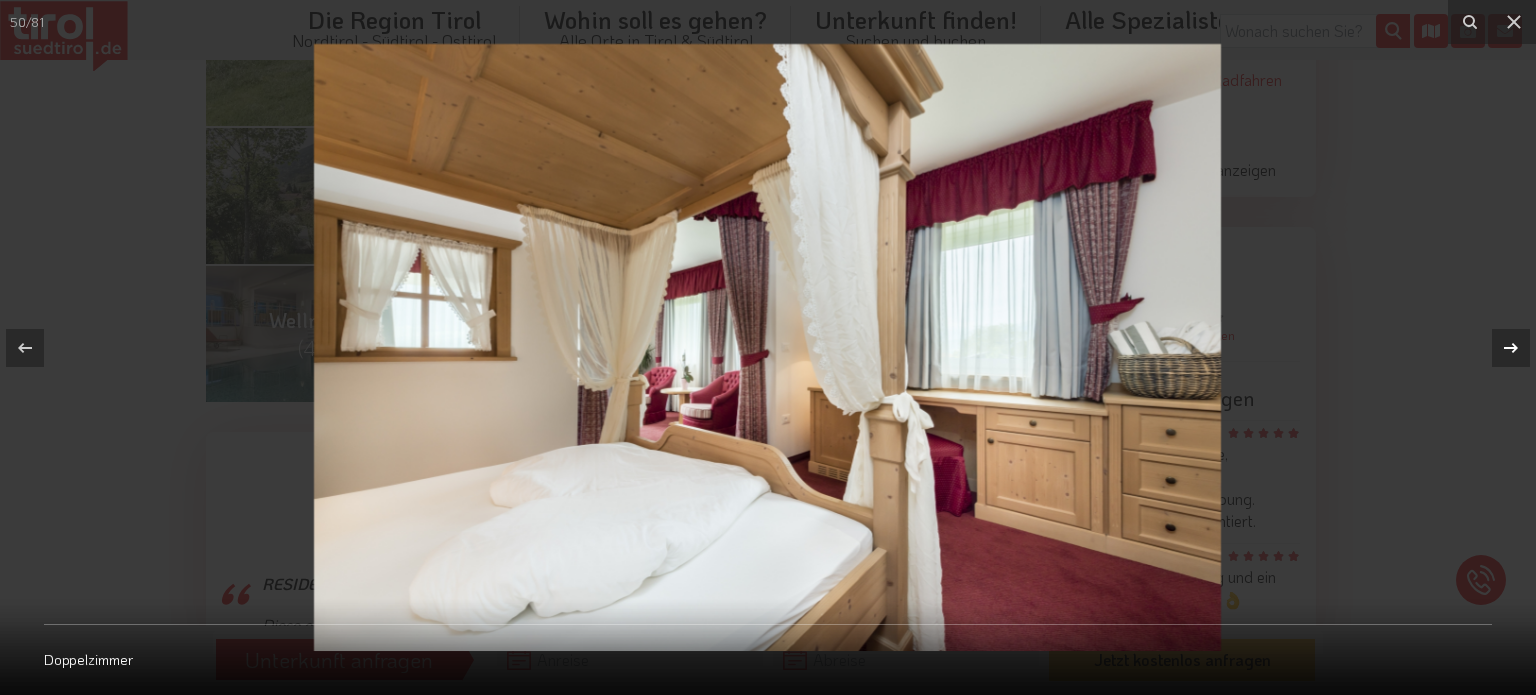 click 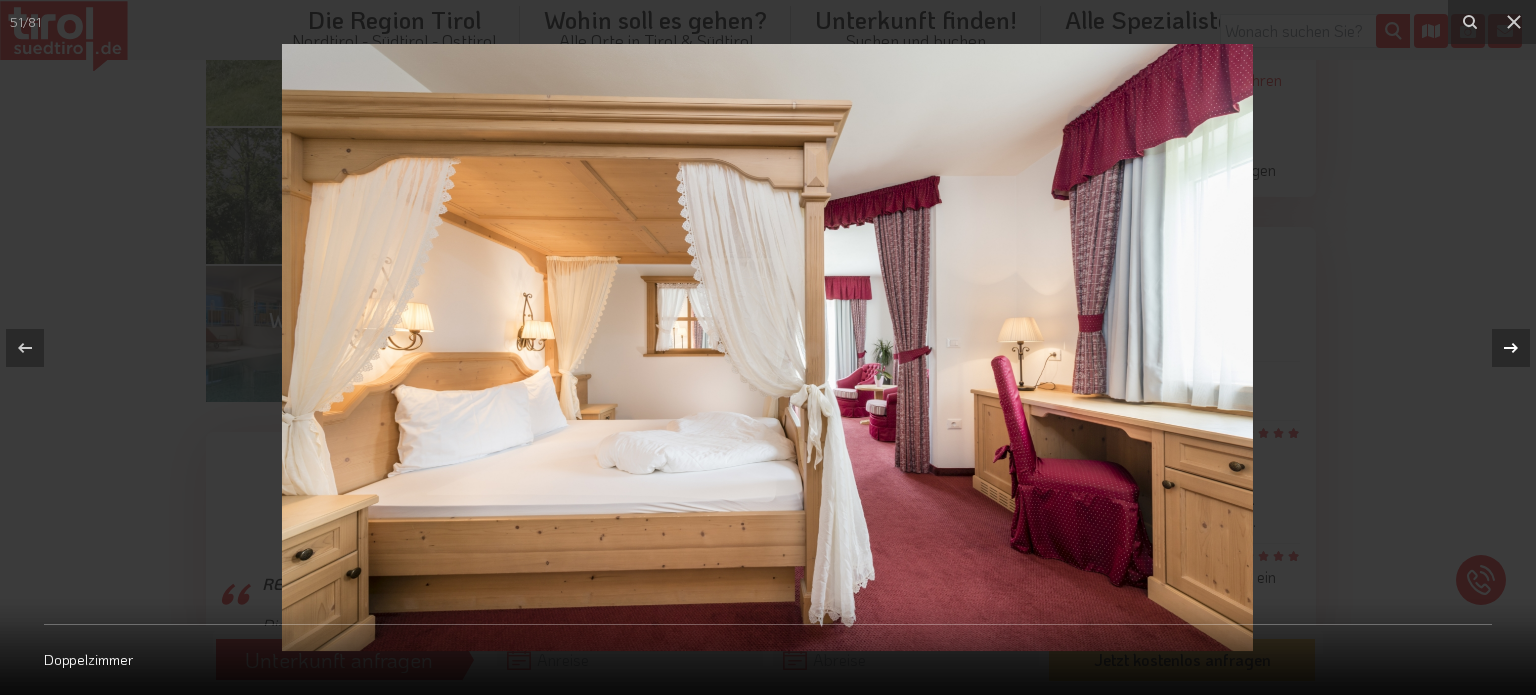 click 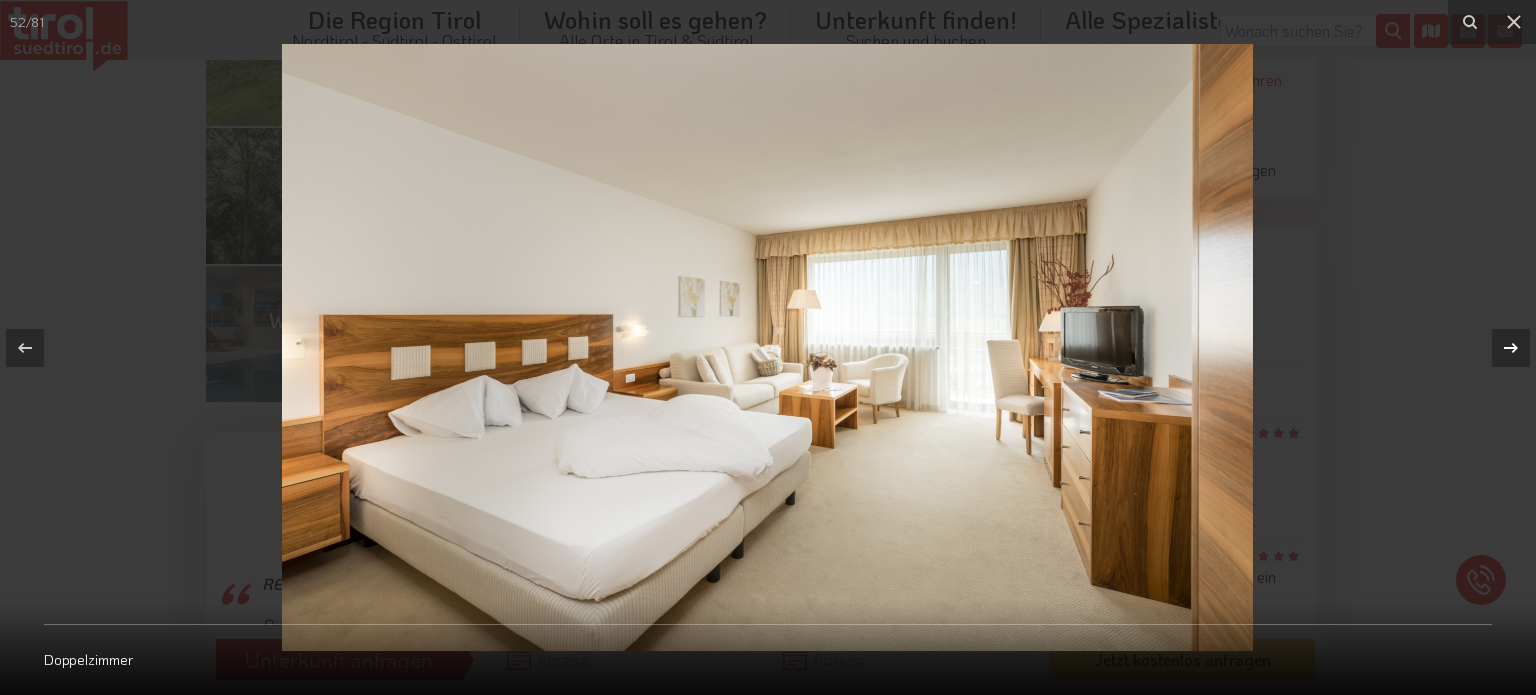 click 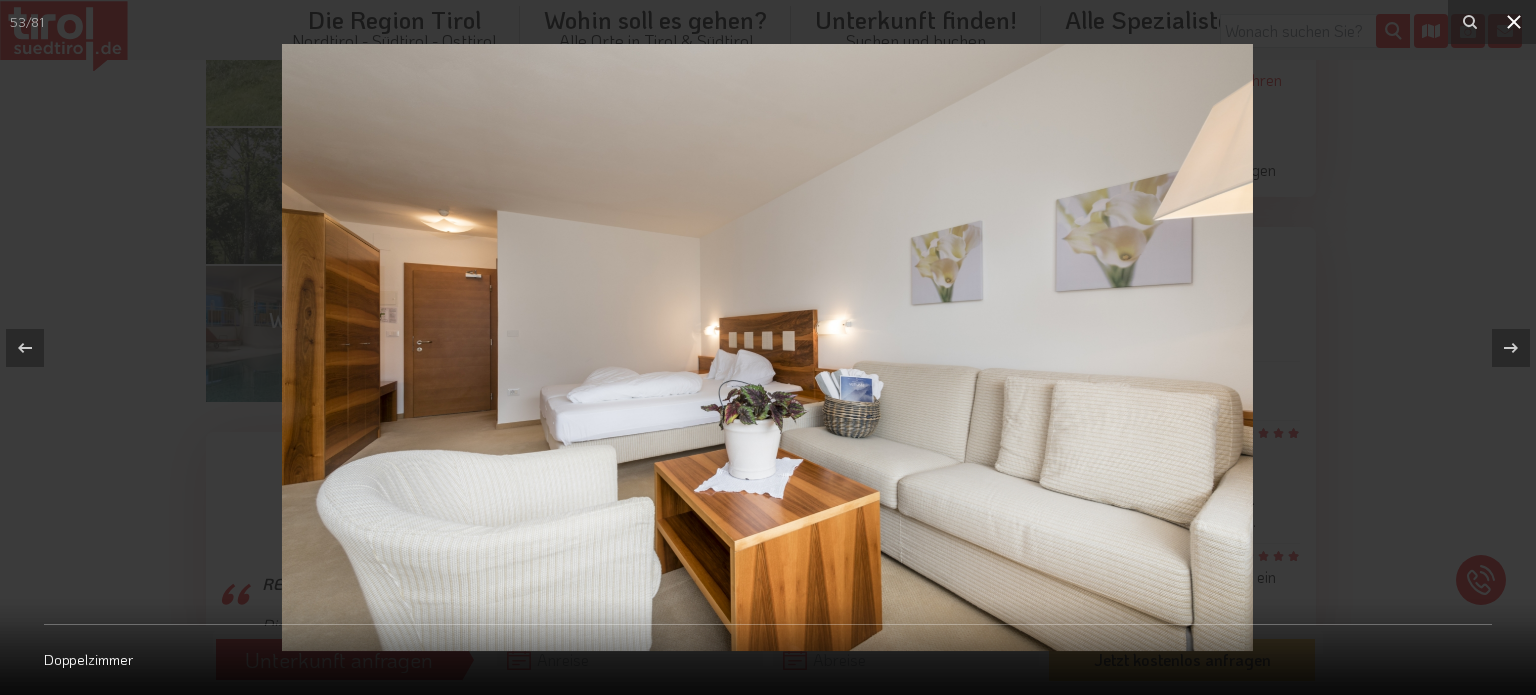 click 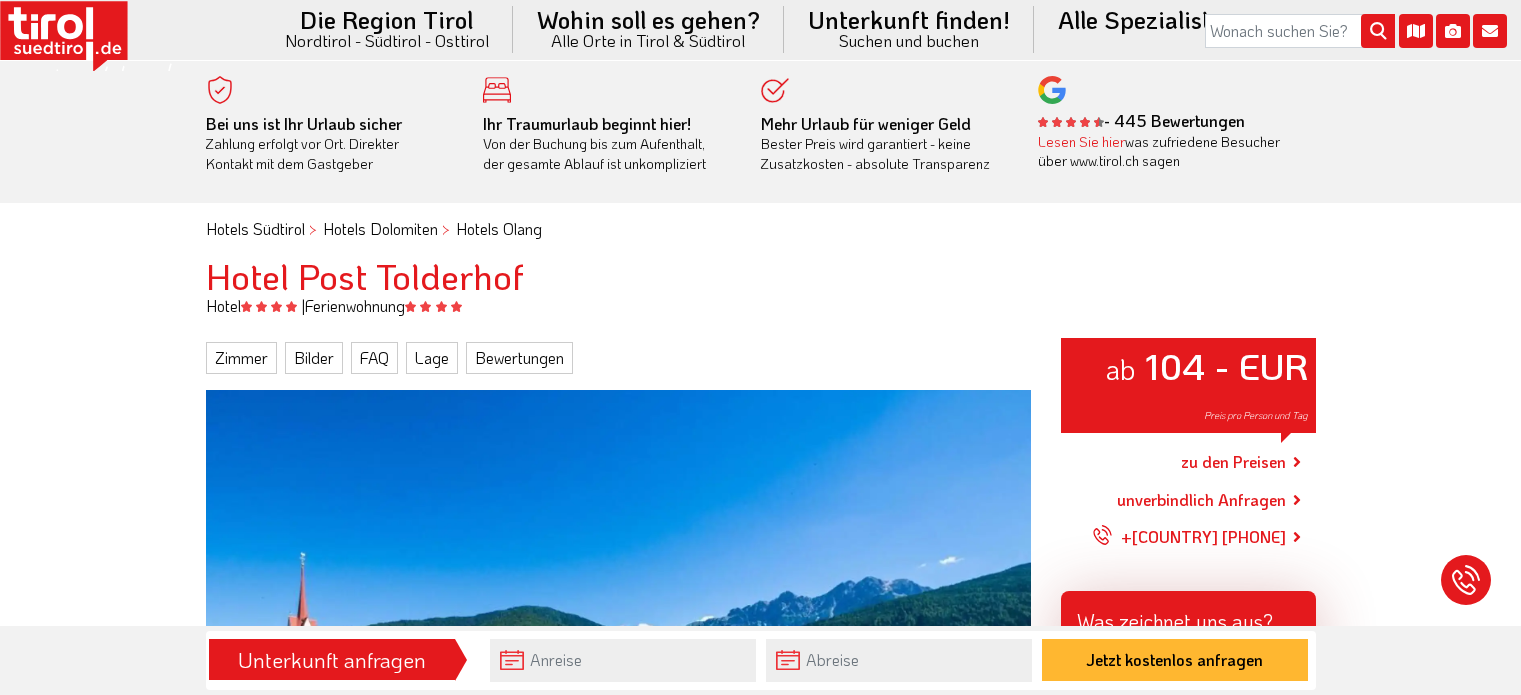 scroll, scrollTop: 0, scrollLeft: 0, axis: both 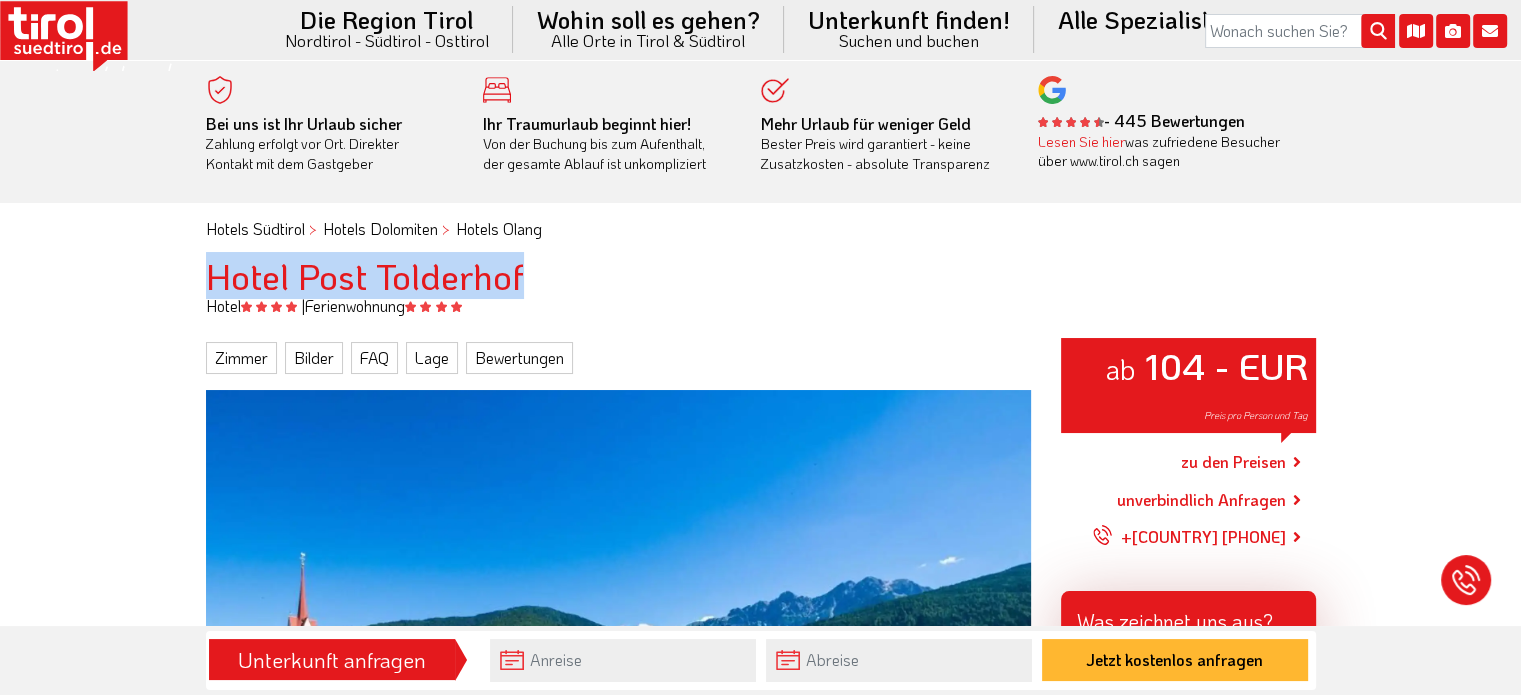 drag, startPoint x: 544, startPoint y: 267, endPoint x: 180, endPoint y: 275, distance: 364.0879 